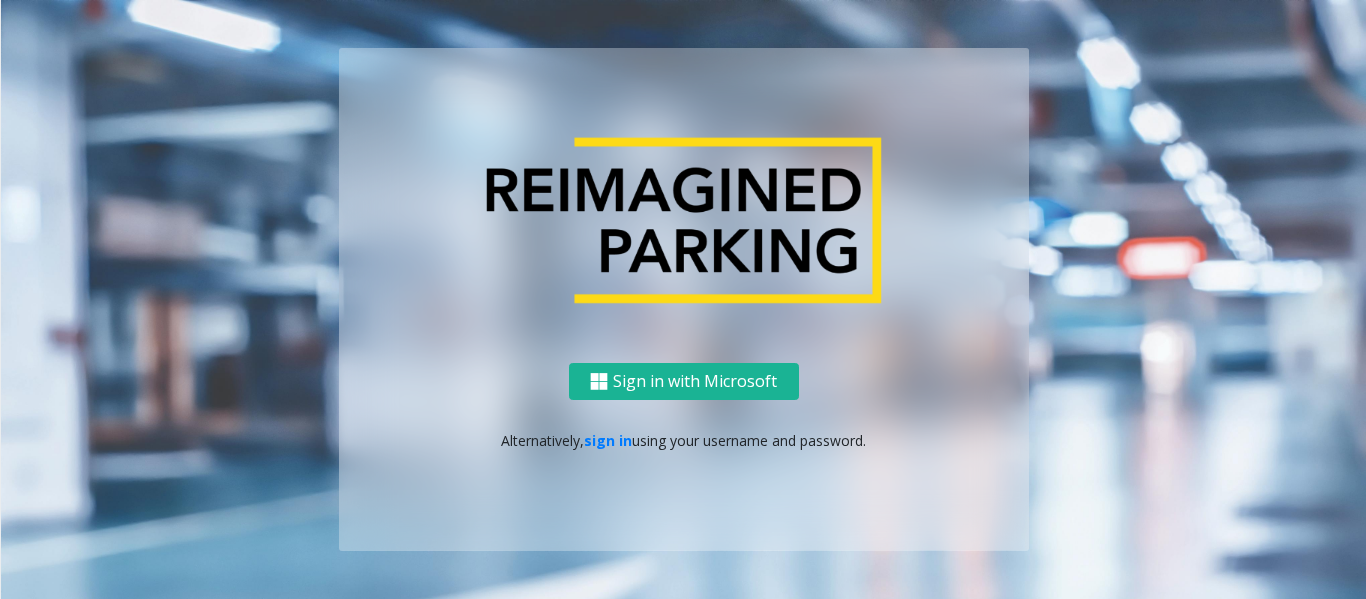 scroll, scrollTop: 0, scrollLeft: 0, axis: both 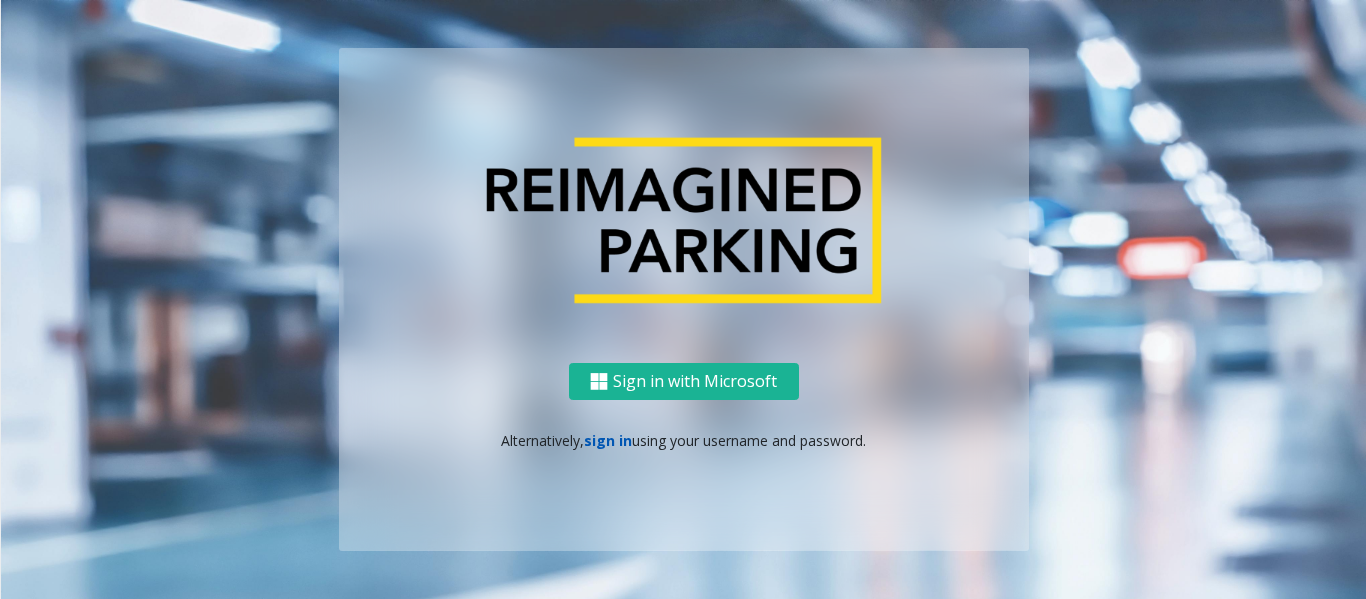 drag, startPoint x: 0, startPoint y: 0, endPoint x: 606, endPoint y: 446, distance: 752.4307 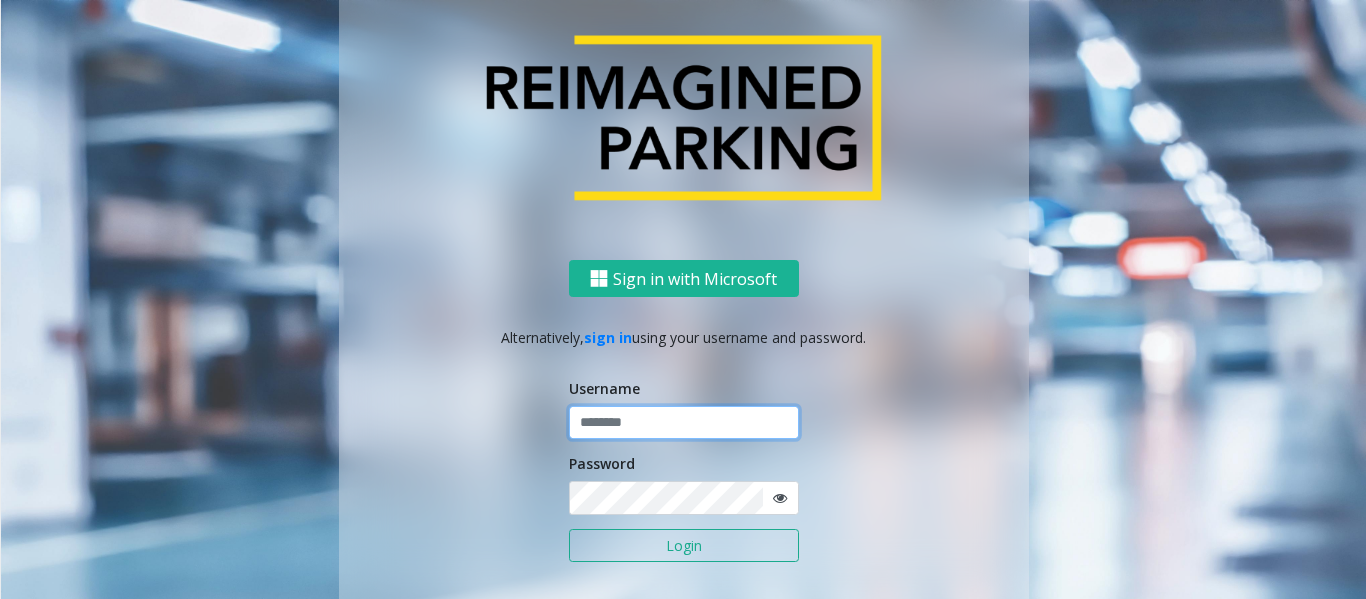 click 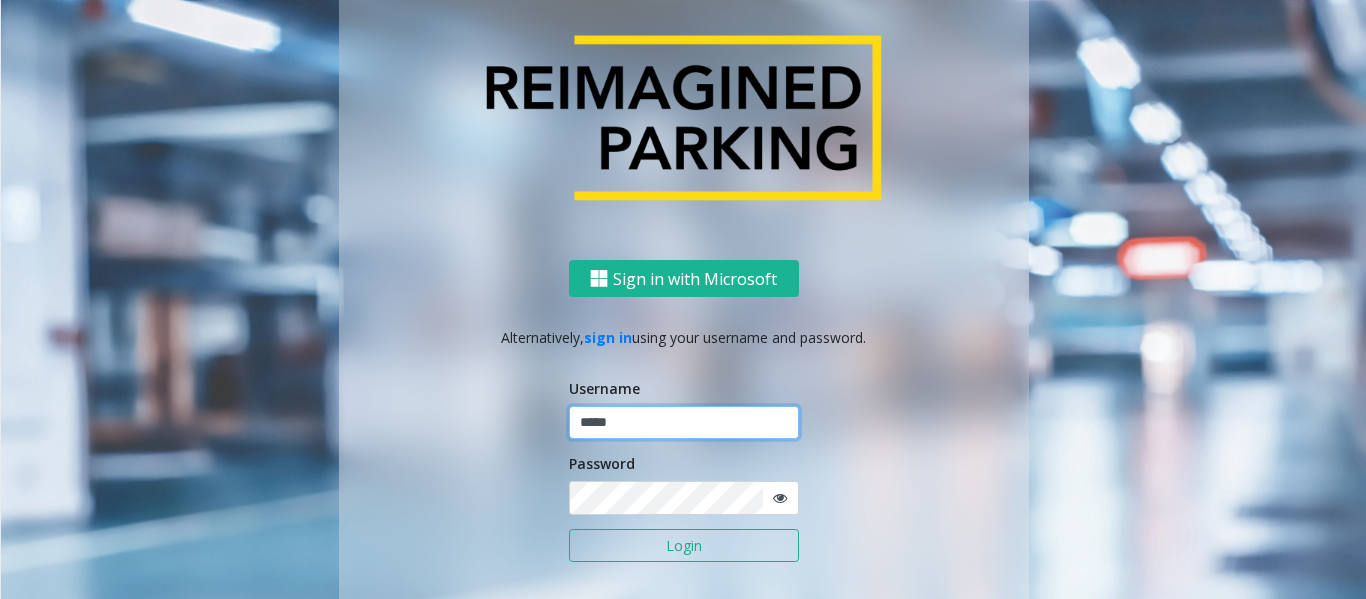 type on "*****" 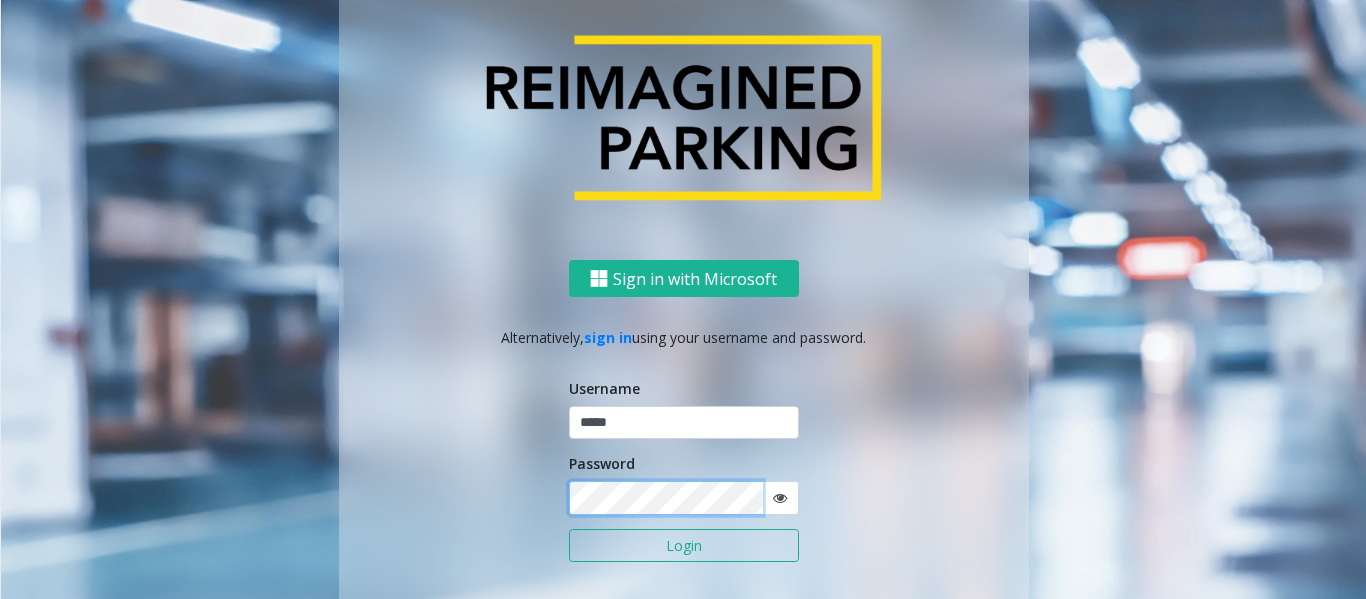 click on "Login" 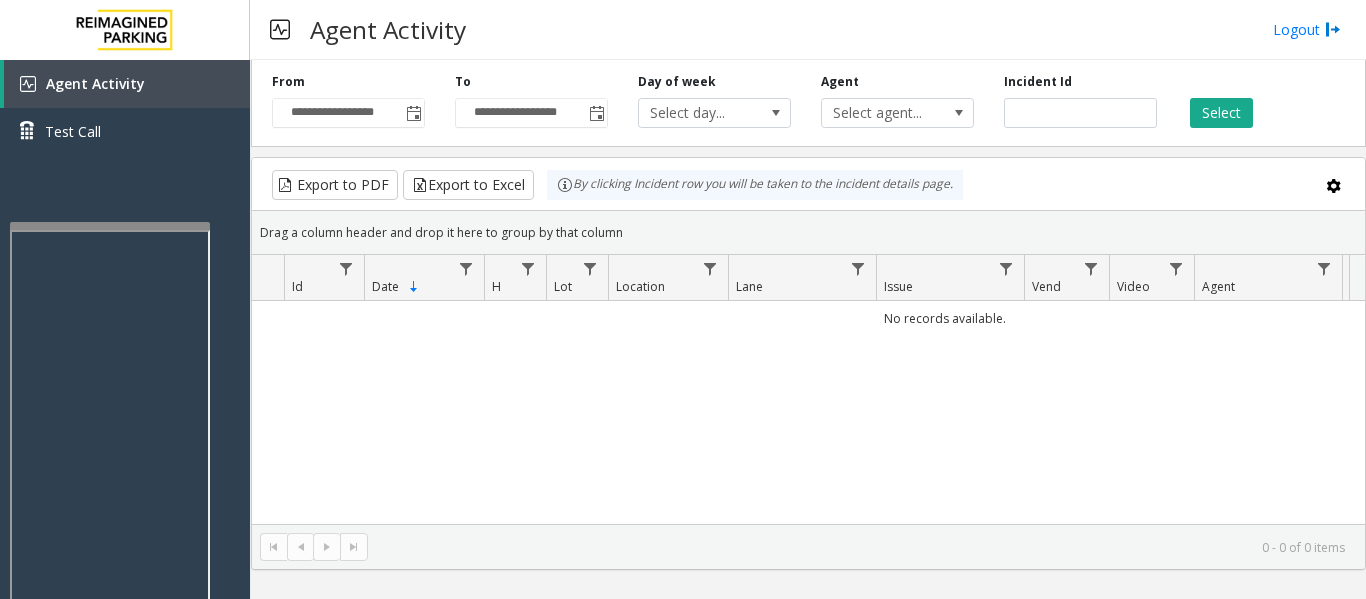 click at bounding box center [110, 226] 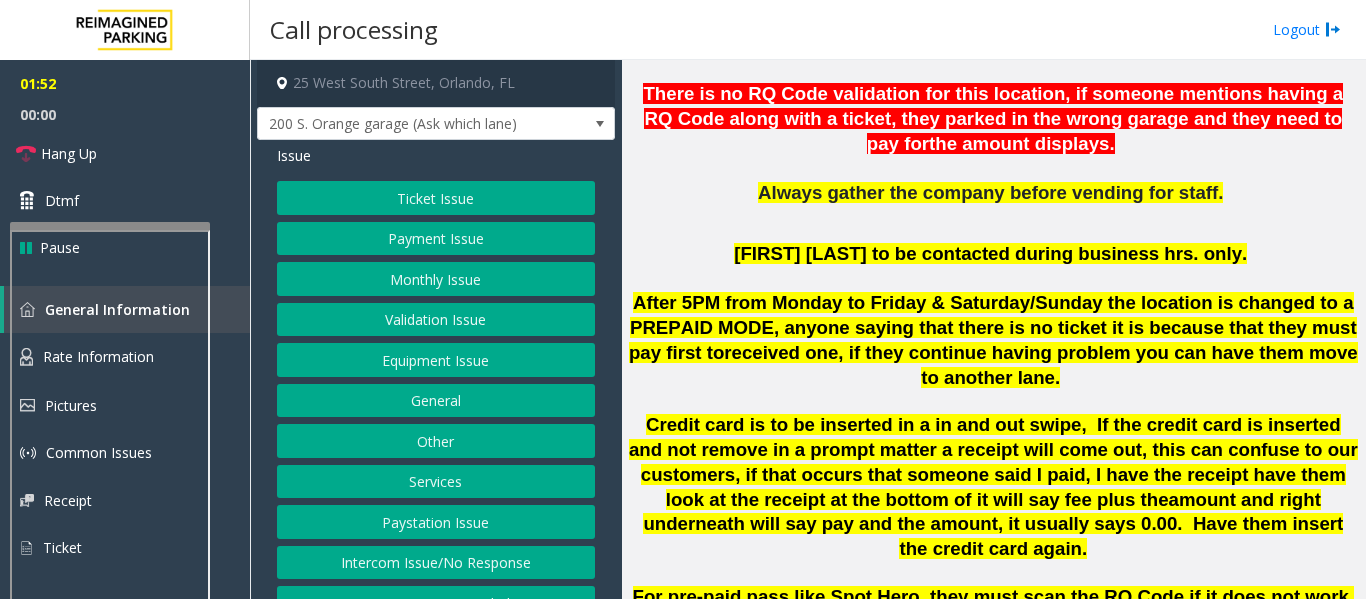 scroll, scrollTop: 900, scrollLeft: 0, axis: vertical 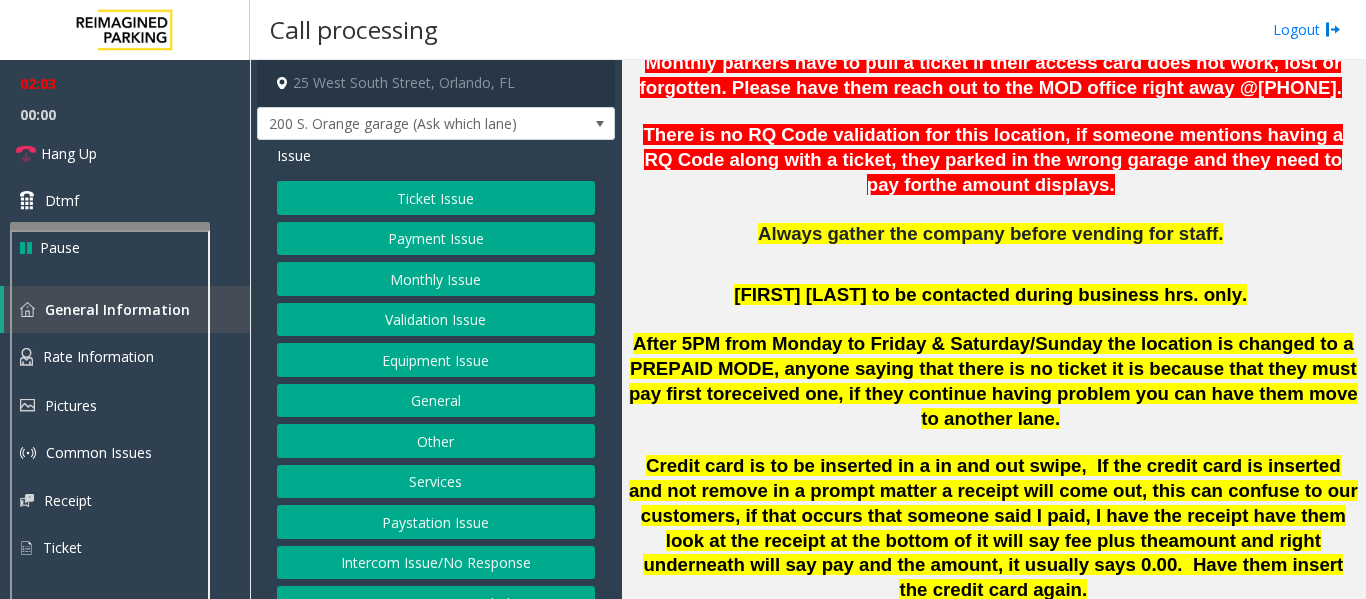 click on "Ticket Issue" 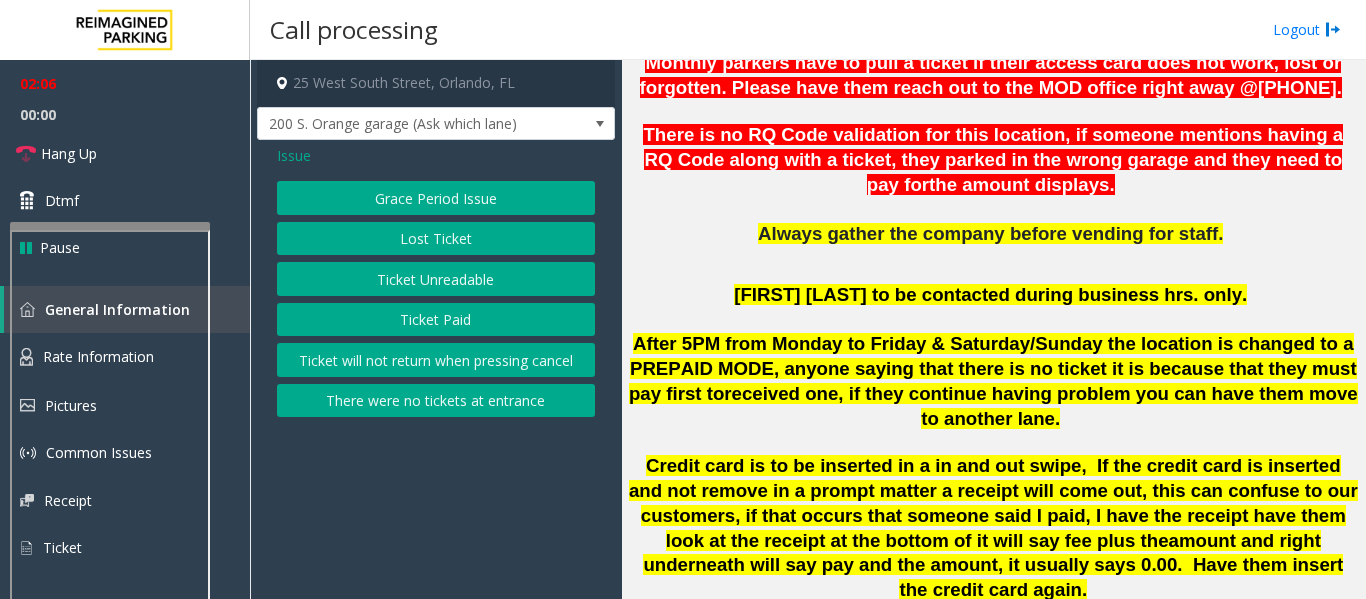 click on "Ticket Unreadable" 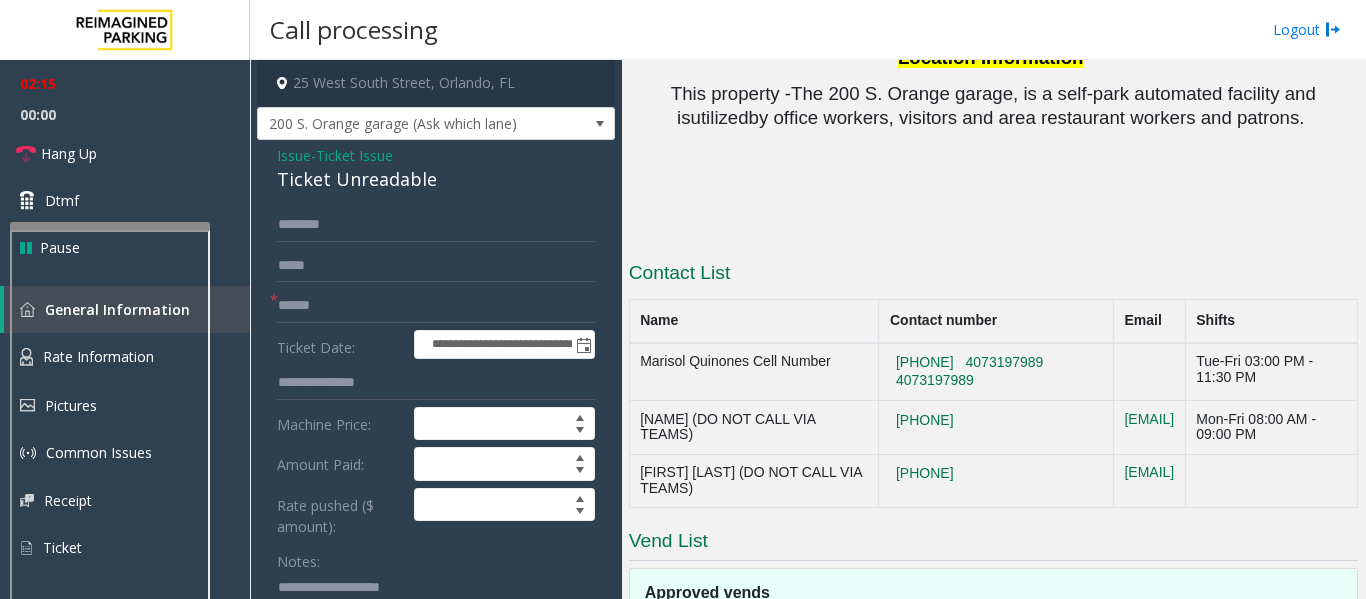 scroll, scrollTop: 3098, scrollLeft: 0, axis: vertical 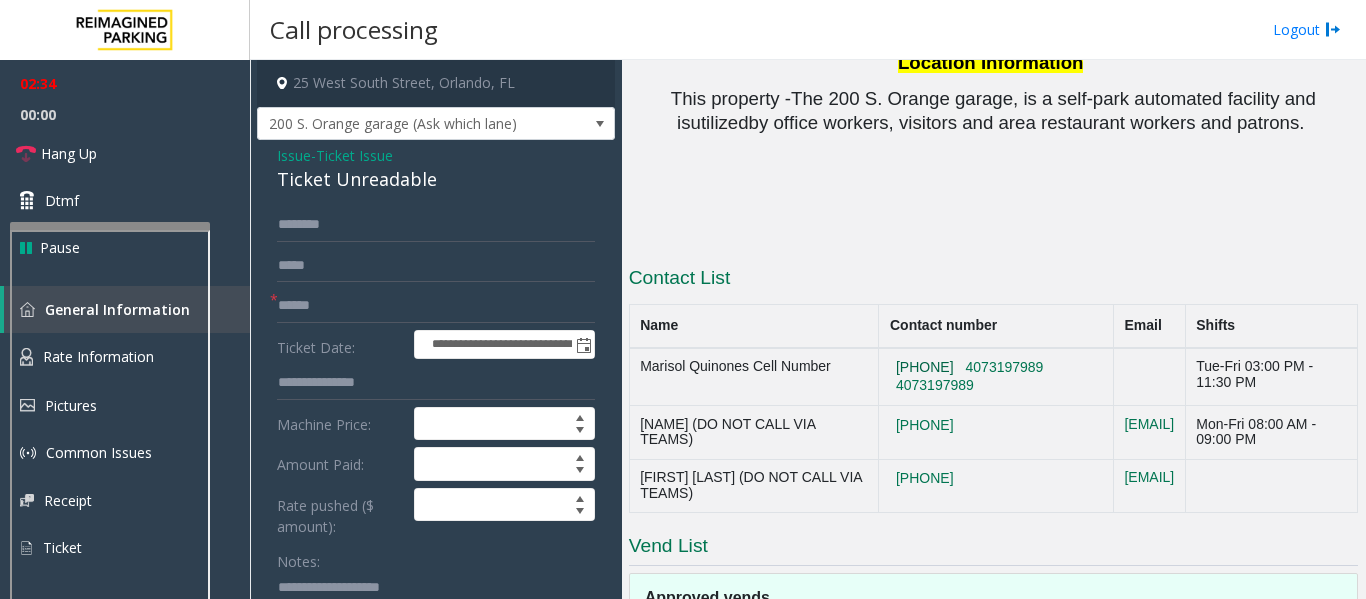 drag, startPoint x: 894, startPoint y: 205, endPoint x: 795, endPoint y: 206, distance: 99.00505 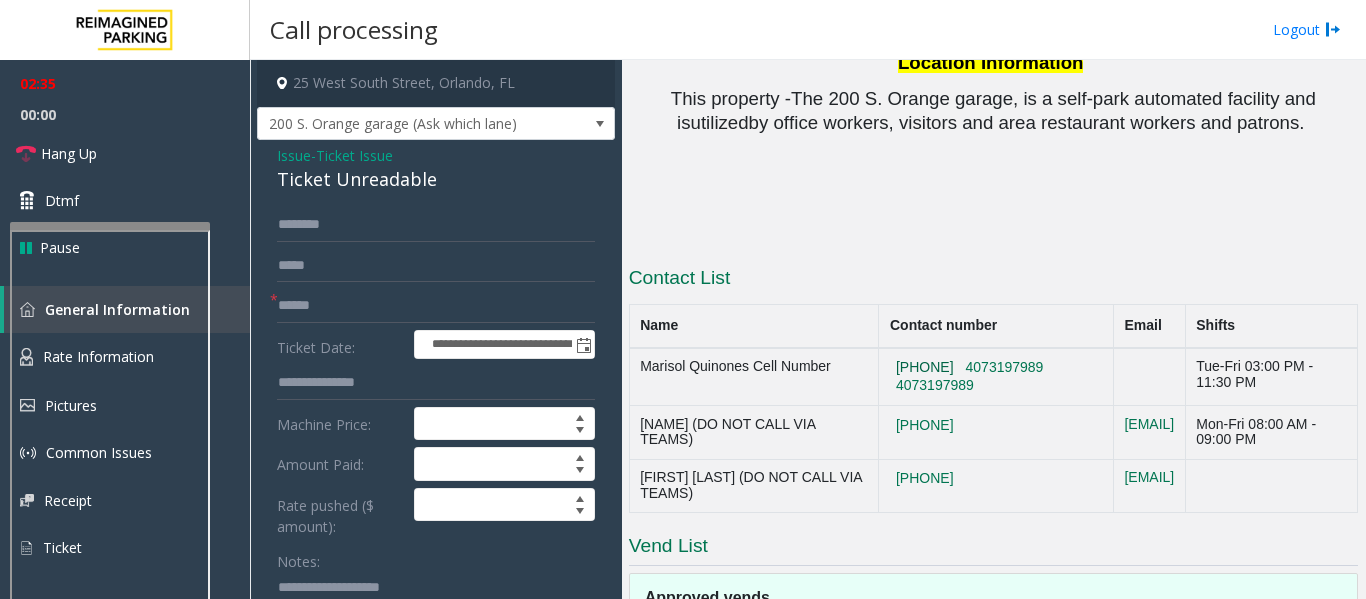 copy on "[PHONE]" 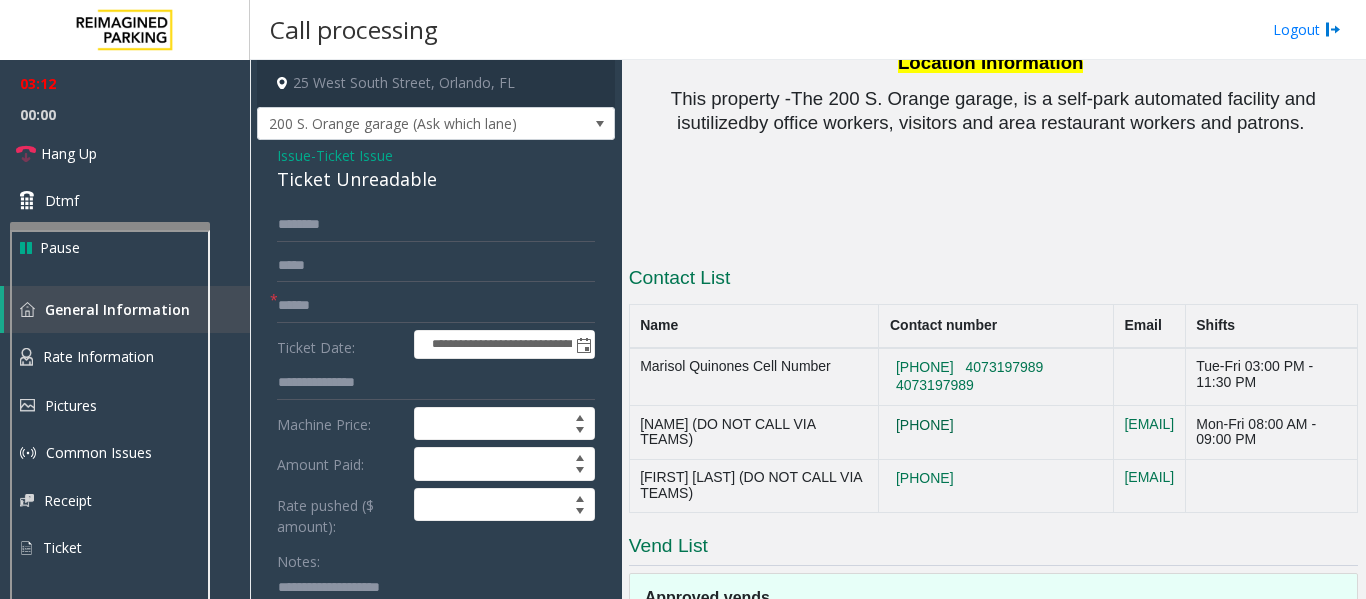 drag, startPoint x: 902, startPoint y: 281, endPoint x: 796, endPoint y: 281, distance: 106 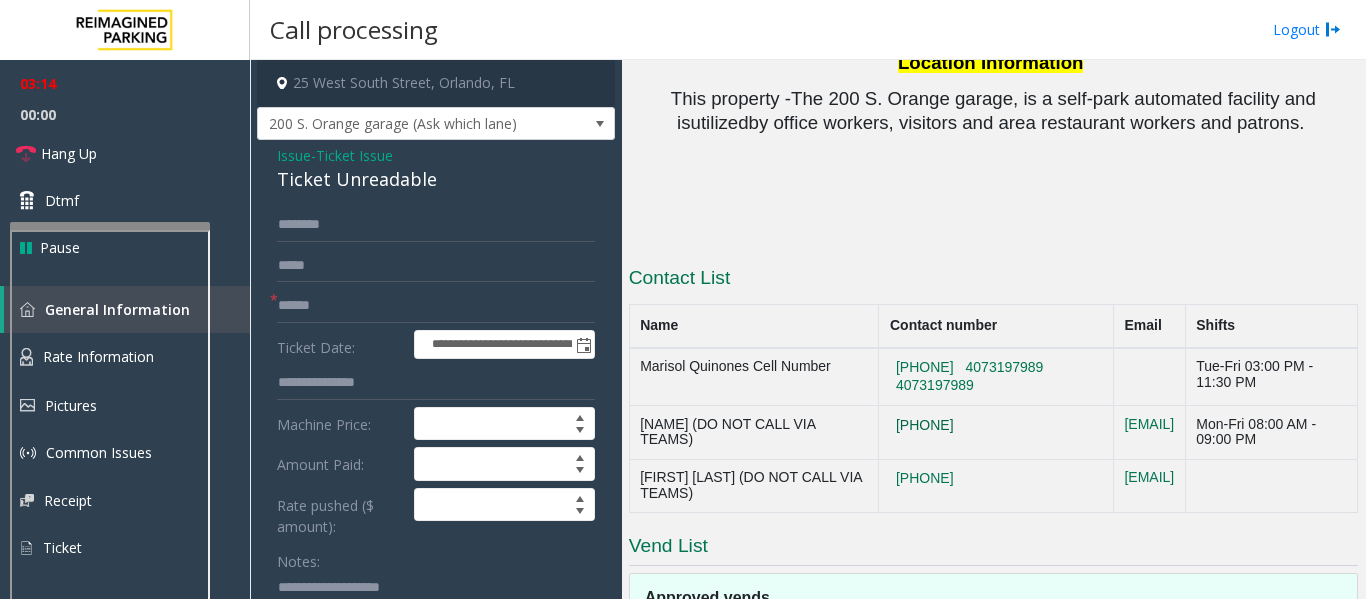 copy on "[PHONE]" 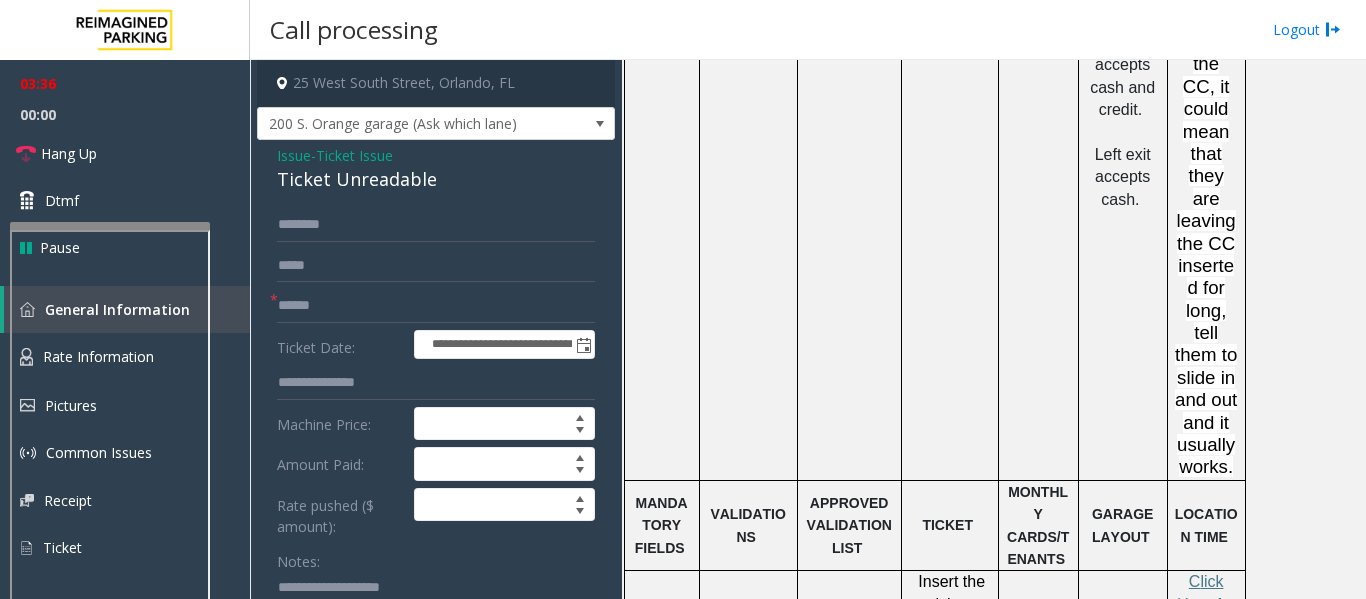scroll, scrollTop: 1898, scrollLeft: 0, axis: vertical 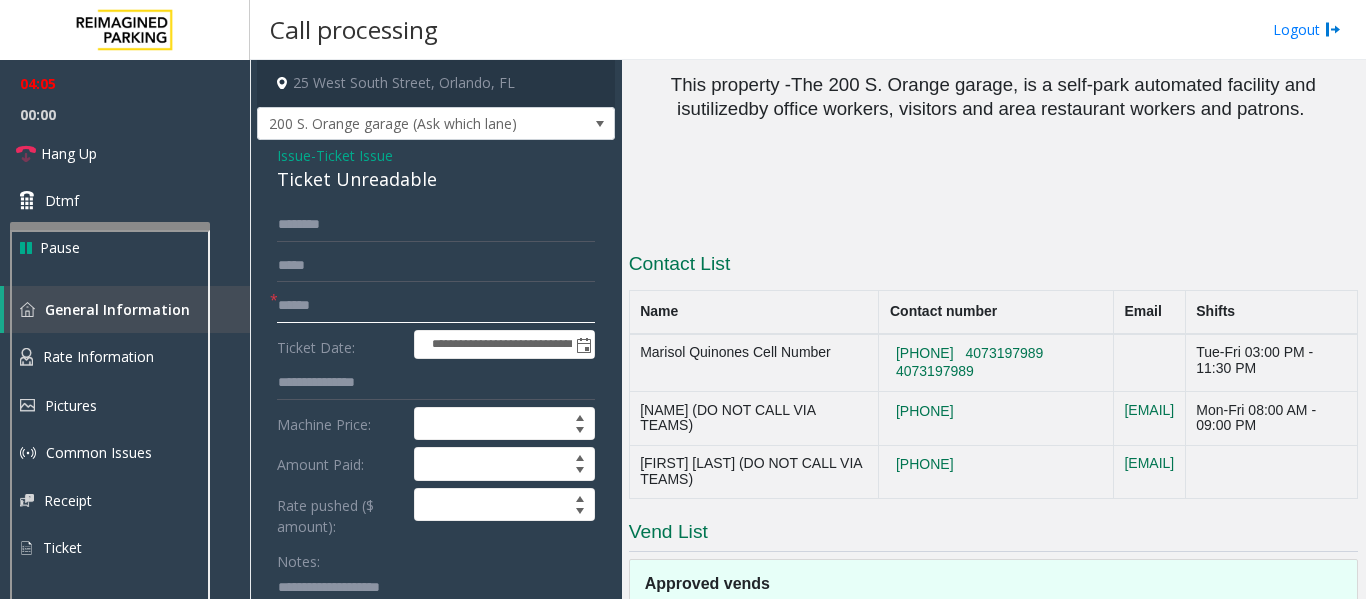 click 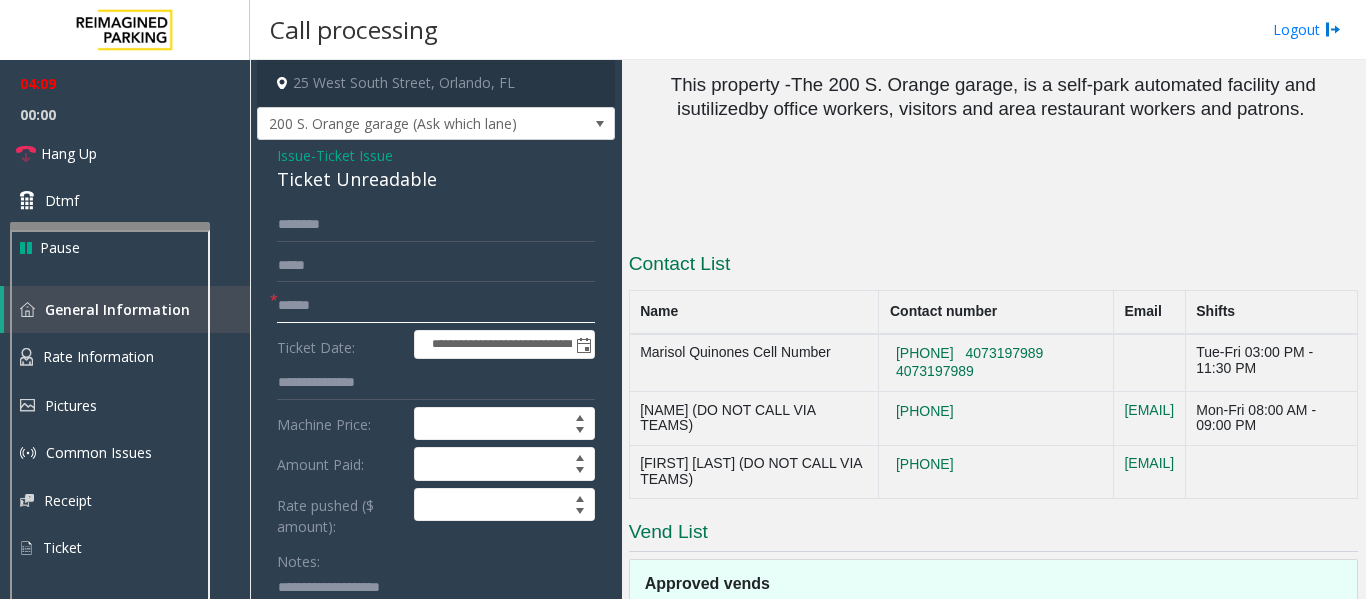 click 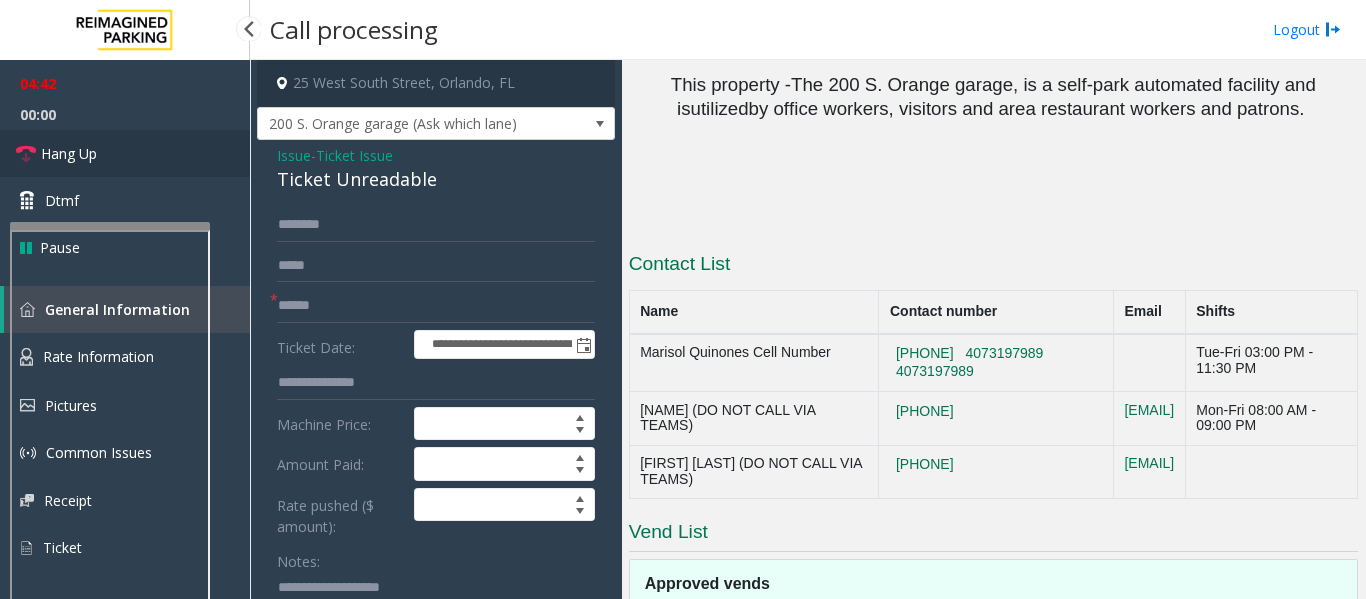 click on "Hang Up" at bounding box center [125, 153] 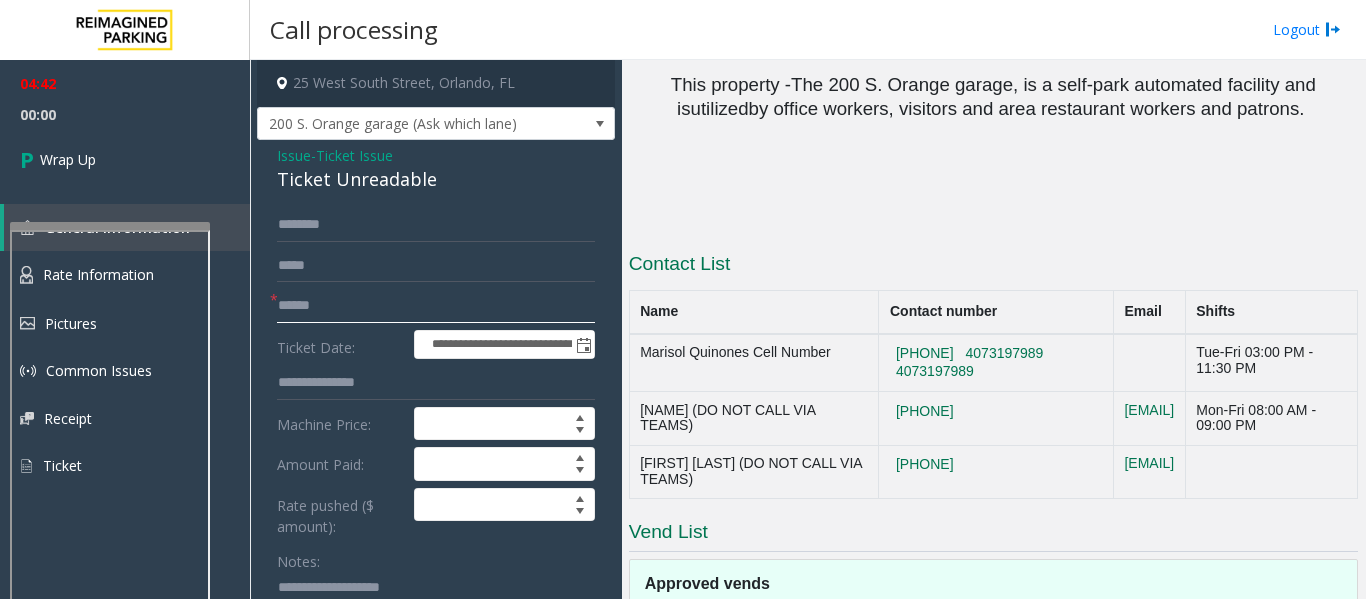 click 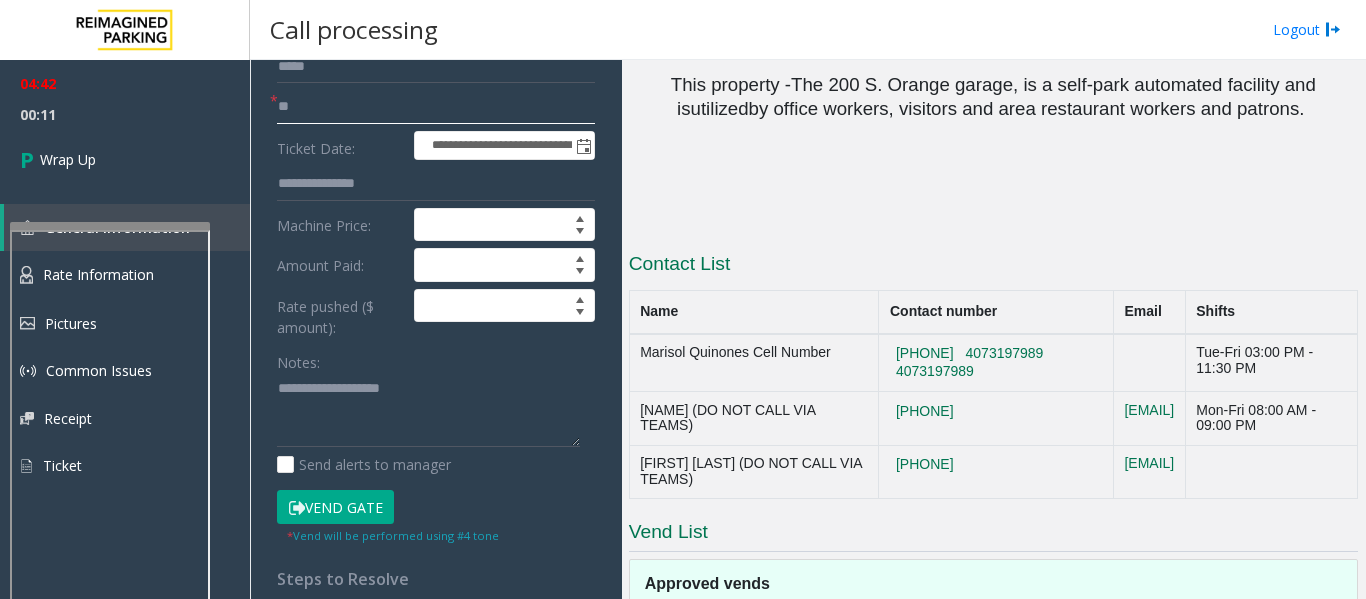 scroll, scrollTop: 200, scrollLeft: 0, axis: vertical 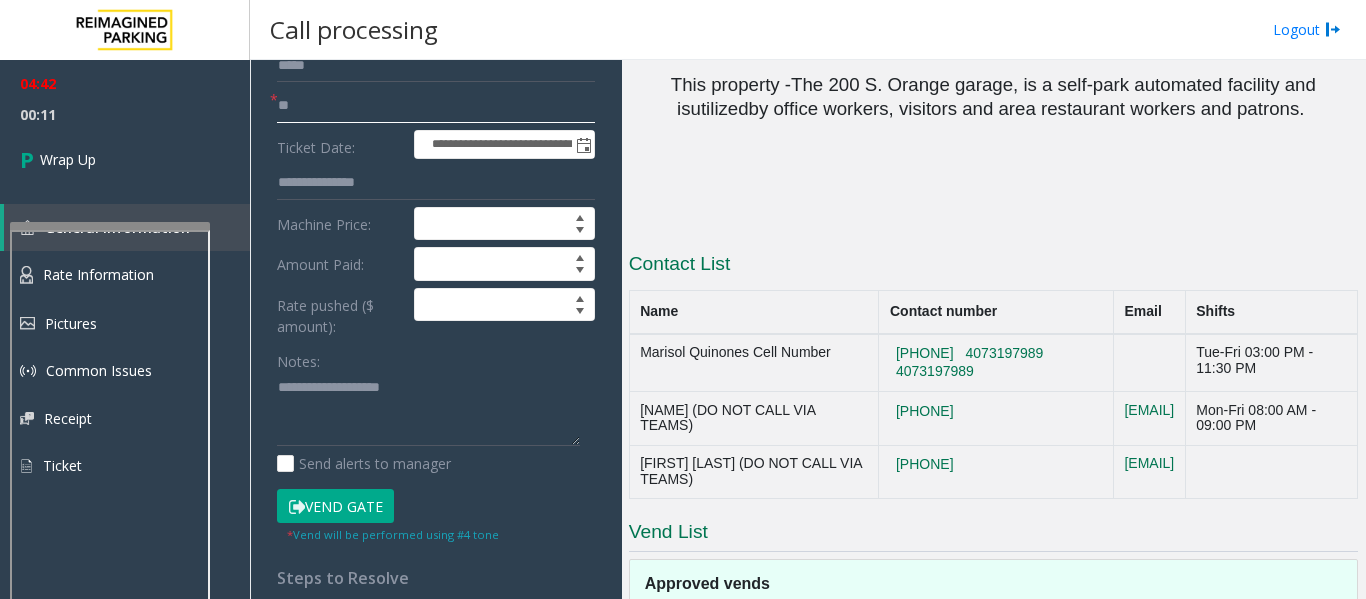 type on "**" 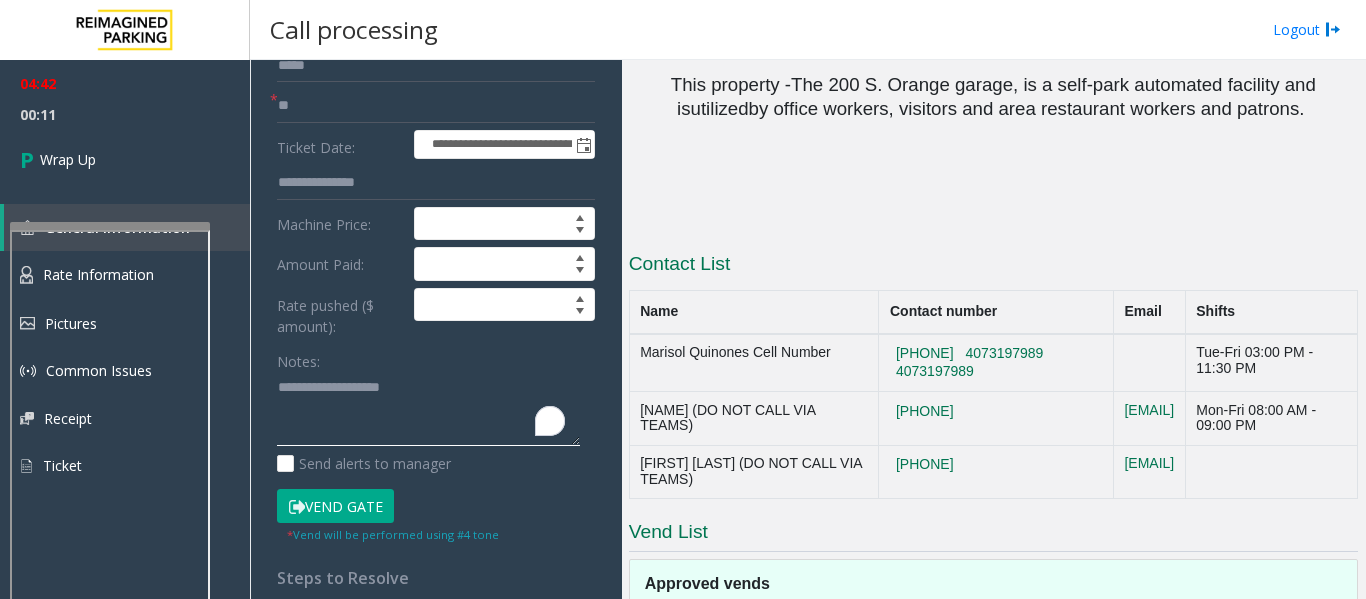 click 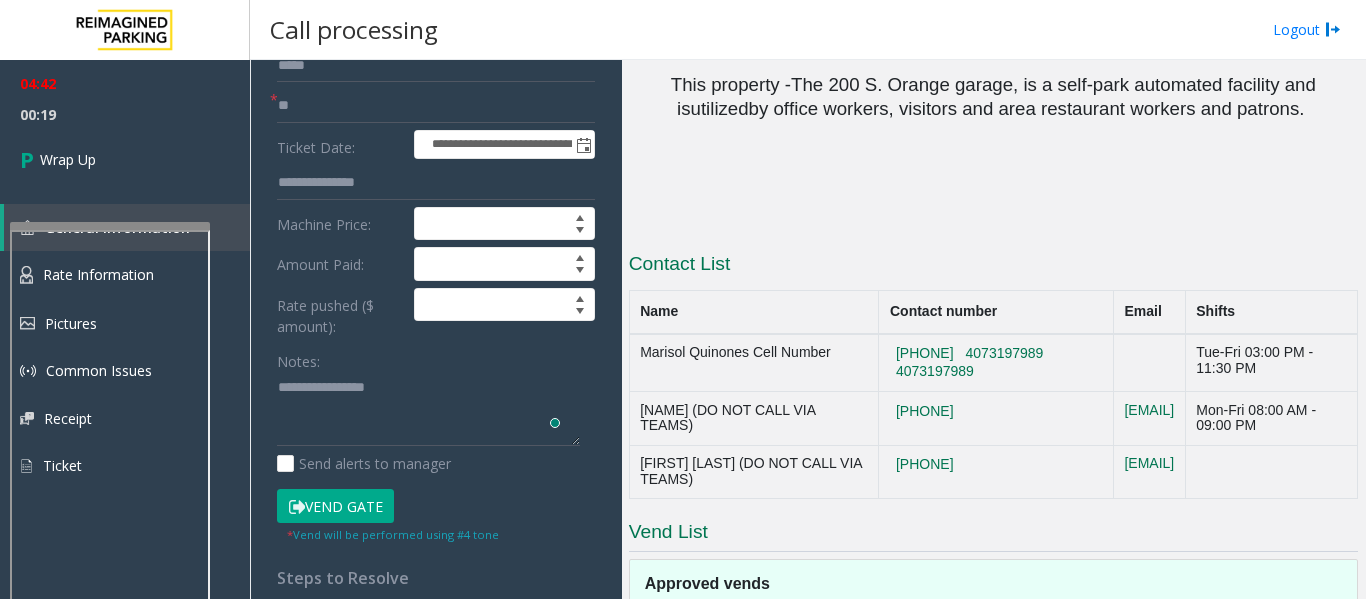 click on "**********" 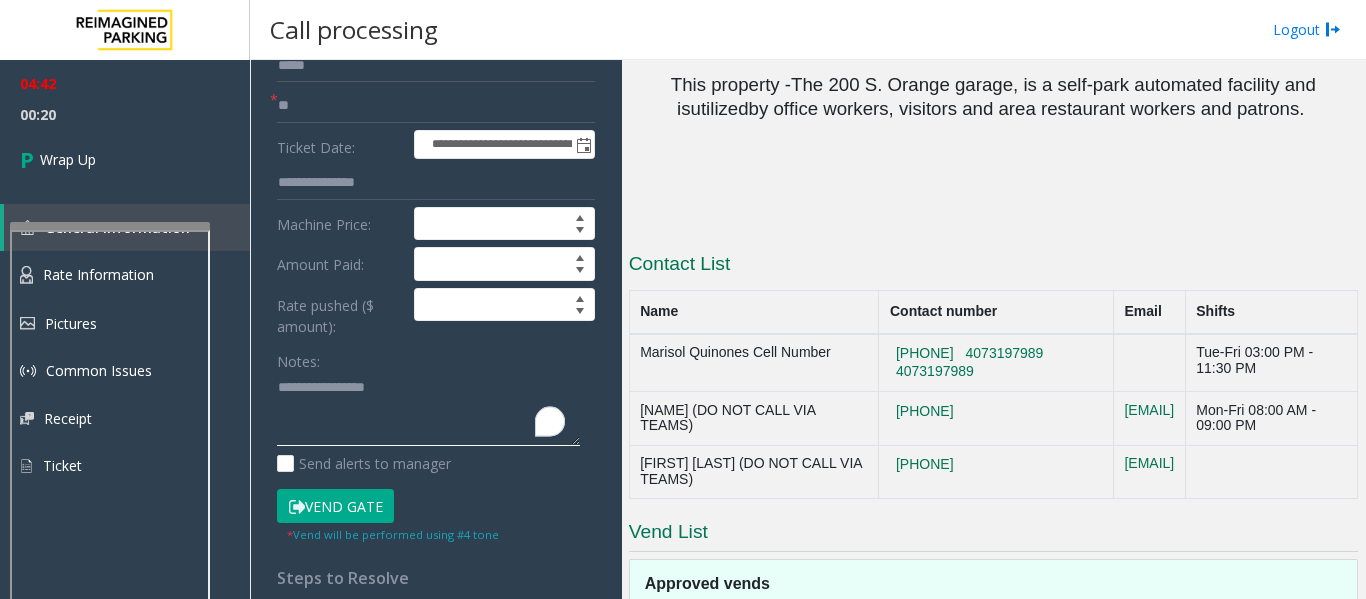 click 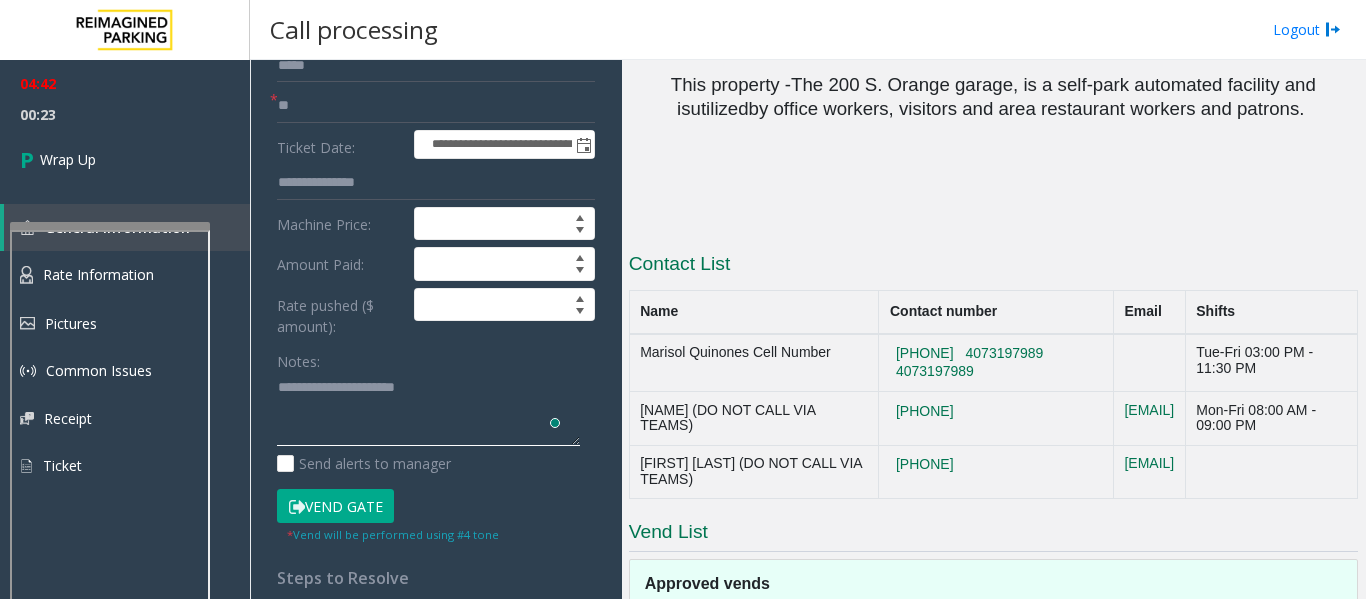 click 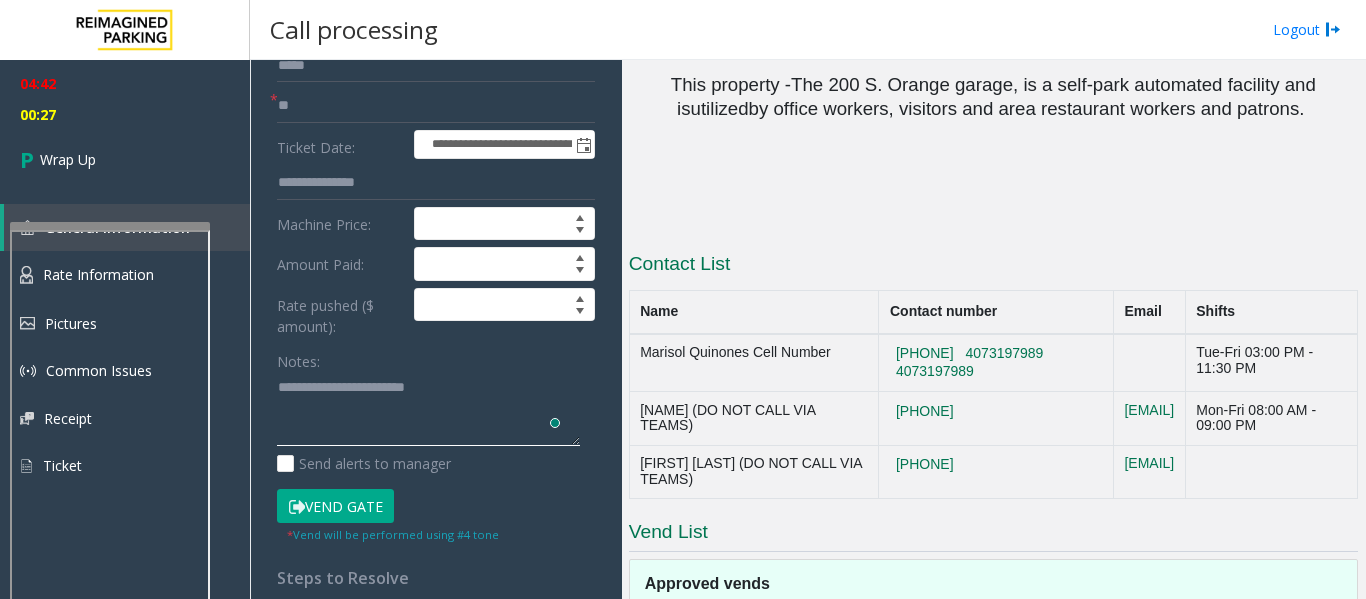 click 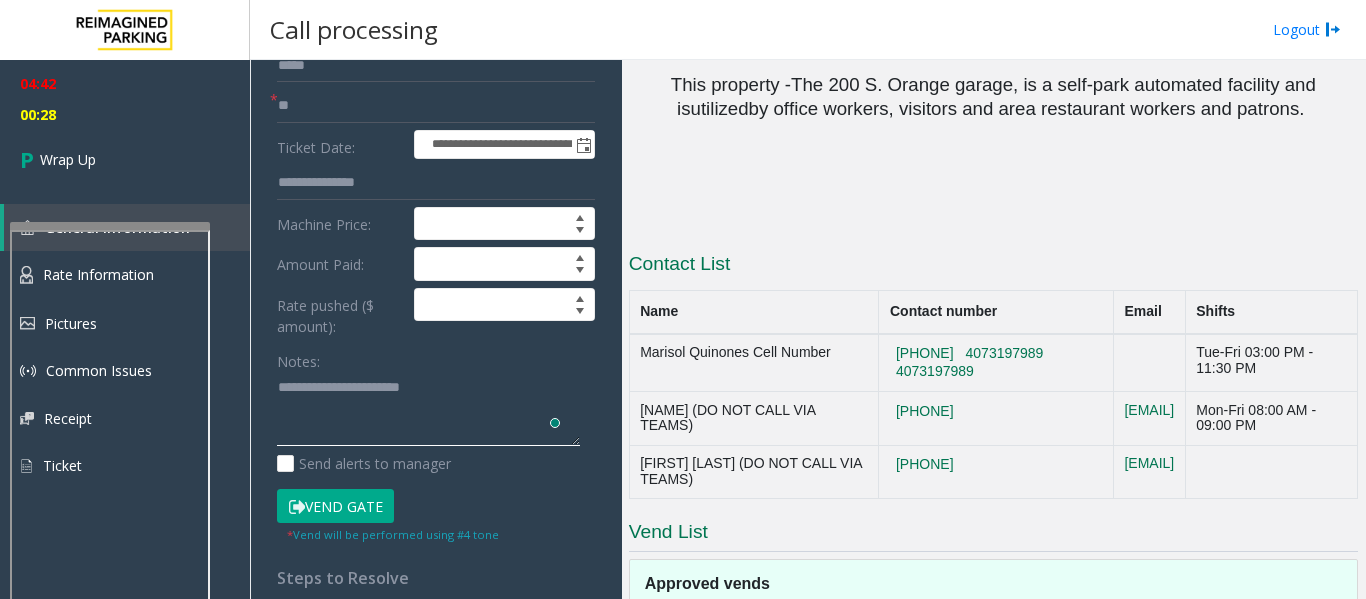 click 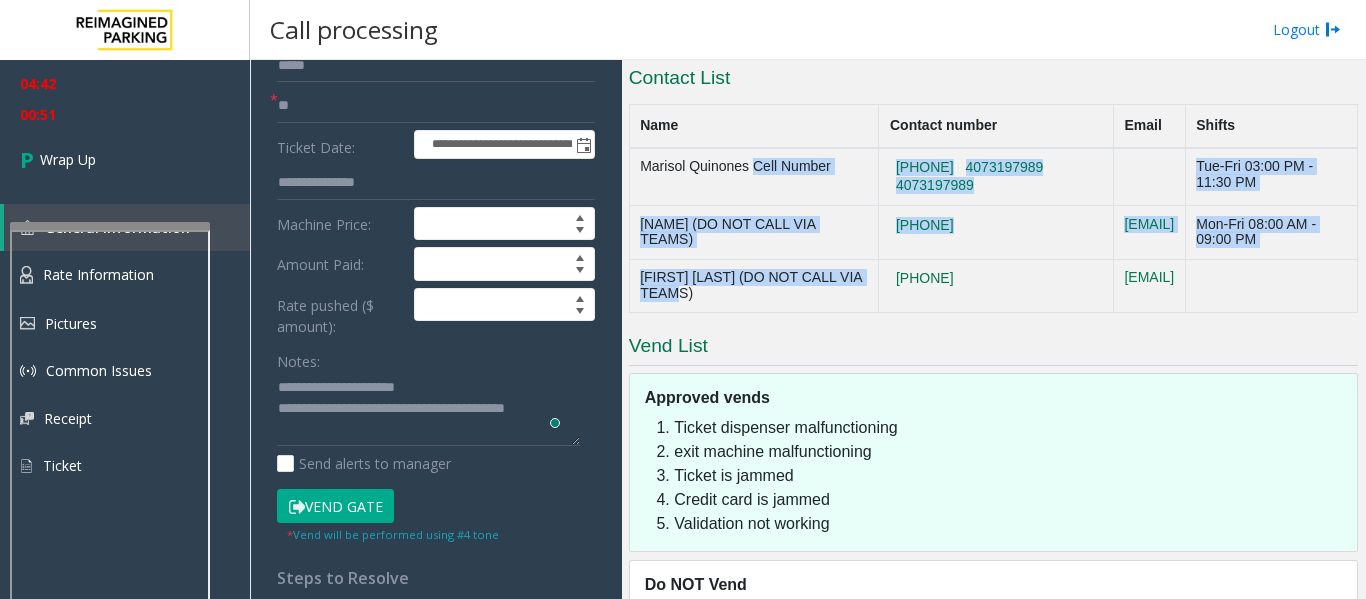 drag, startPoint x: 773, startPoint y: 189, endPoint x: 736, endPoint y: 186, distance: 37.12142 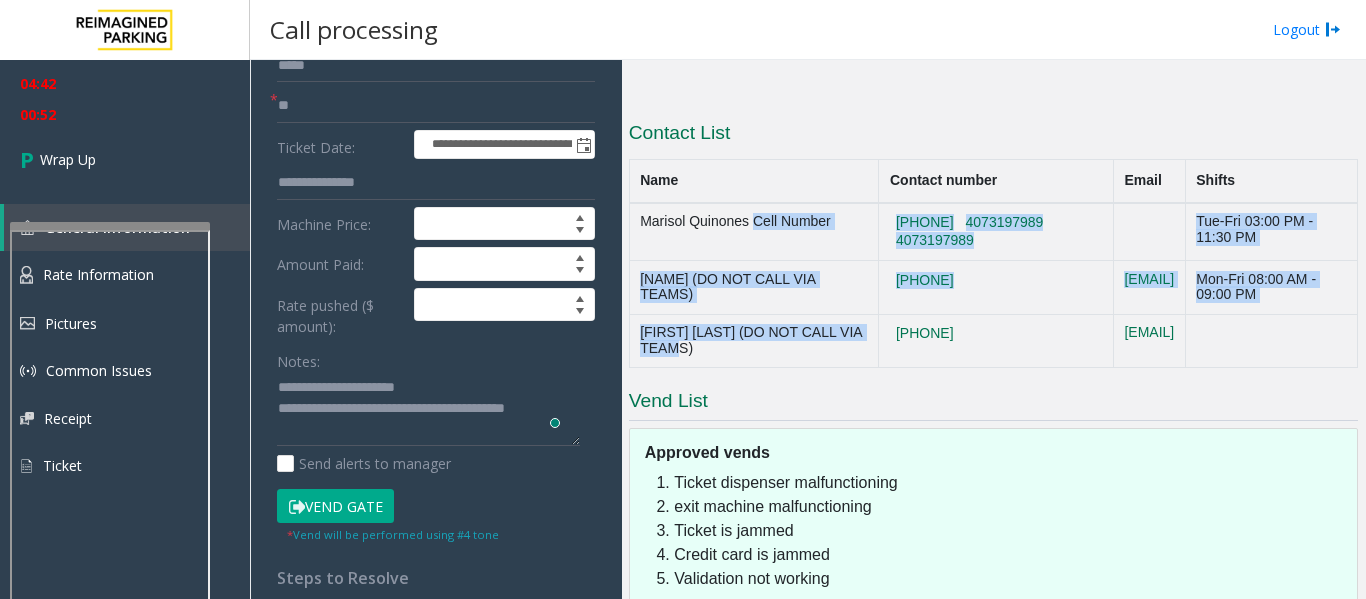 scroll, scrollTop: 3198, scrollLeft: 0, axis: vertical 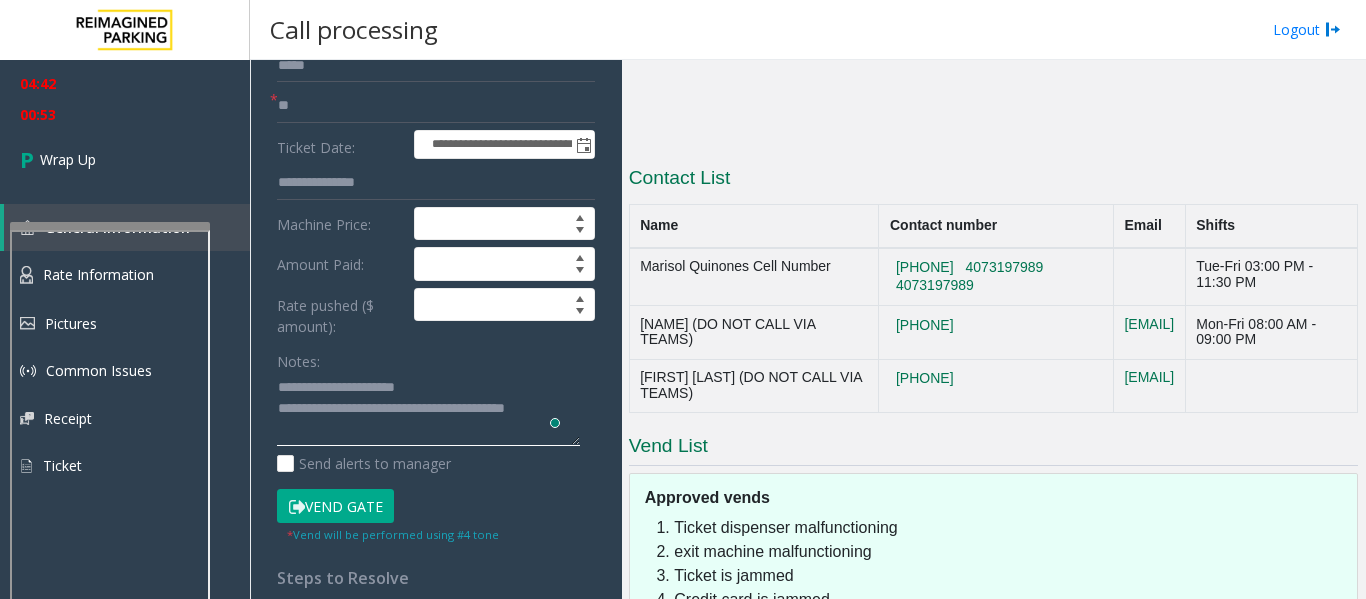 click 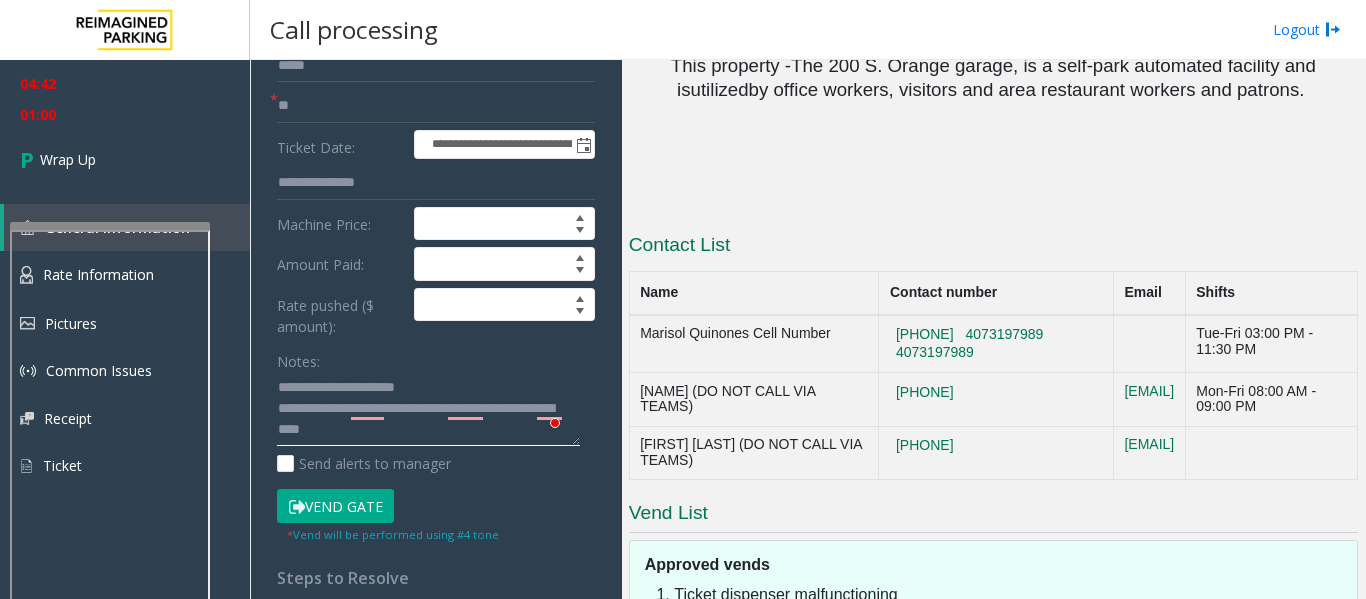 scroll, scrollTop: 3098, scrollLeft: 0, axis: vertical 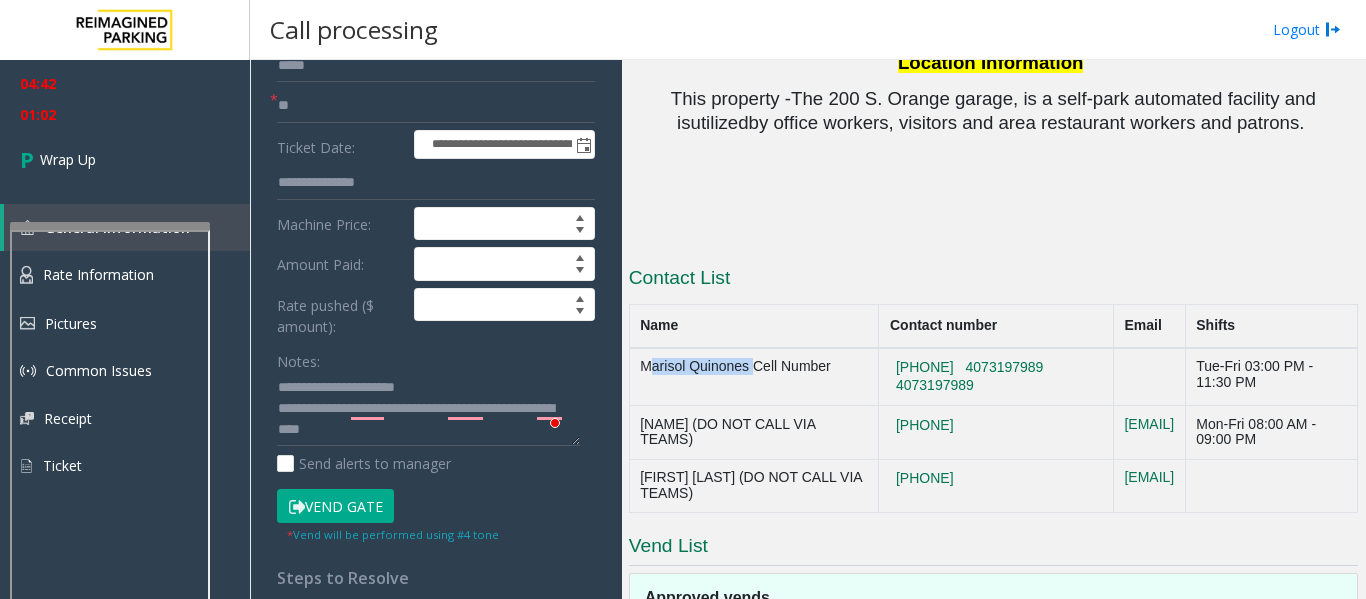 drag, startPoint x: 759, startPoint y: 203, endPoint x: 634, endPoint y: 202, distance: 125.004 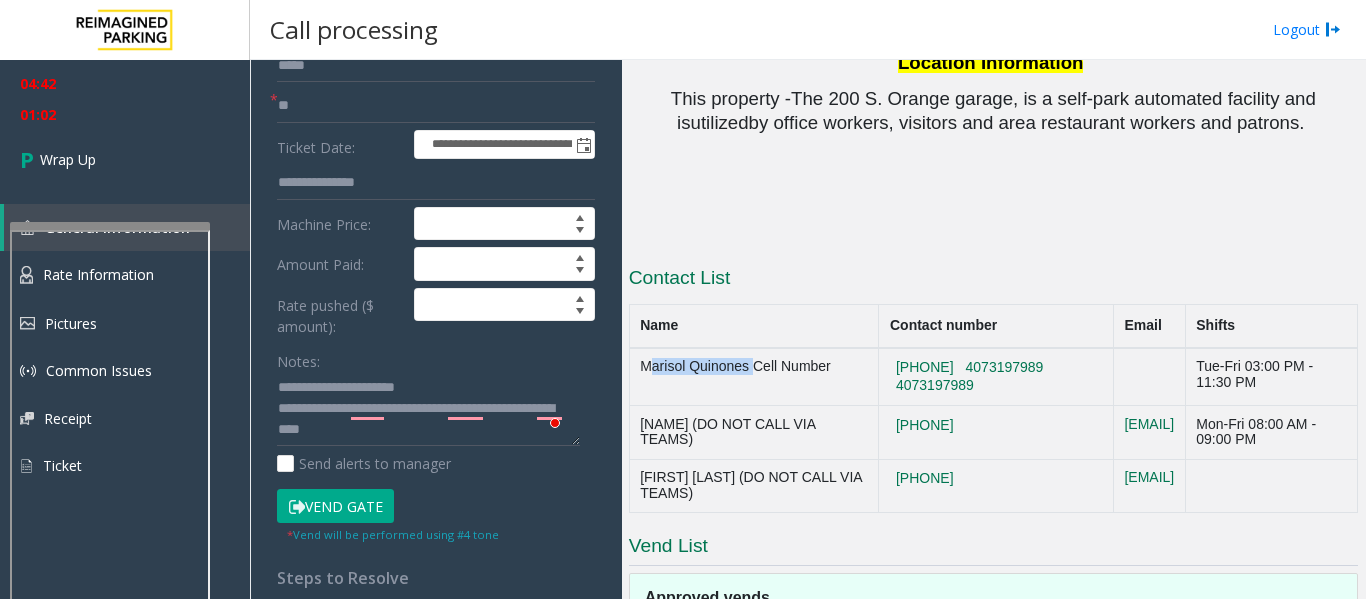 click on "Marisol Quinones Cell Number" 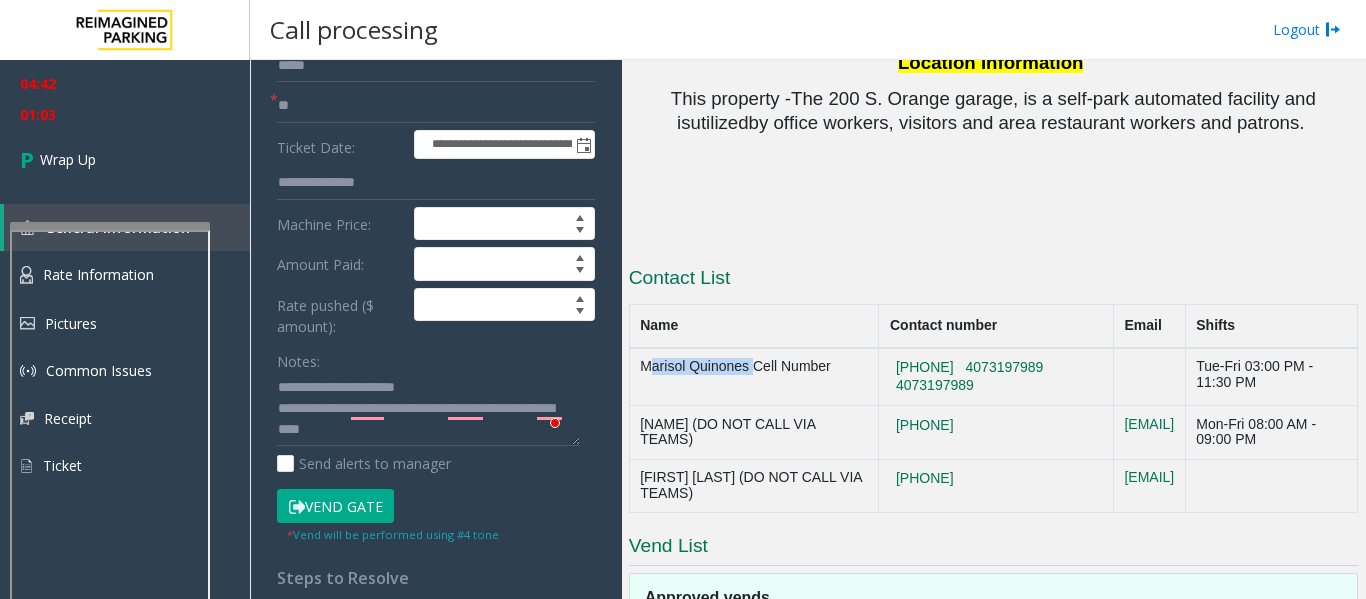 copy on "[FIRST] [LAST]" 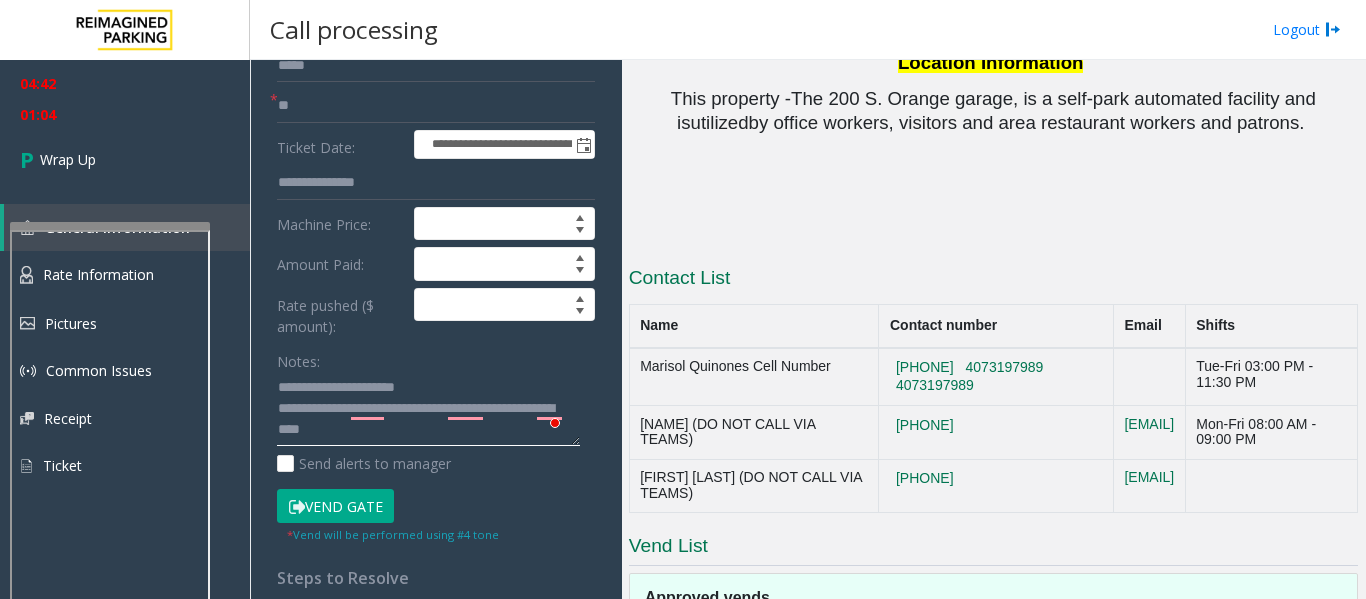 click 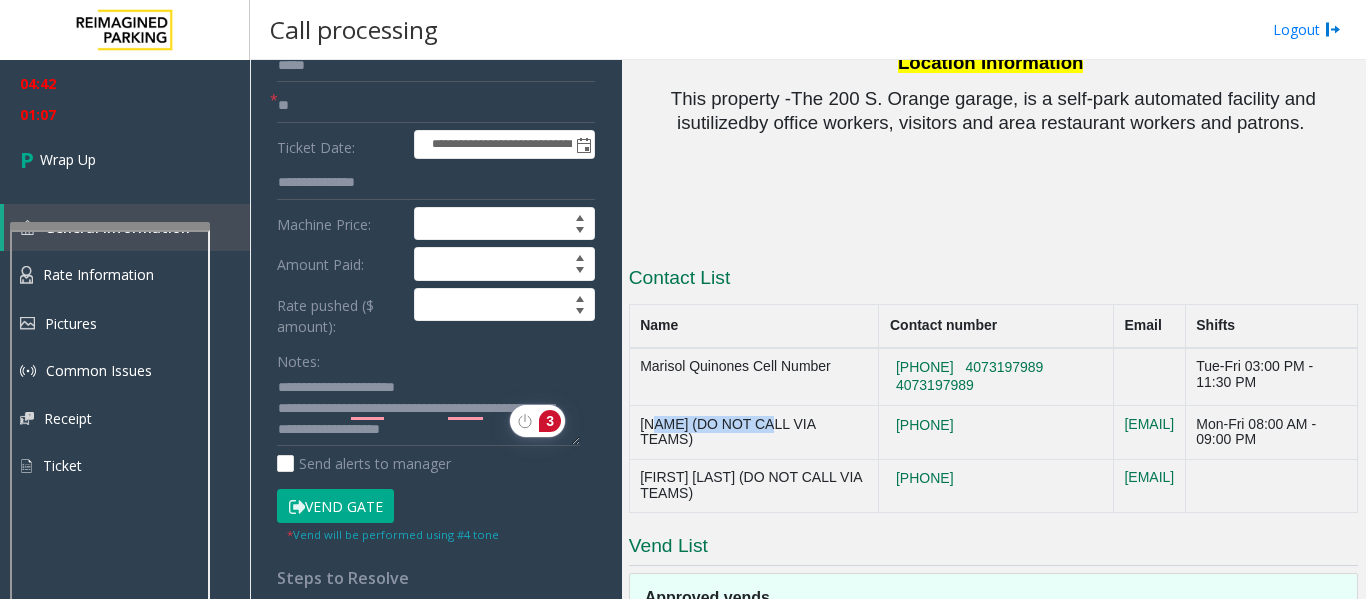 drag, startPoint x: 752, startPoint y: 274, endPoint x: 647, endPoint y: 268, distance: 105.17129 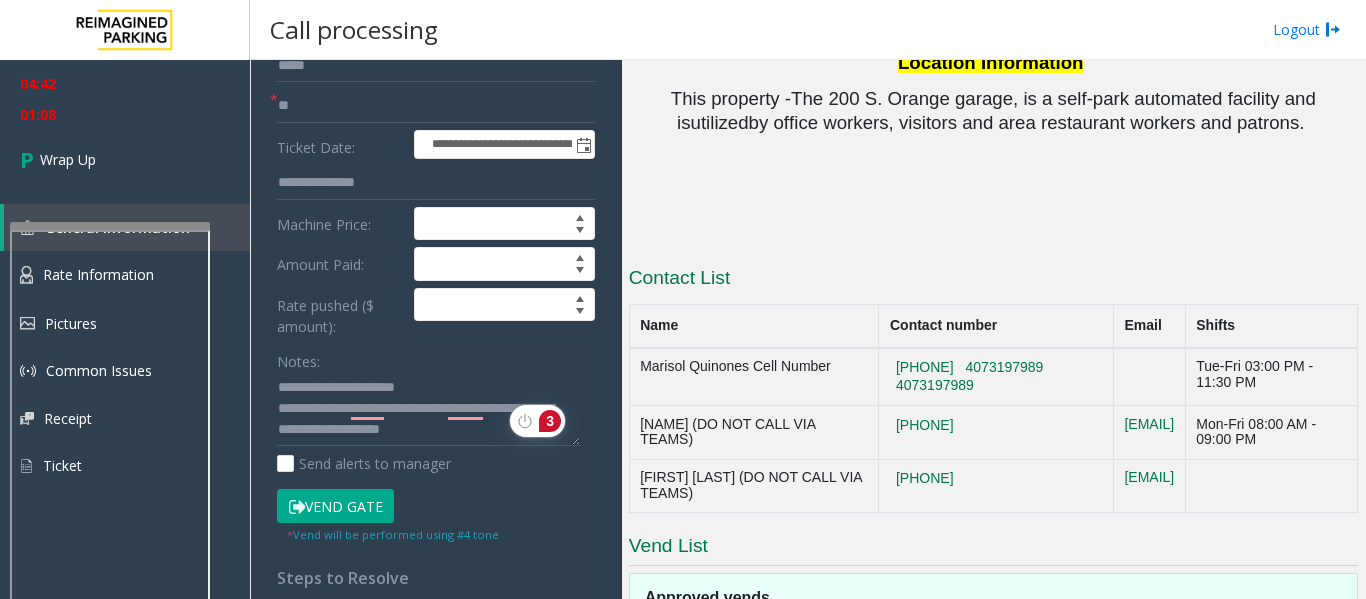 click on "[NAME] (DO NOT CALL VIA TEAMS)" 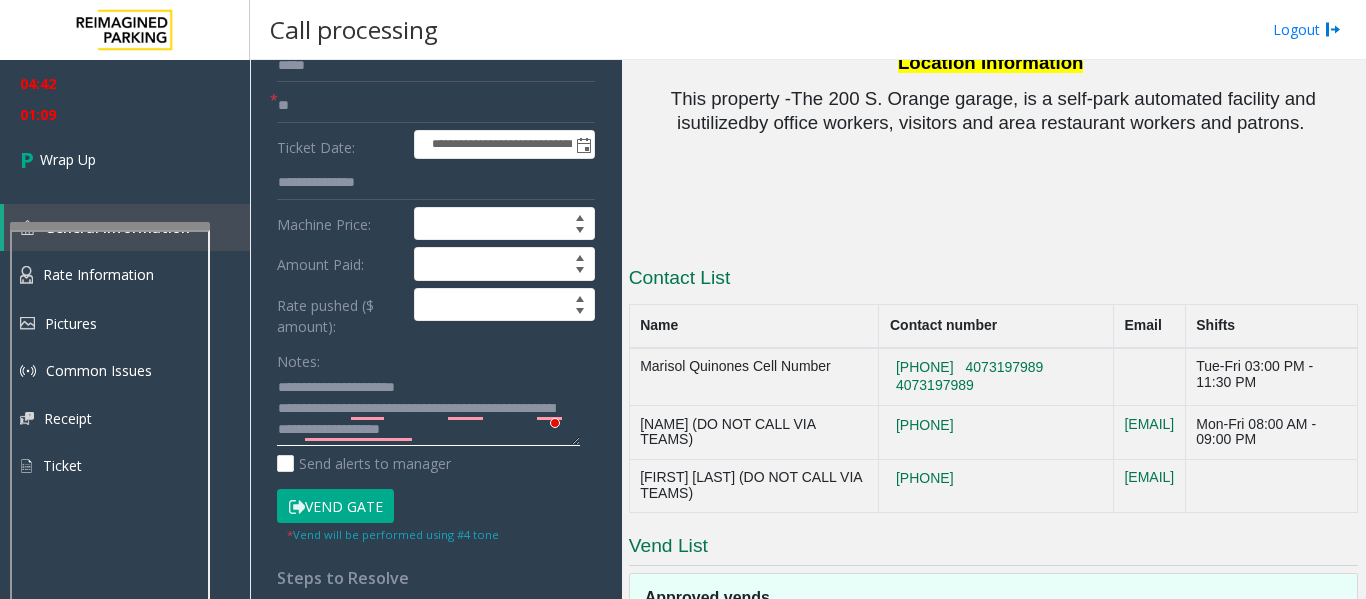 click 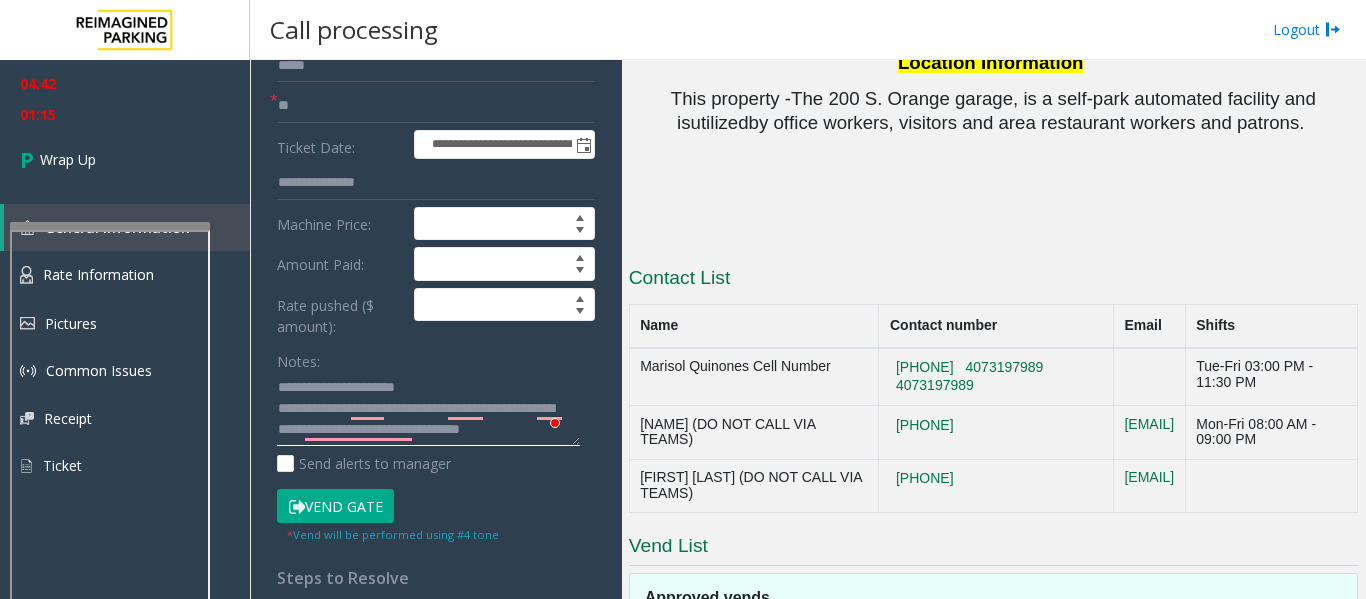 scroll, scrollTop: 16, scrollLeft: 0, axis: vertical 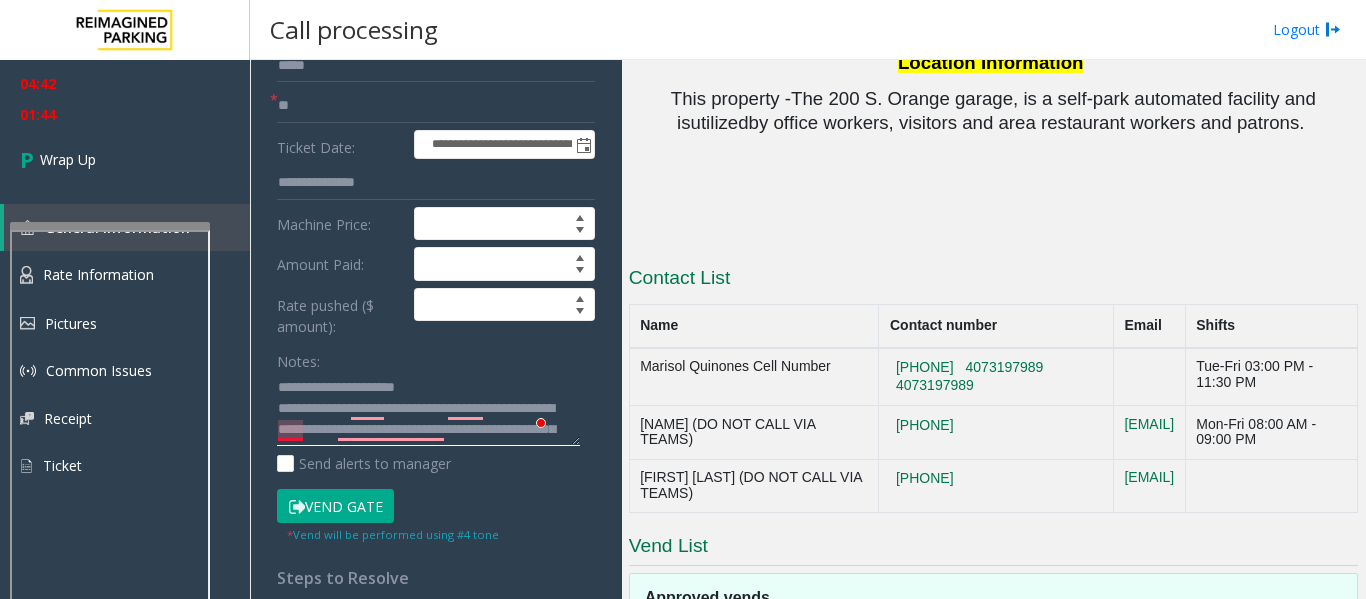 click 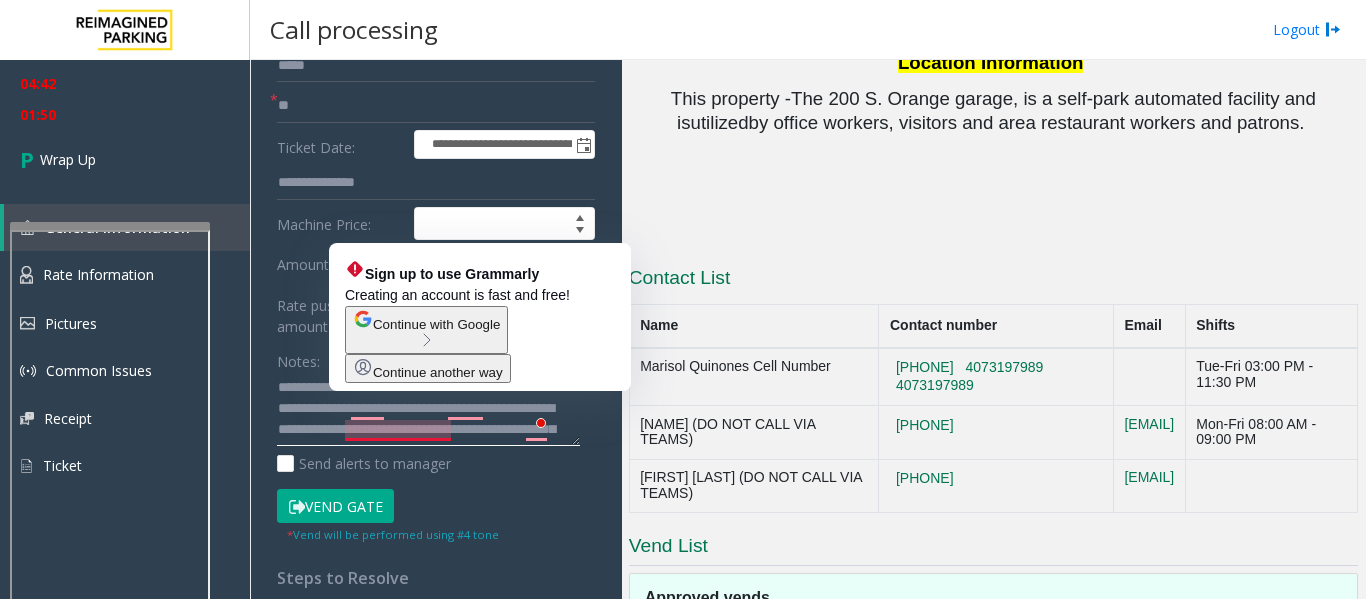 click 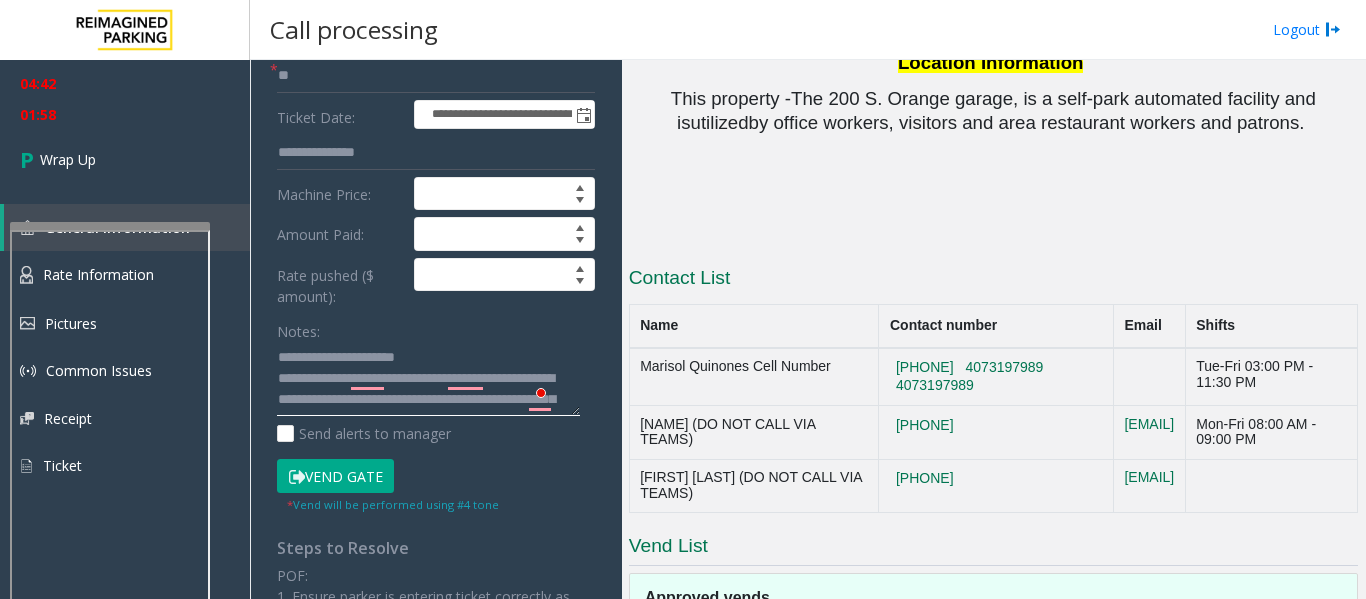 scroll, scrollTop: 234, scrollLeft: 0, axis: vertical 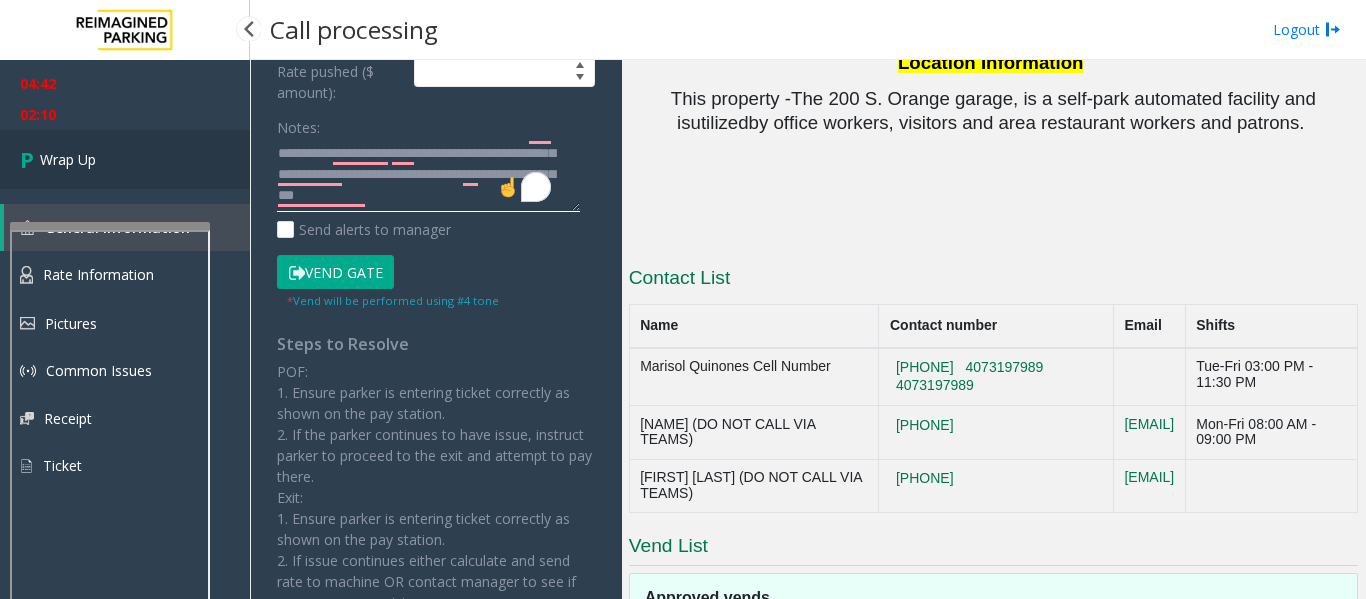 type on "**********" 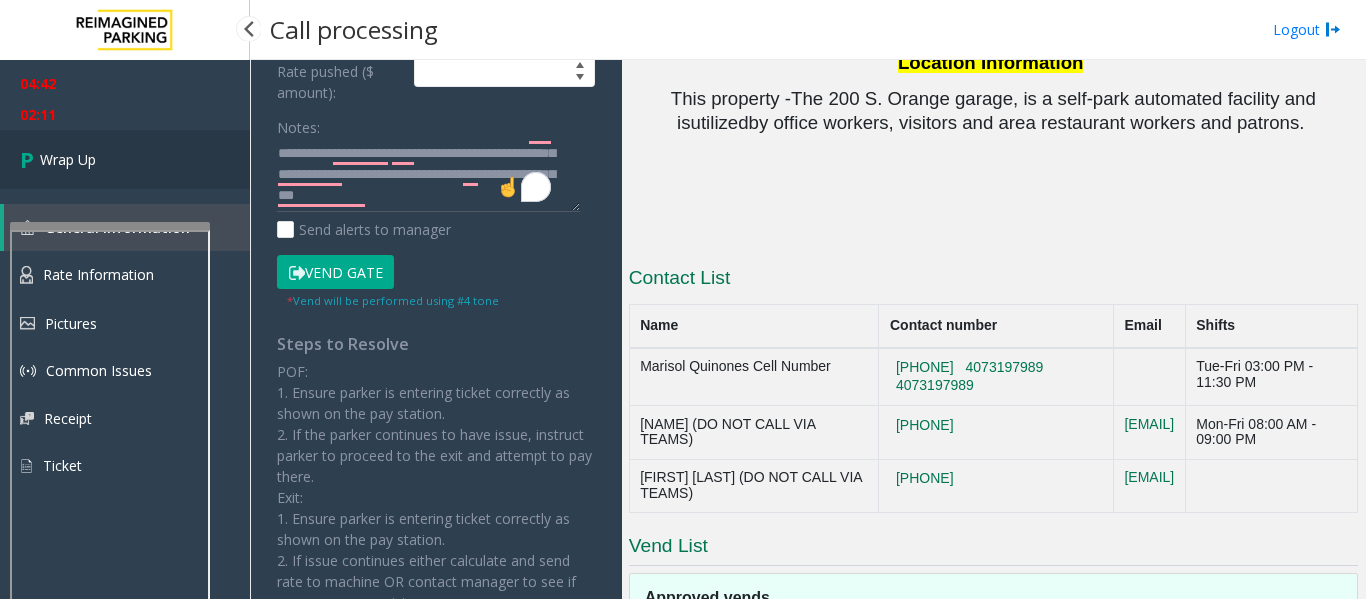 click on "Wrap Up" at bounding box center [68, 159] 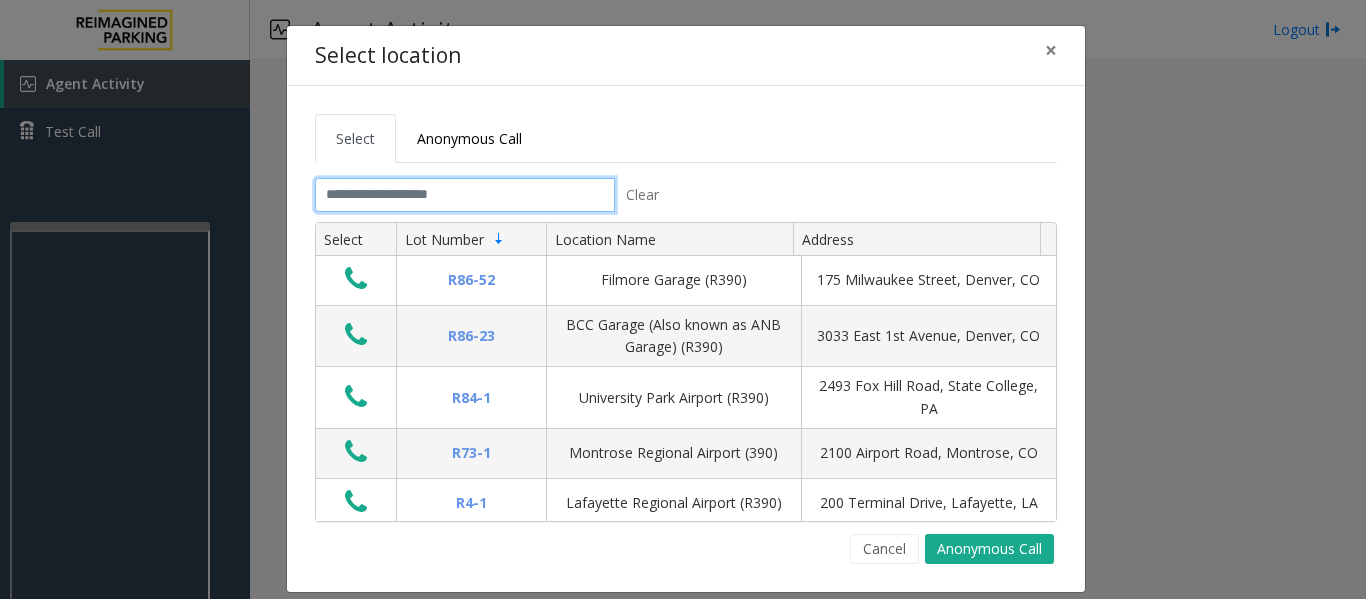 click 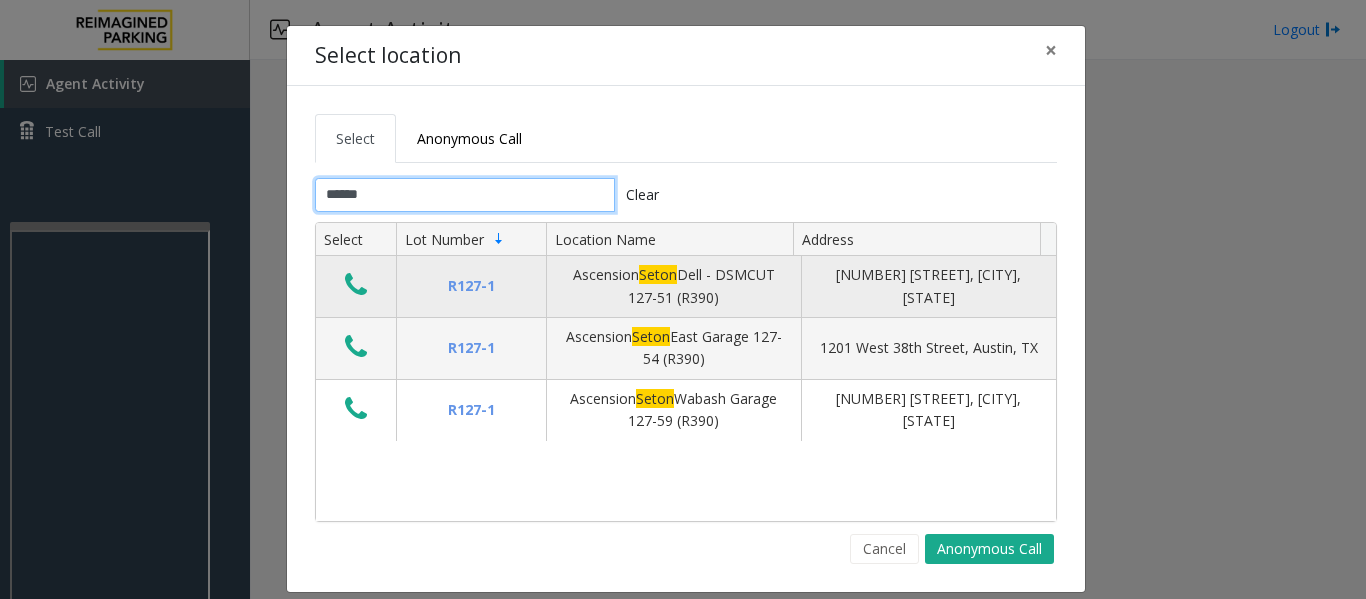 type on "*****" 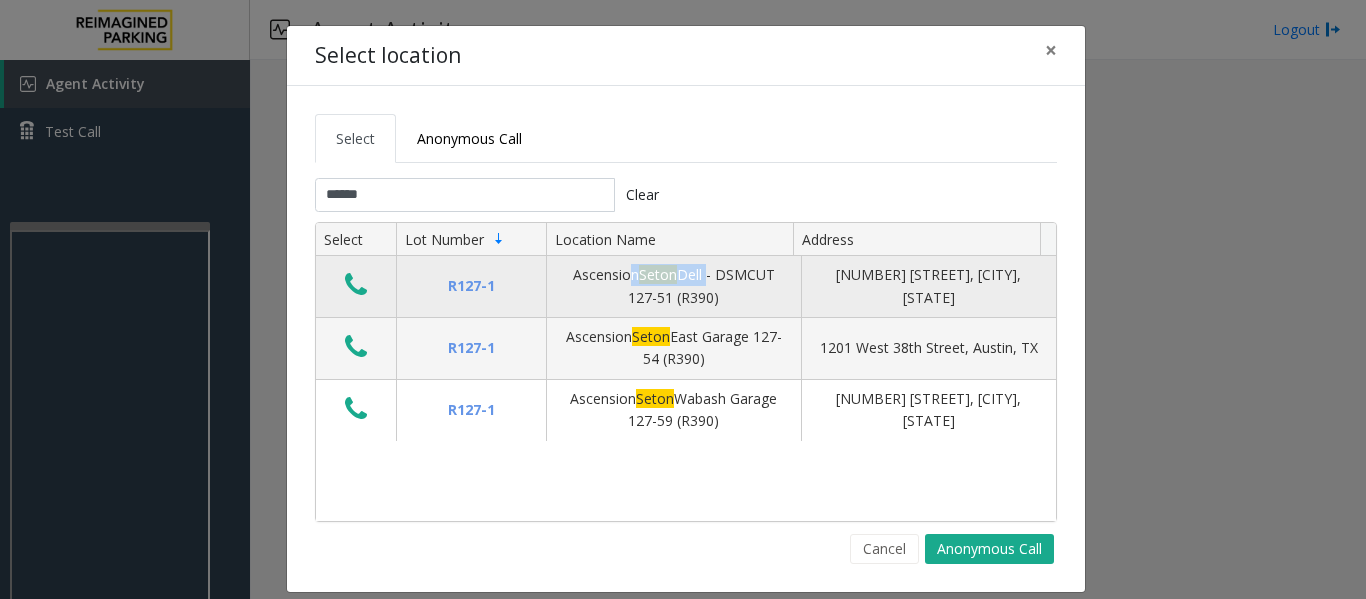 drag, startPoint x: 619, startPoint y: 273, endPoint x: 695, endPoint y: 268, distance: 76.1643 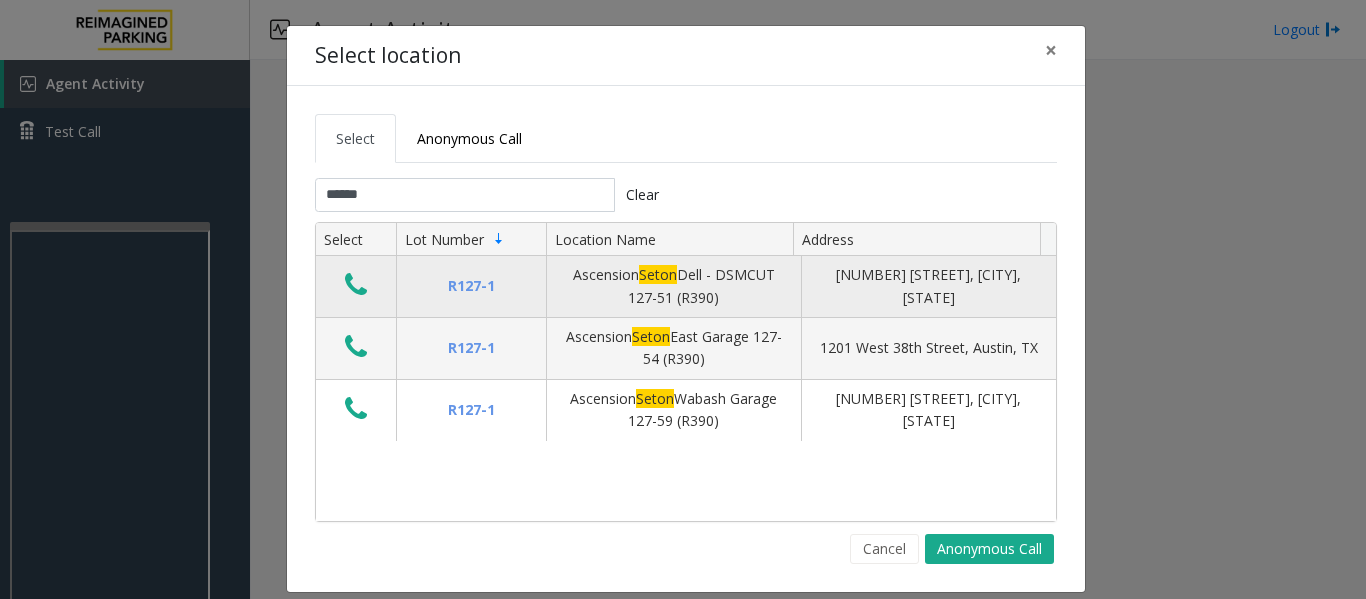 click 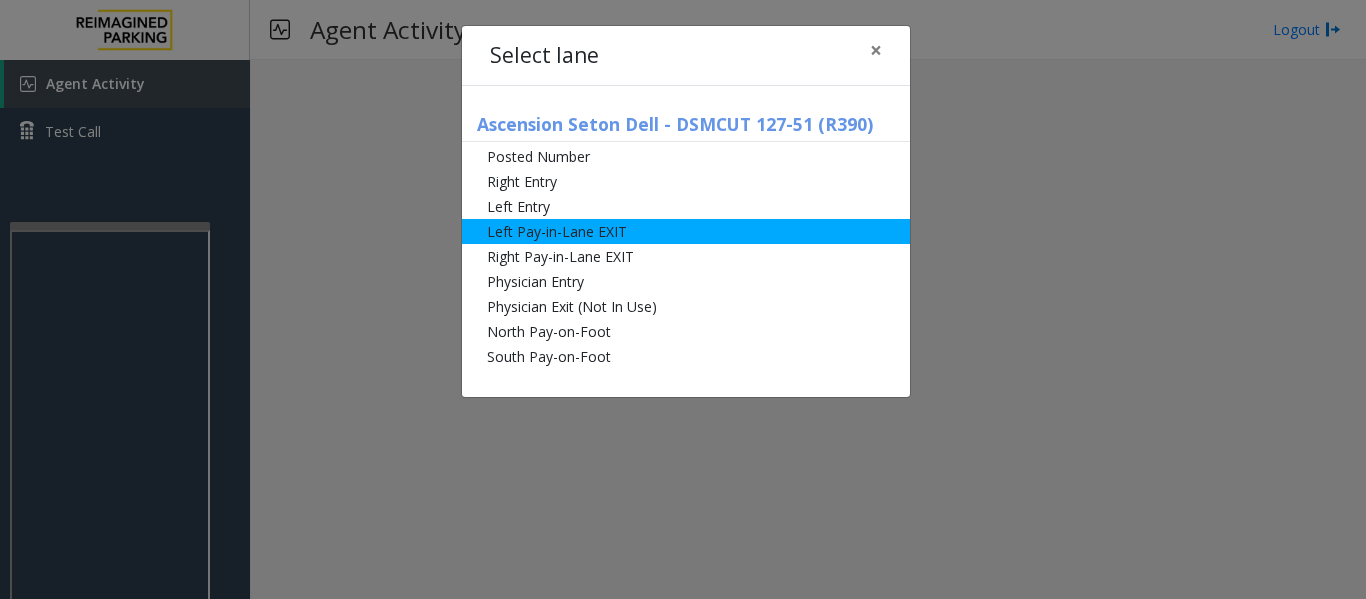 click on "Left Pay-in-Lane EXIT" 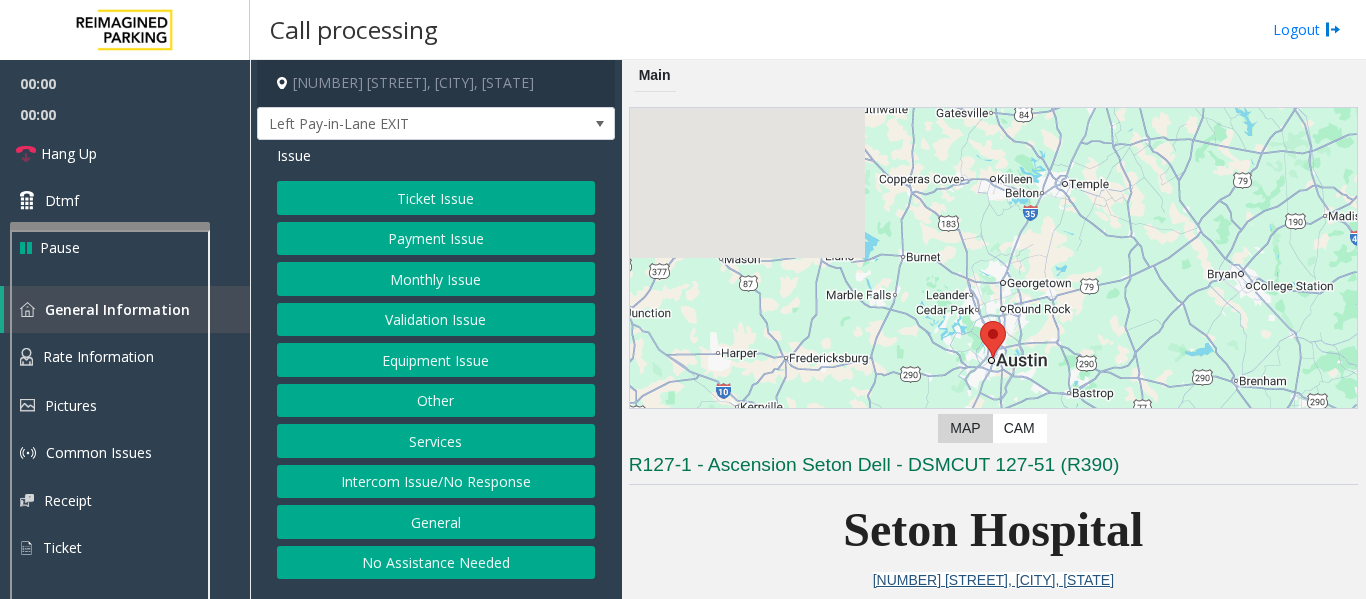 click on "Monthly Issue" 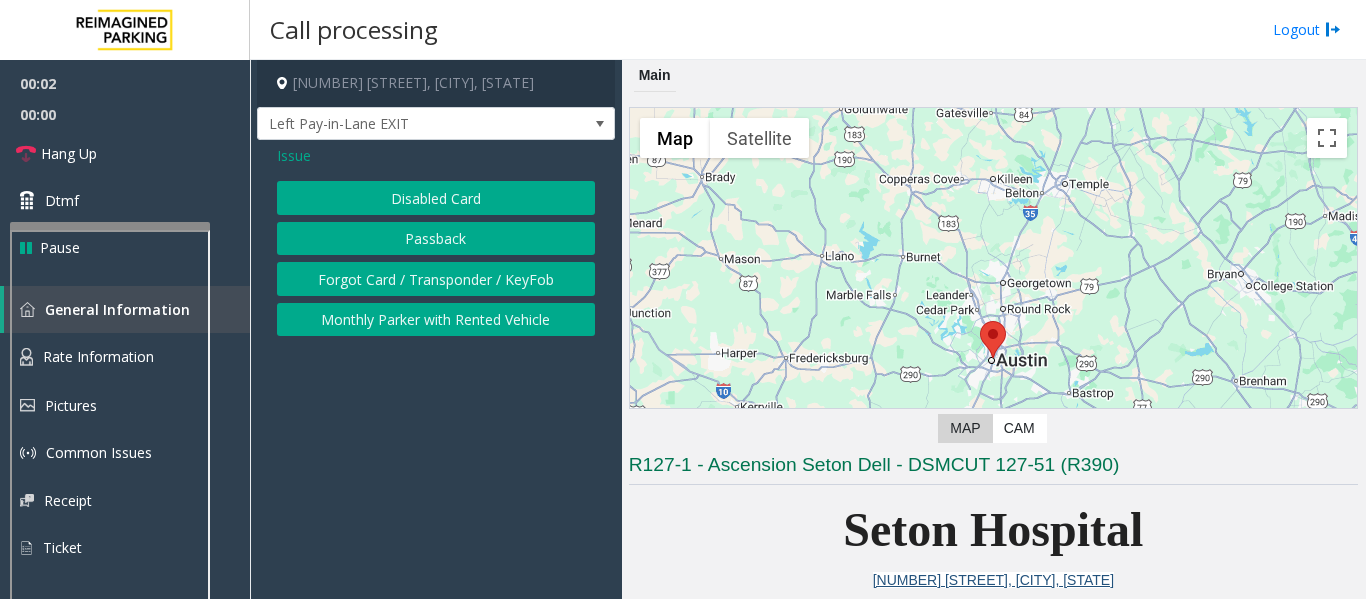 click on "Forgot Card / Transponder / KeyFob" 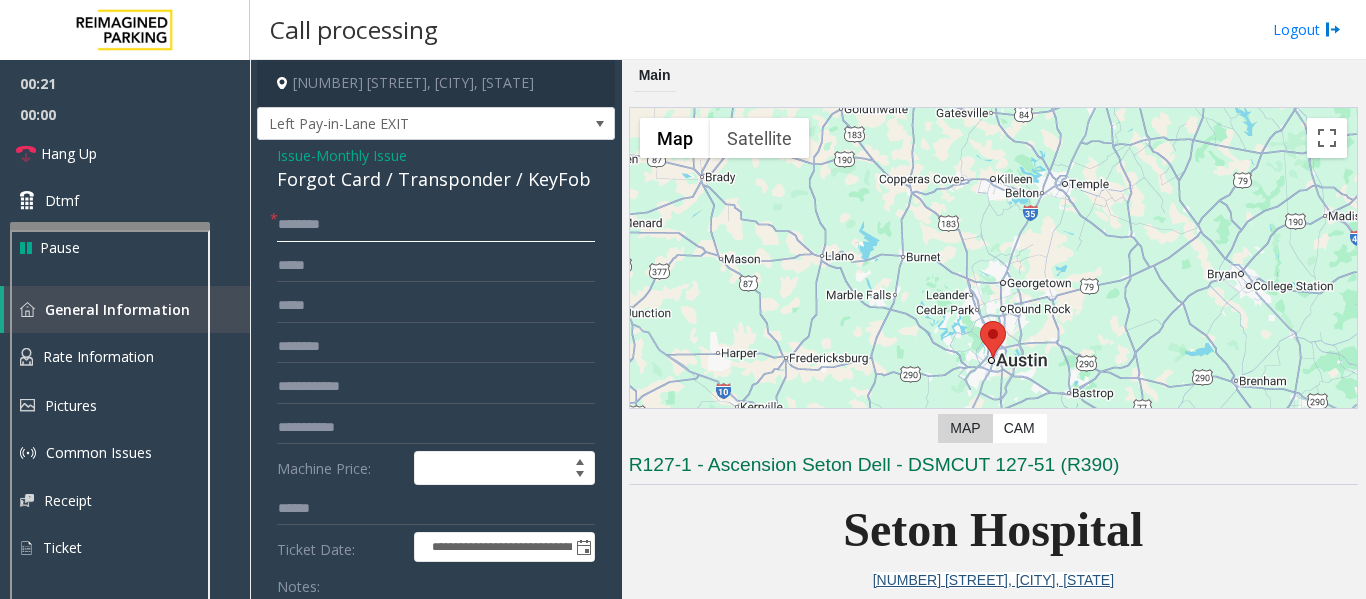 click 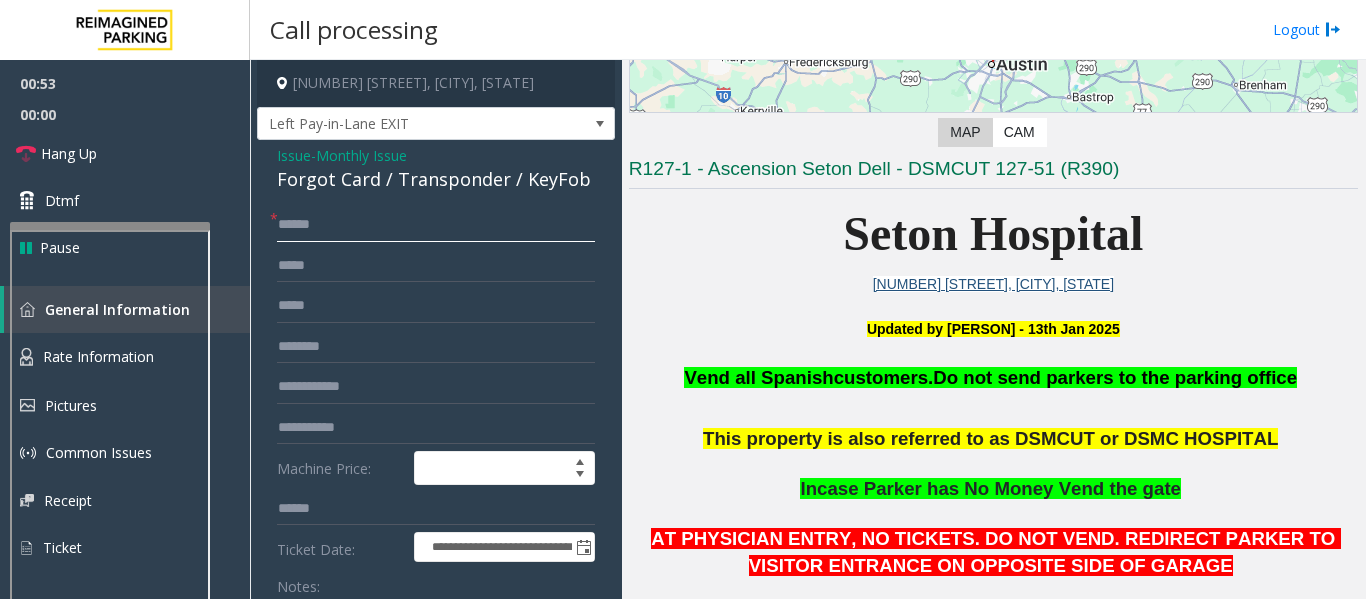 scroll, scrollTop: 300, scrollLeft: 0, axis: vertical 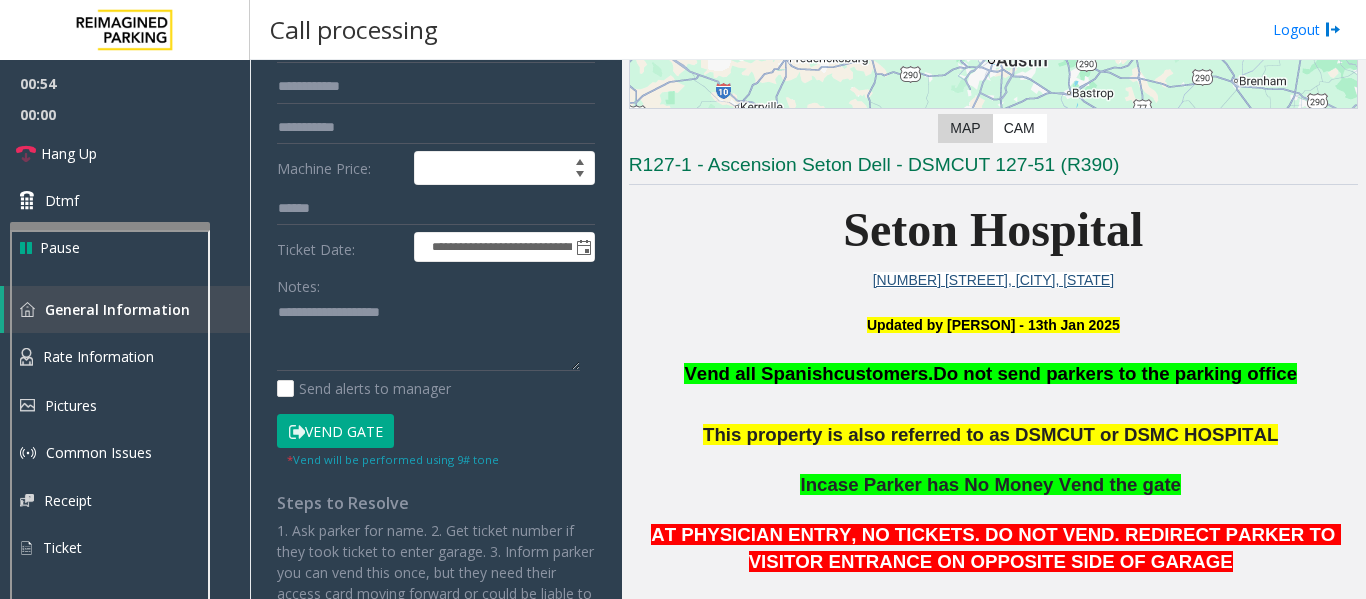 type on "******" 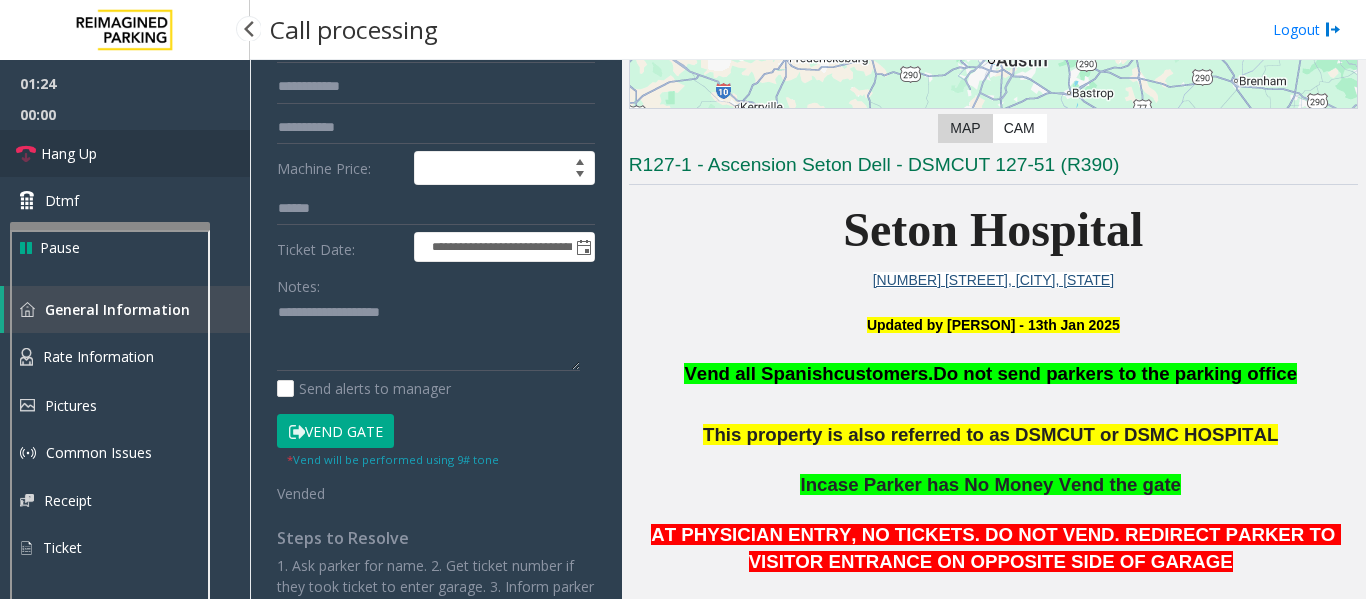click on "Hang Up" at bounding box center (69, 153) 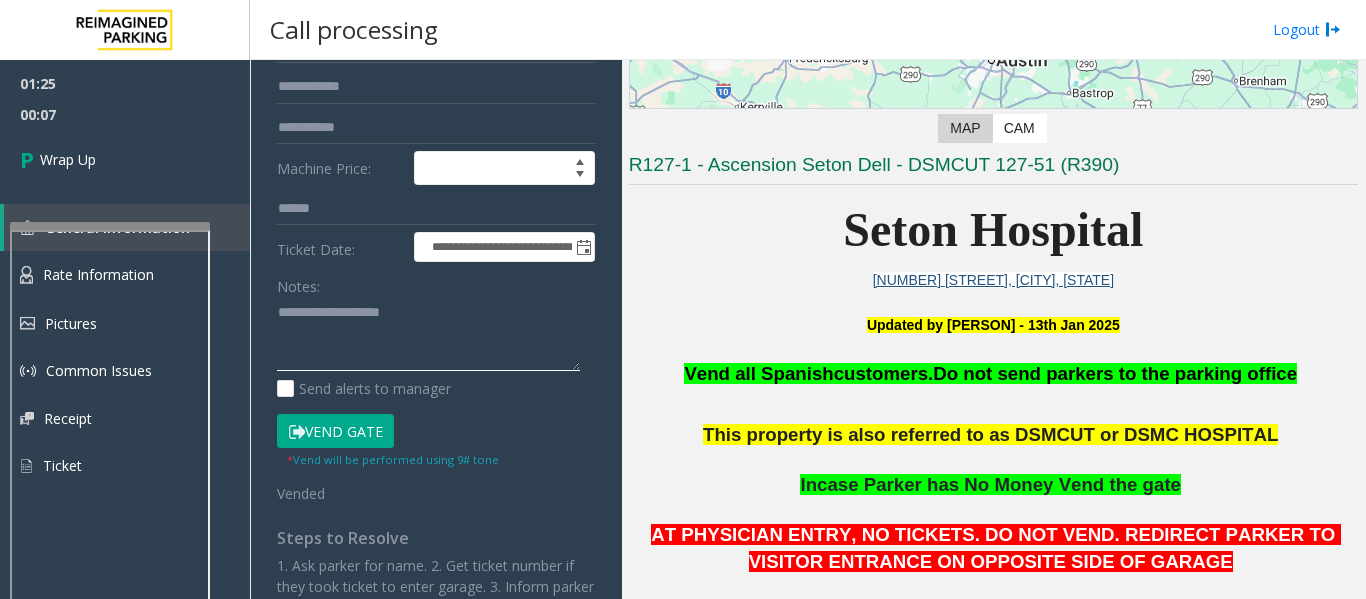 click 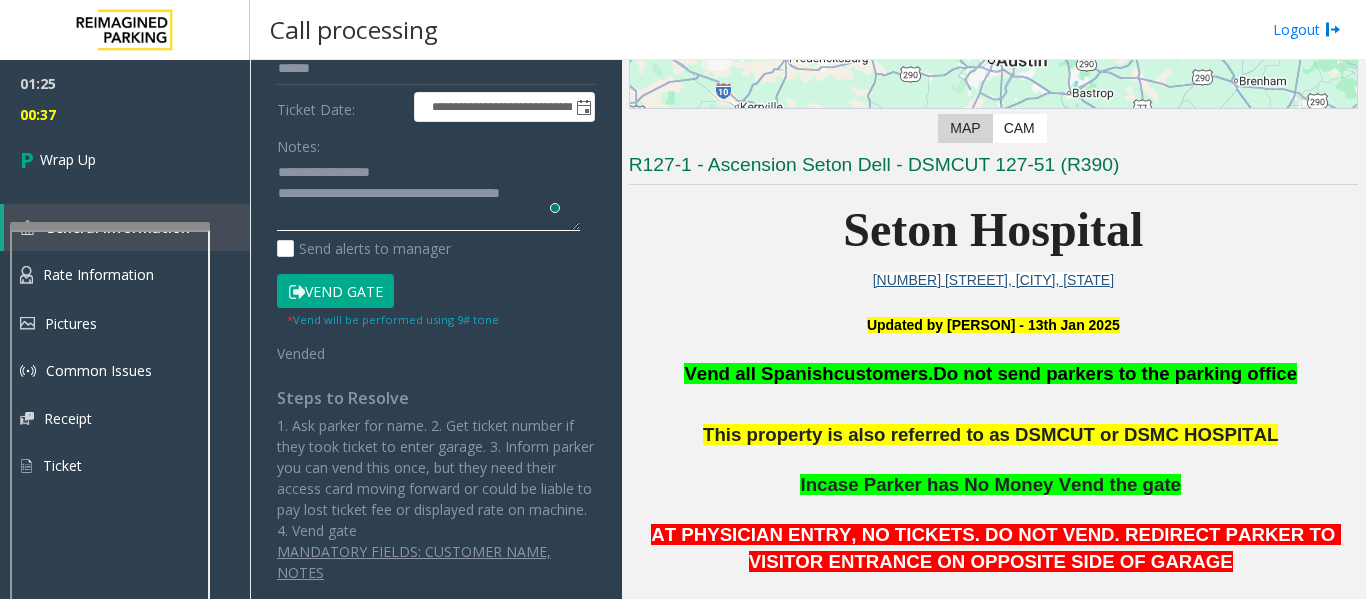 scroll, scrollTop: 444, scrollLeft: 0, axis: vertical 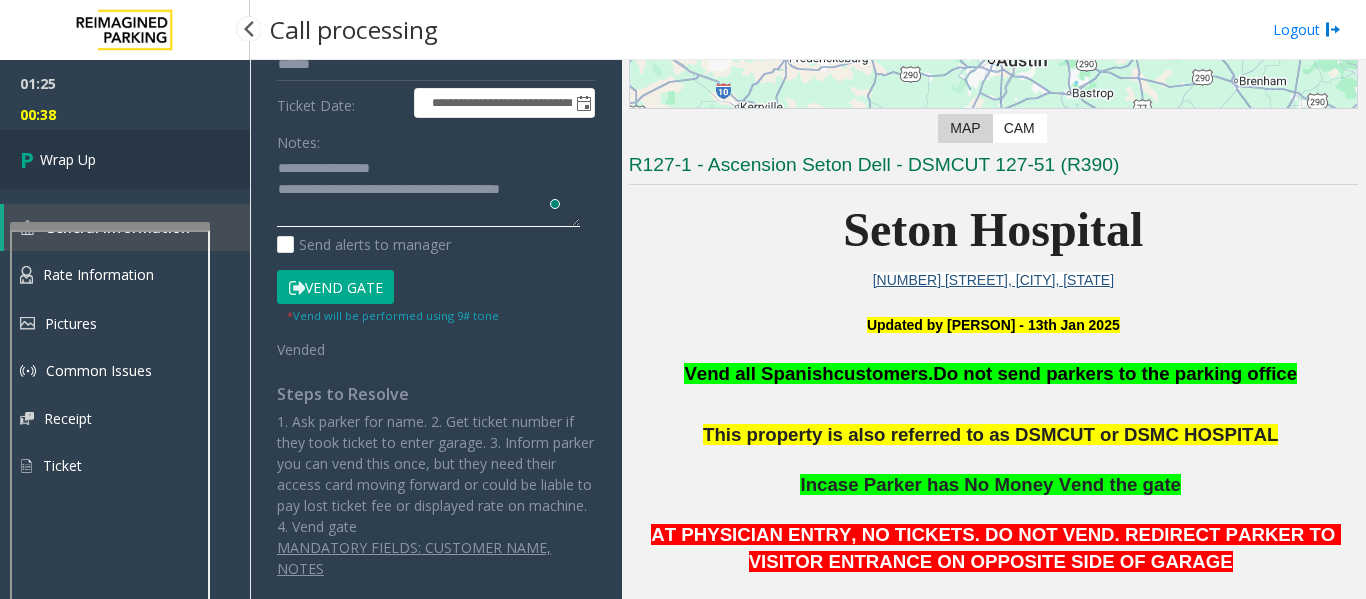 type on "**********" 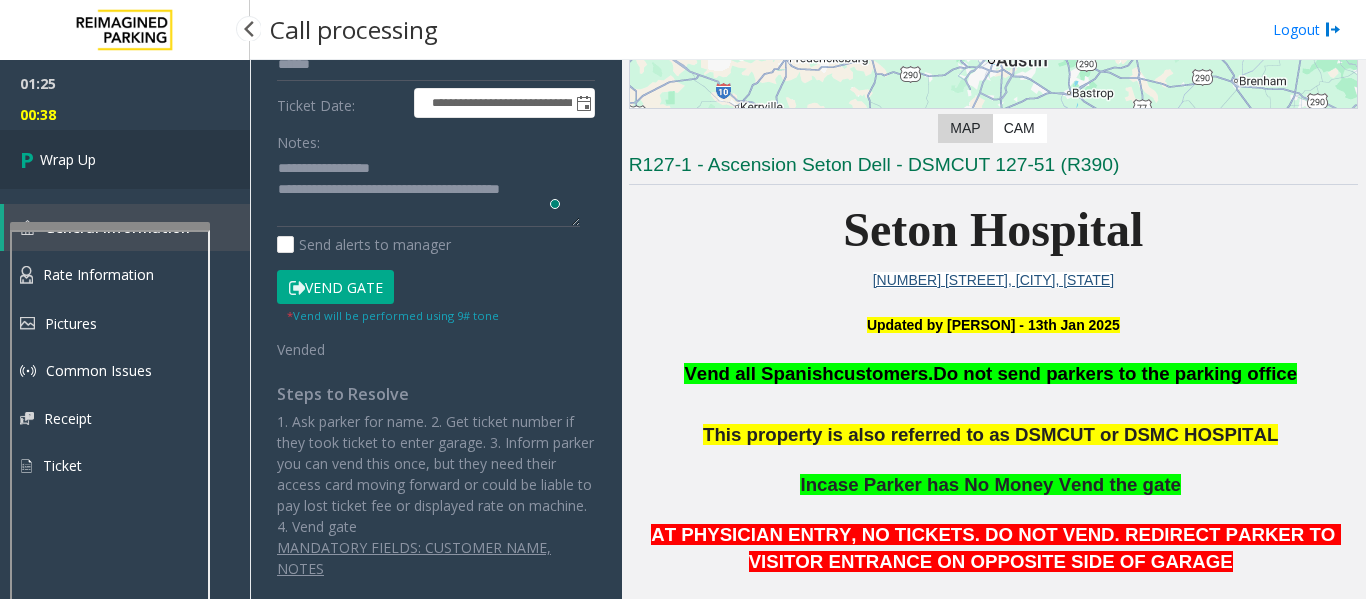 click on "Wrap Up" at bounding box center (68, 159) 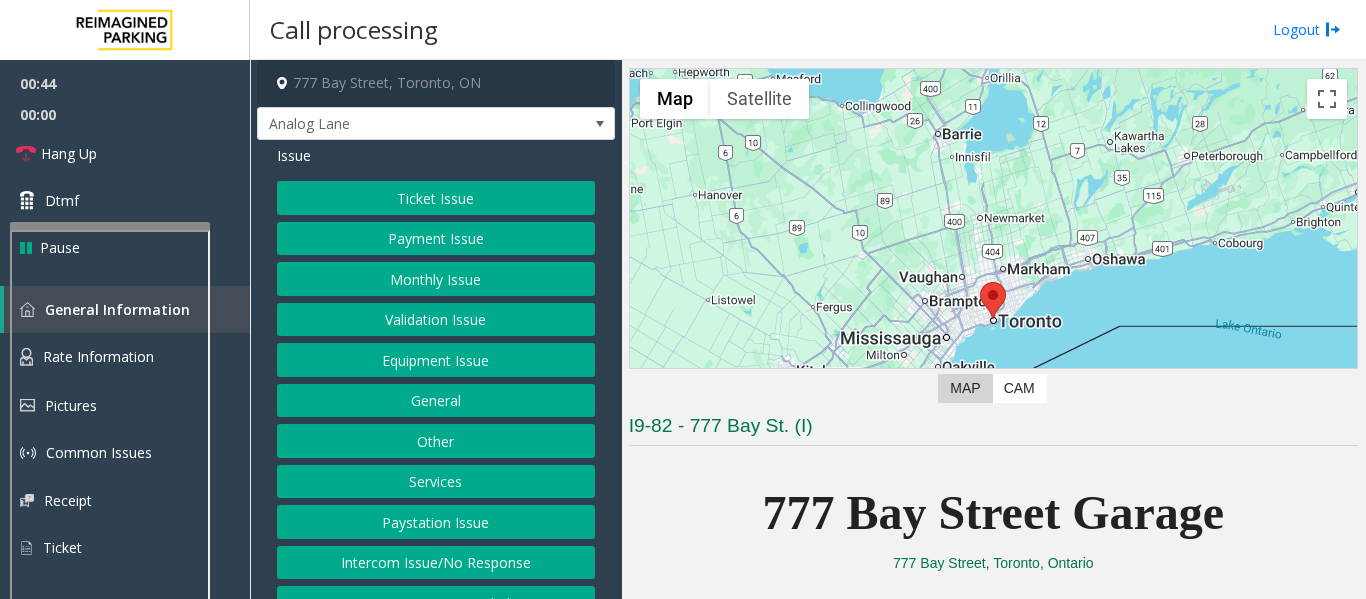scroll, scrollTop: 100, scrollLeft: 0, axis: vertical 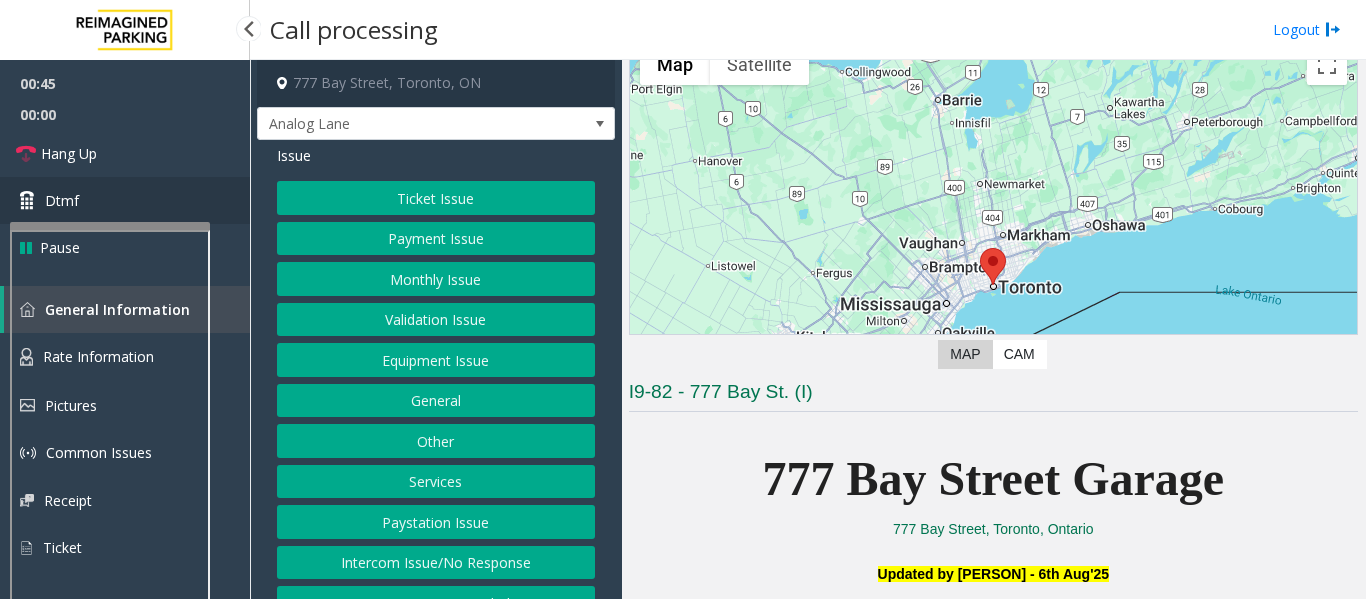 click on "Dtmf" at bounding box center [125, 200] 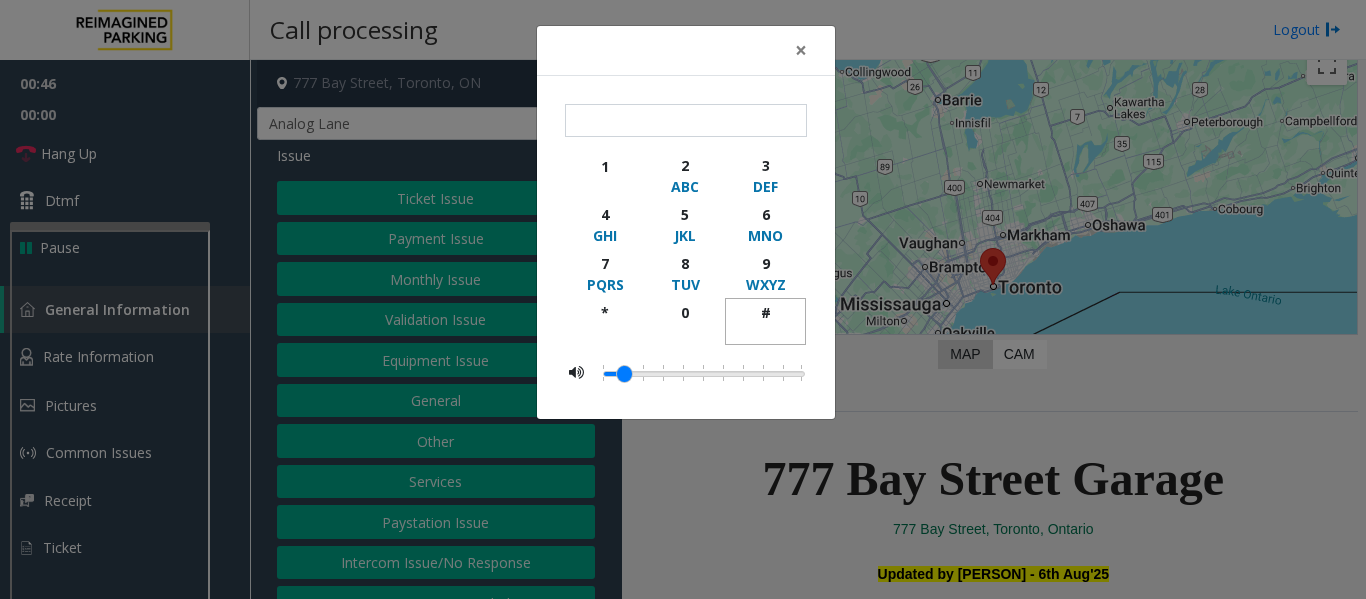 click on "#" 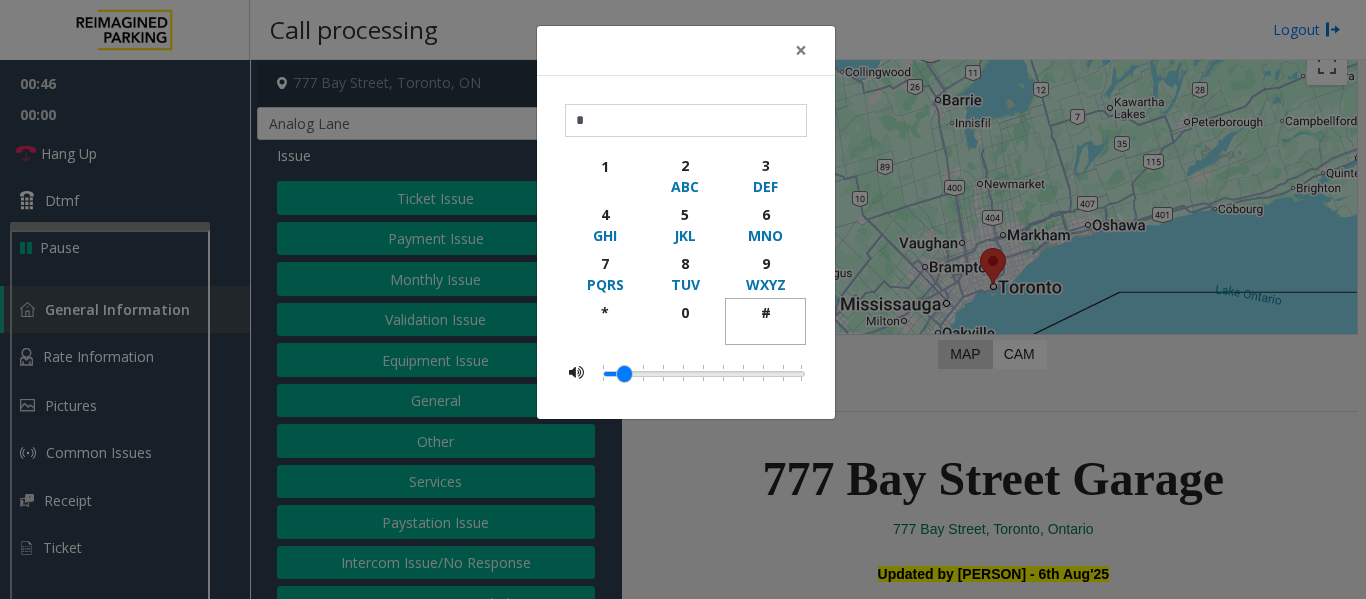 click on "#" 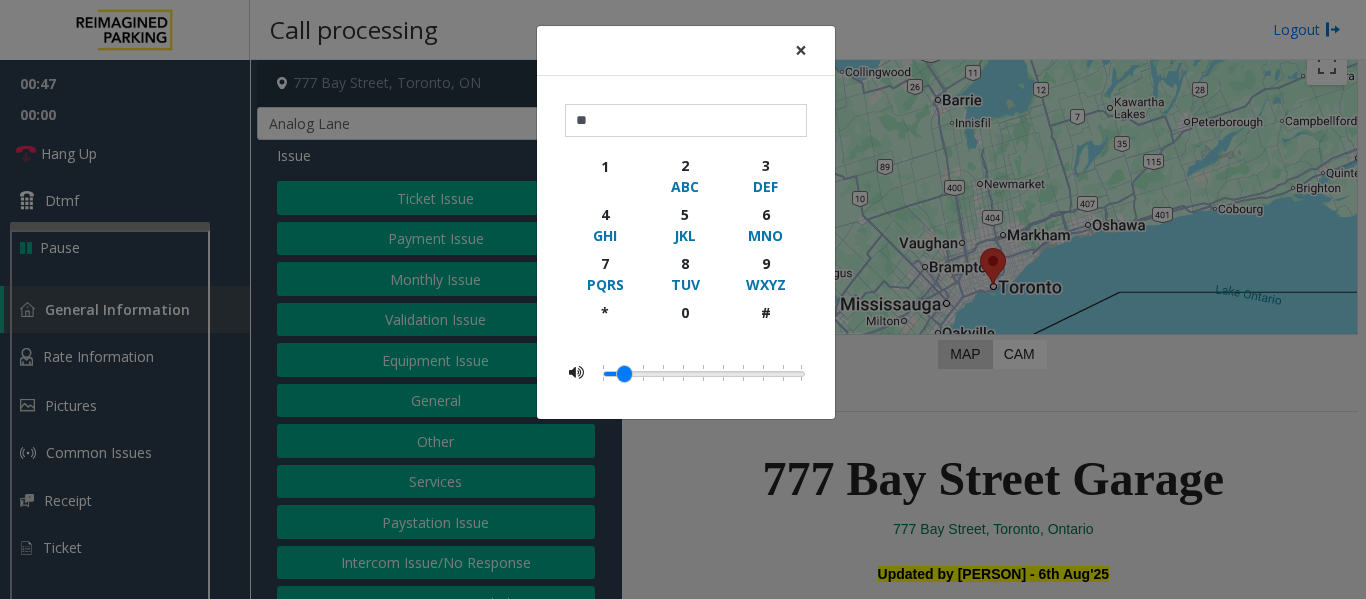 click on "×" 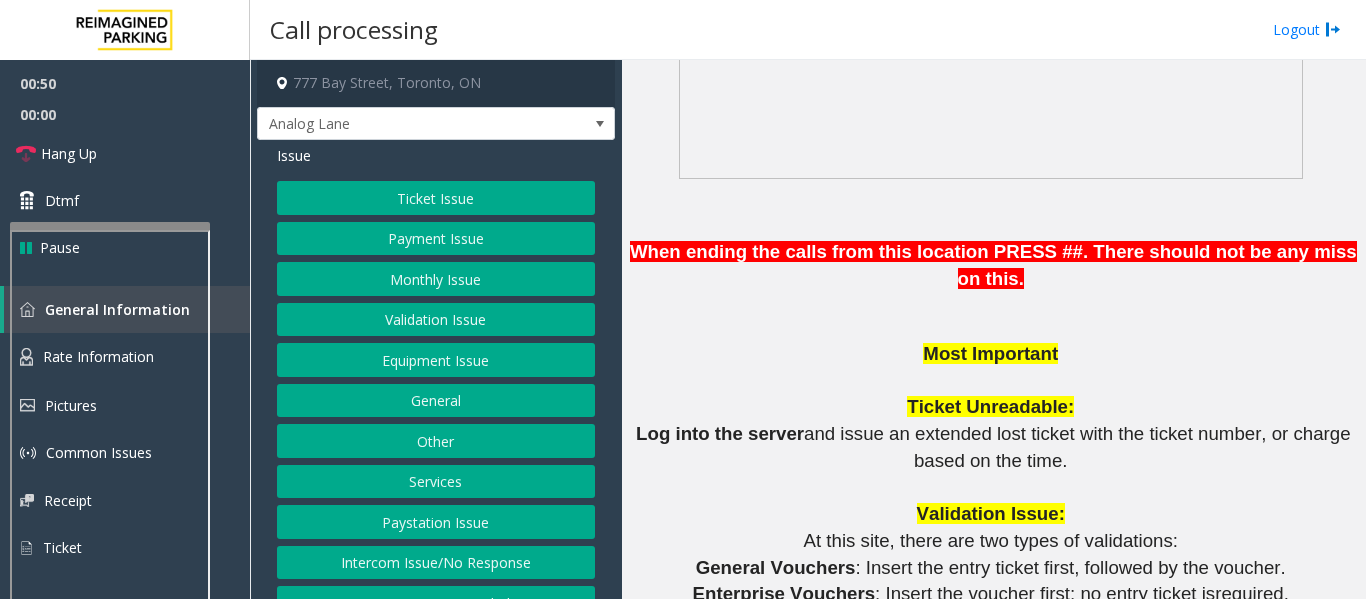 scroll, scrollTop: 1500, scrollLeft: 0, axis: vertical 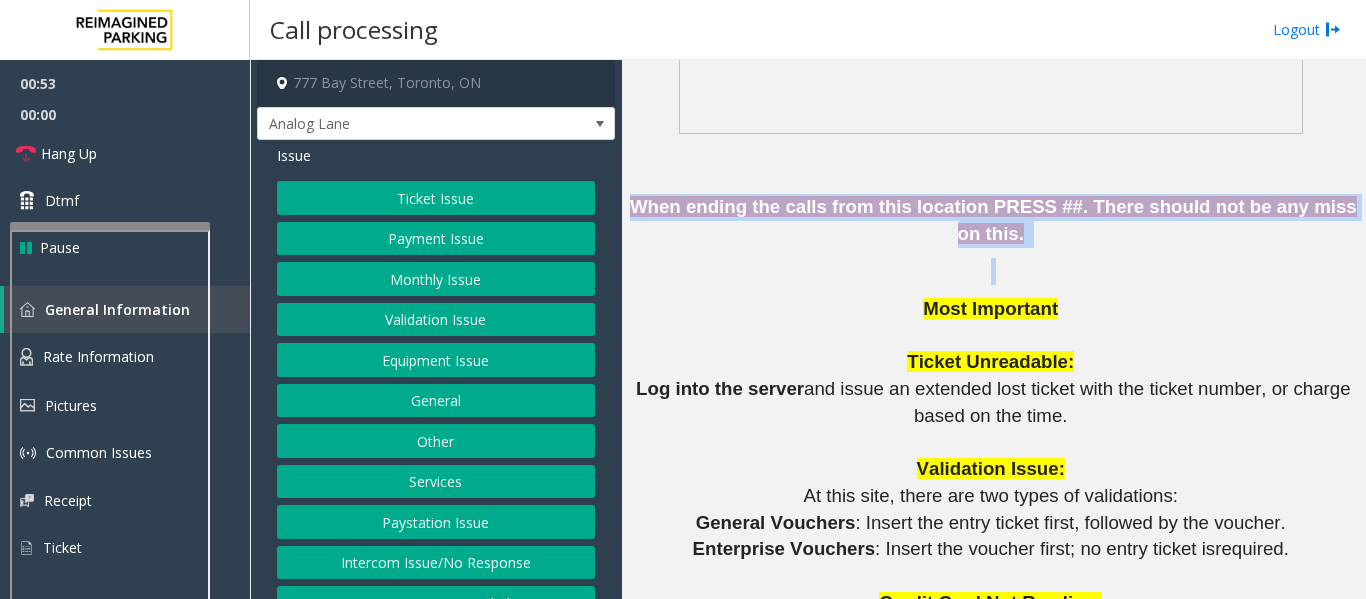 drag, startPoint x: 639, startPoint y: 207, endPoint x: 1022, endPoint y: 223, distance: 383.33405 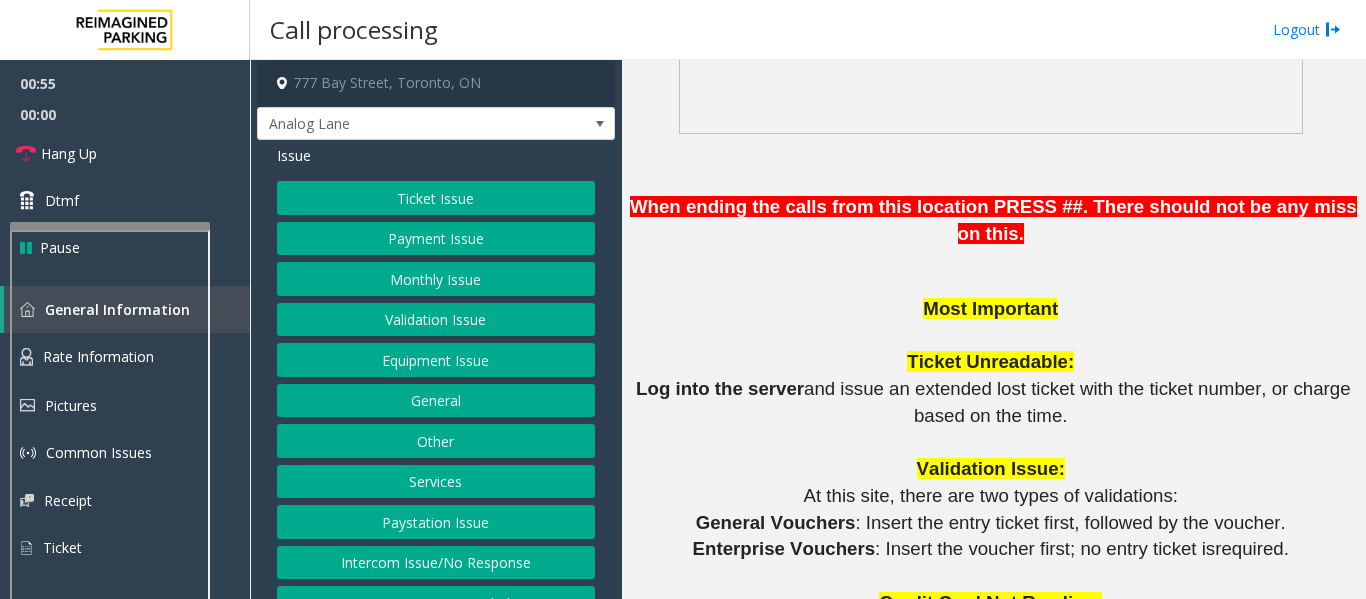 click on "Intercom Issue/No Response" 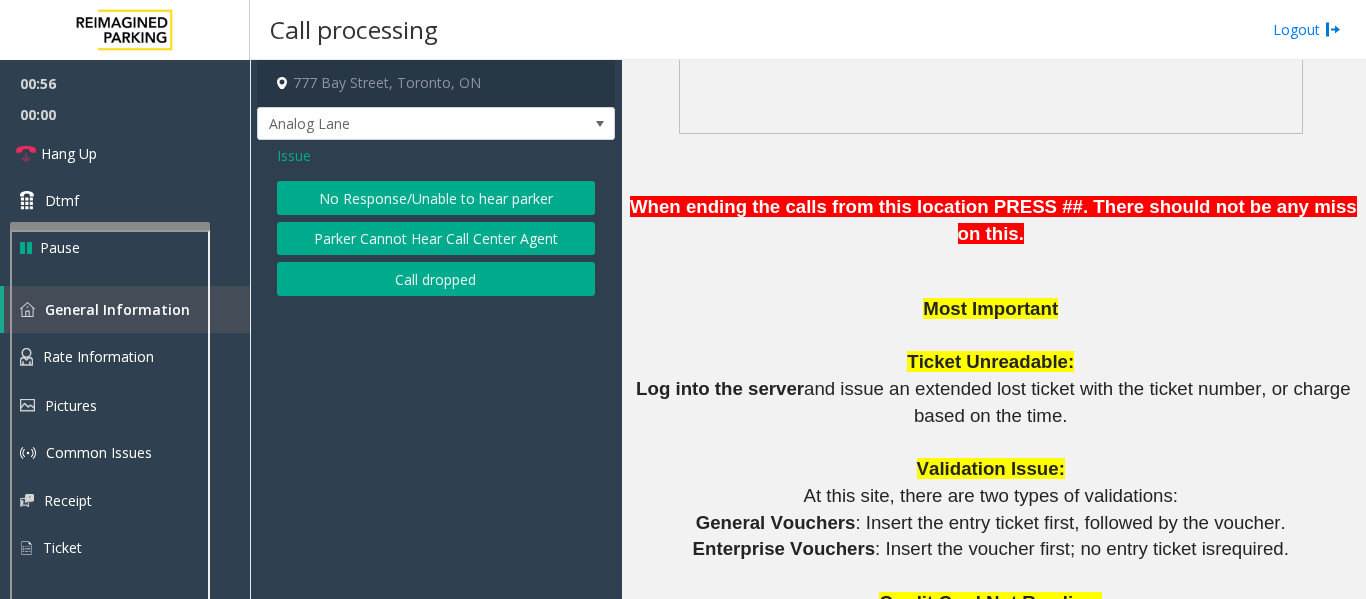 click on "No Response/Unable to hear parker" 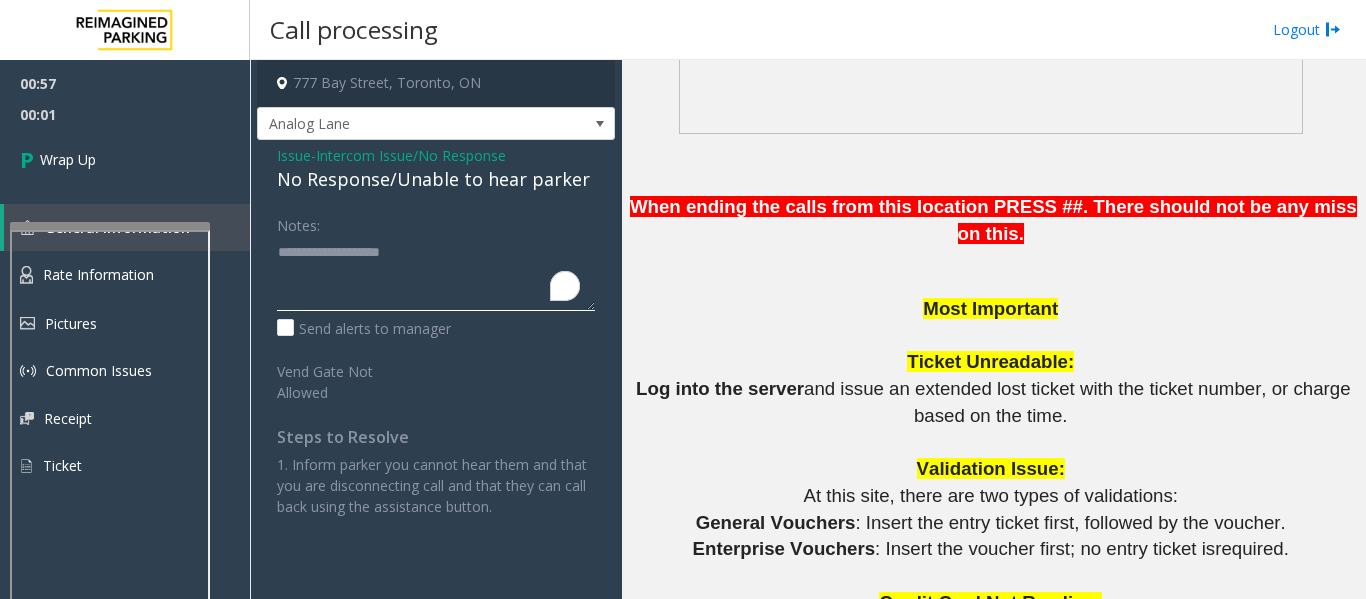 click 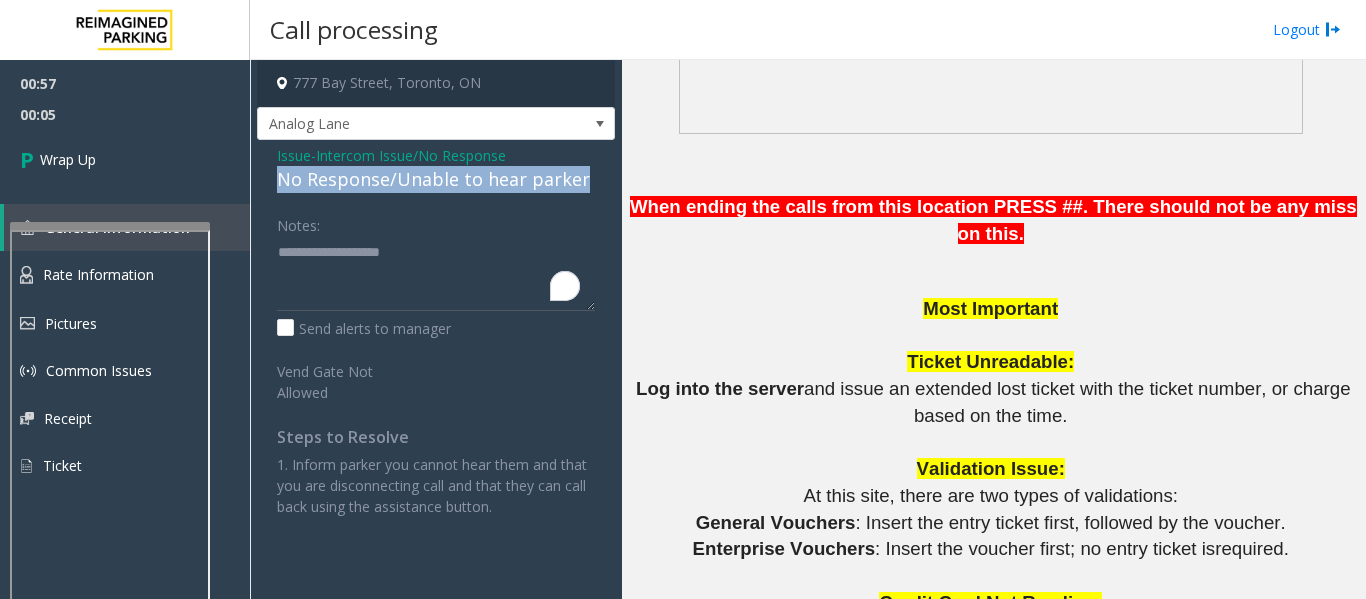 drag, startPoint x: 599, startPoint y: 178, endPoint x: 271, endPoint y: 175, distance: 328.01373 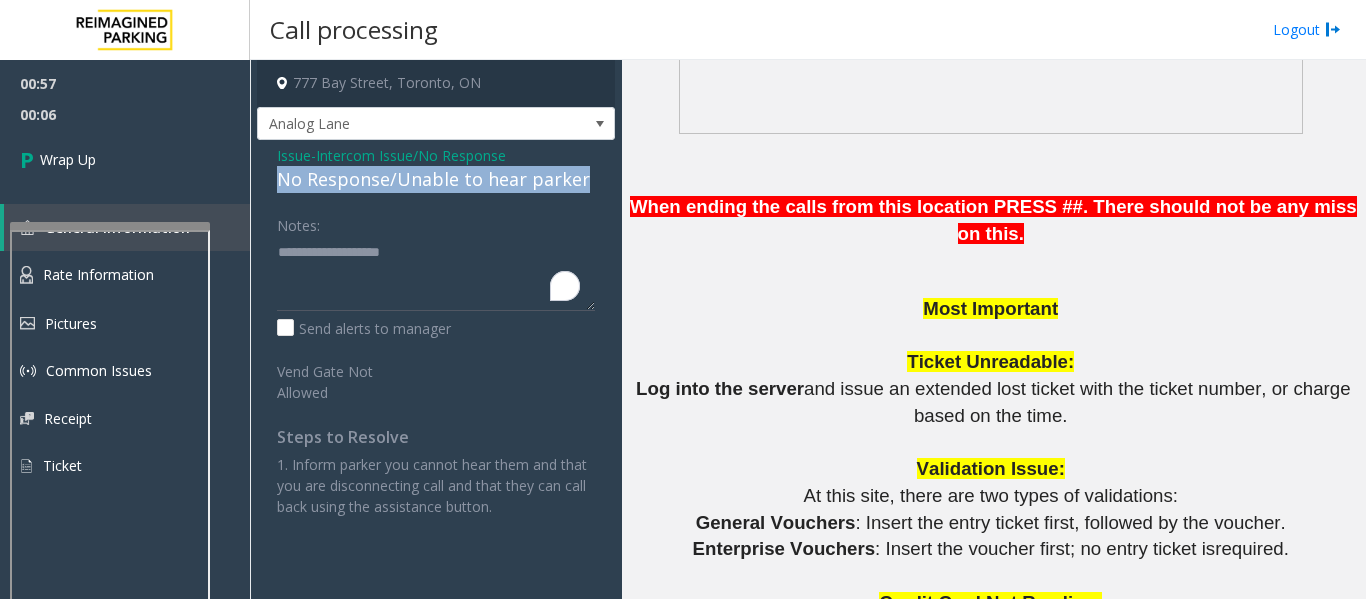 copy on "No Response/Unable to hear parker" 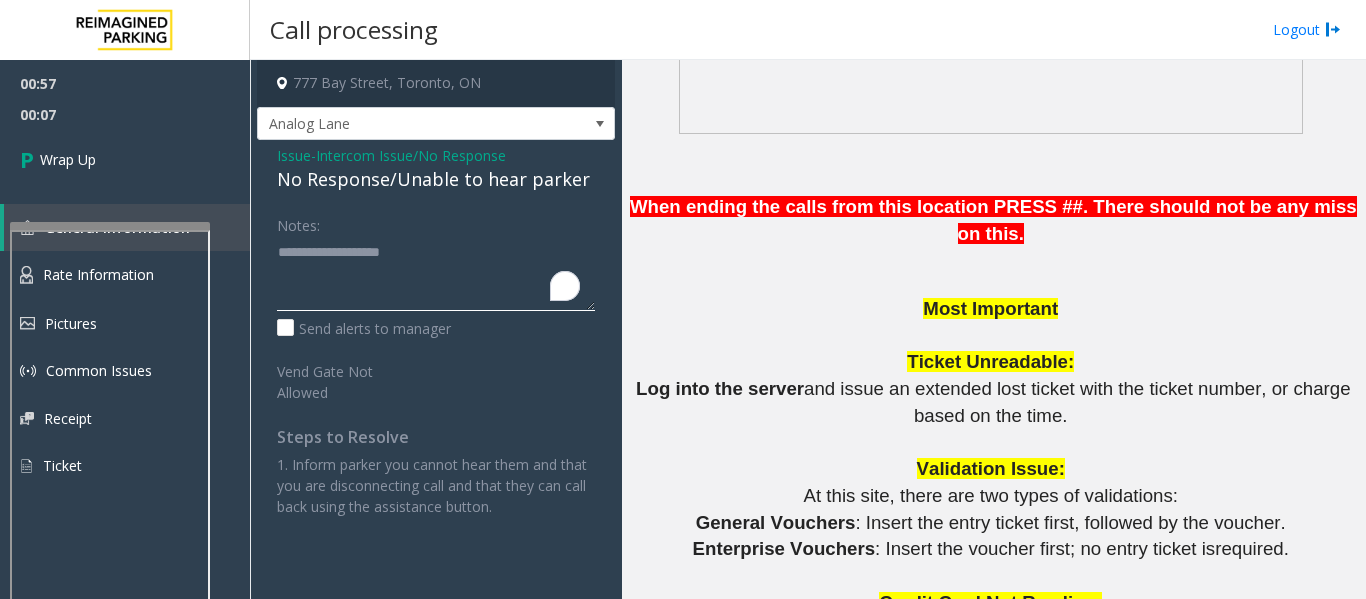 click 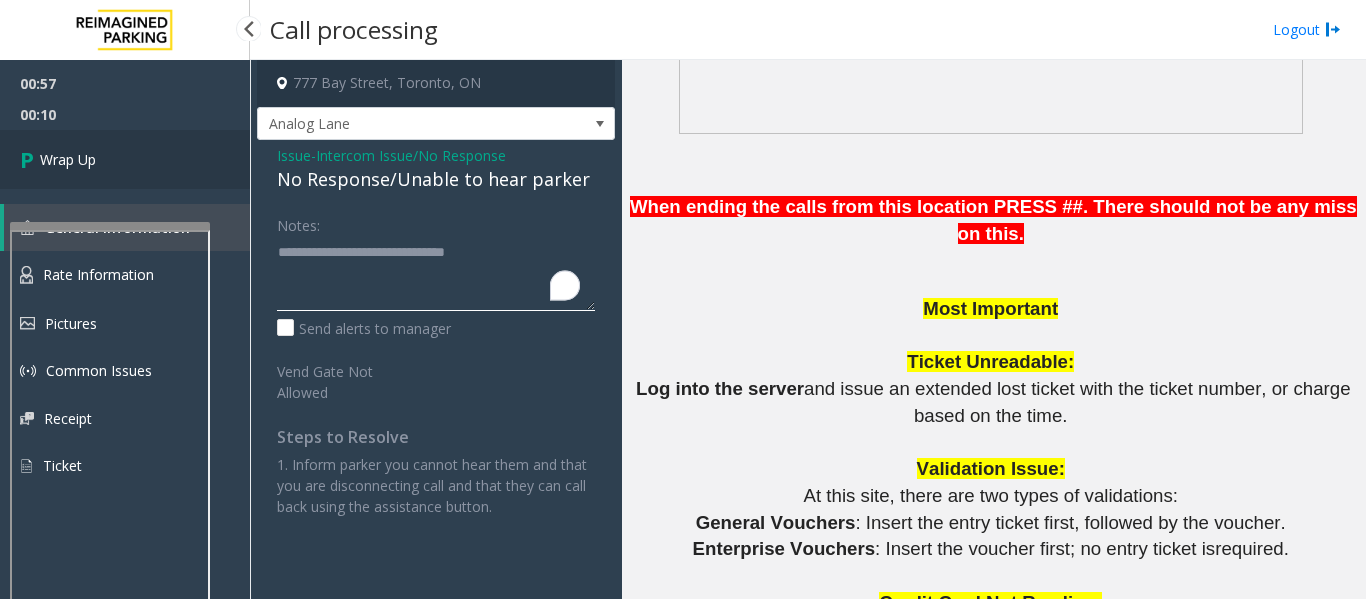 type on "**********" 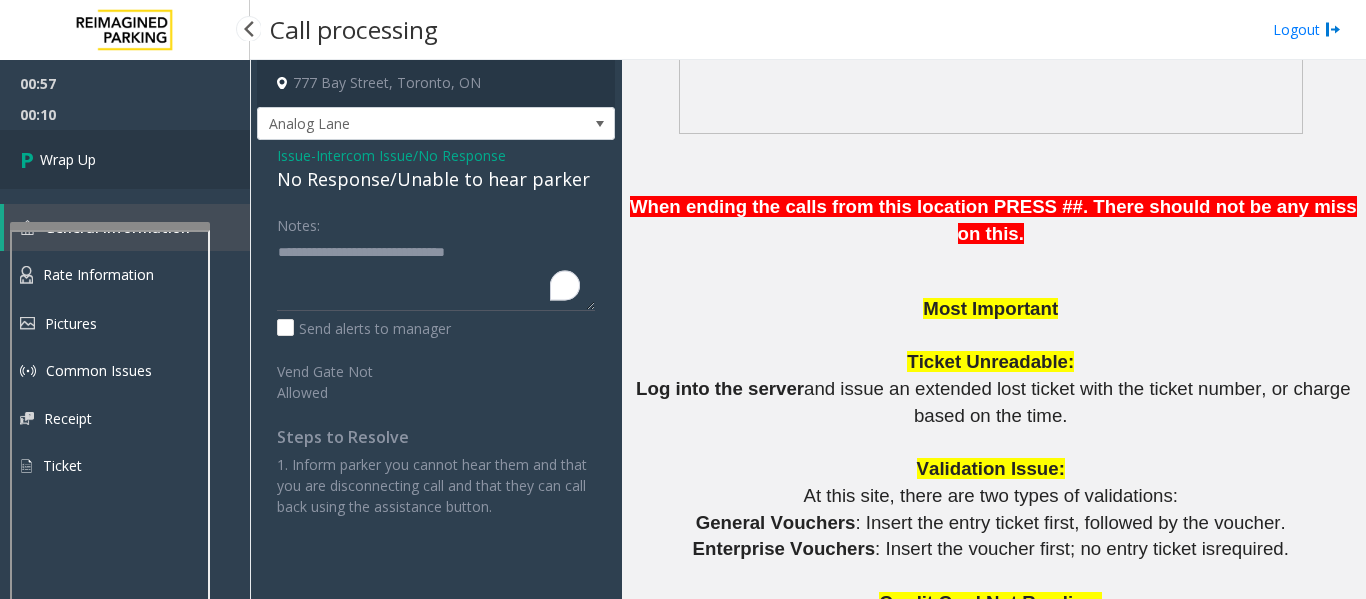 click on "Wrap Up" at bounding box center [68, 159] 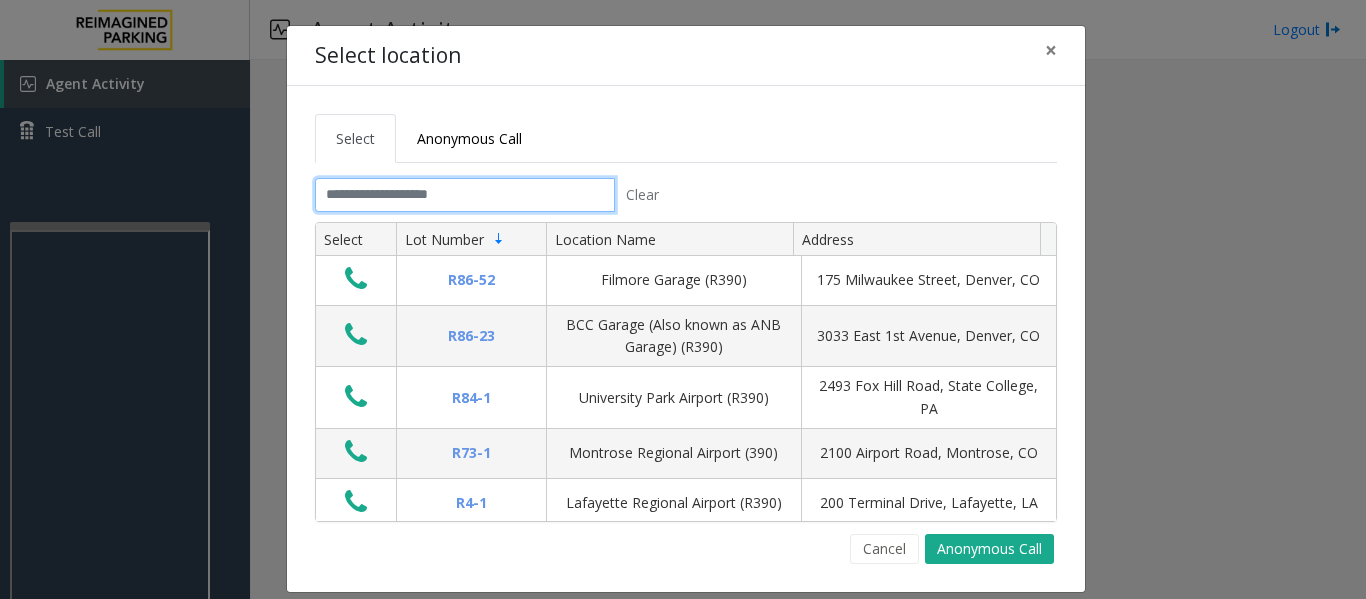 click 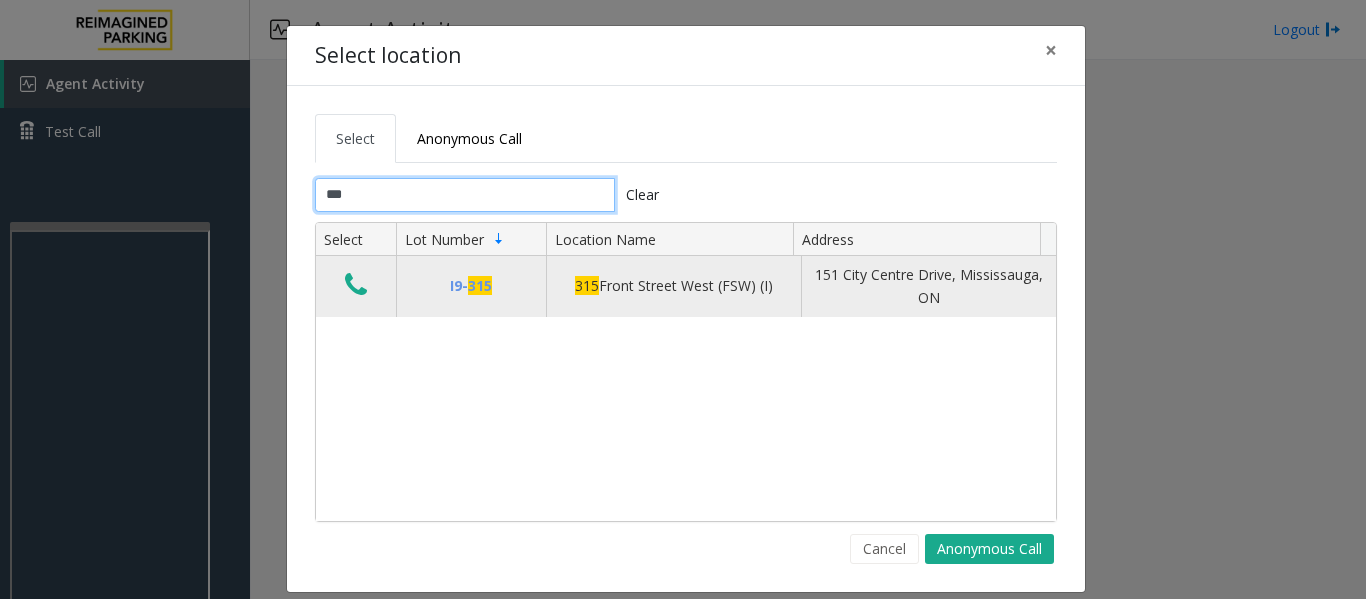 type on "***" 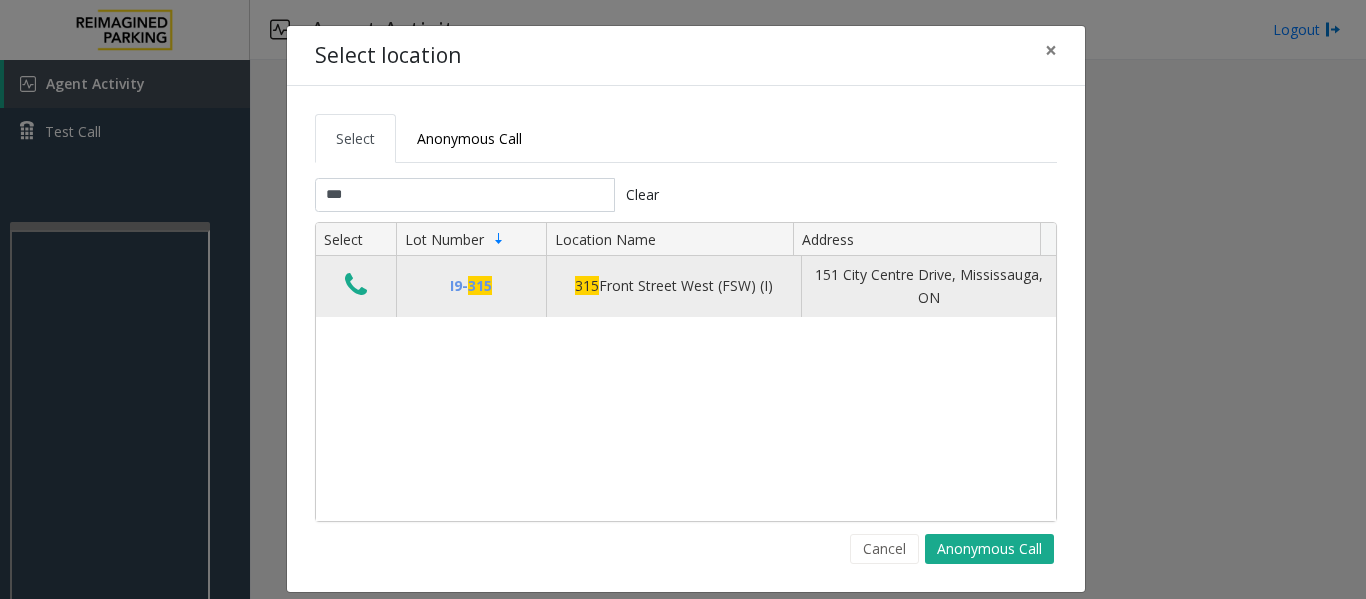 click 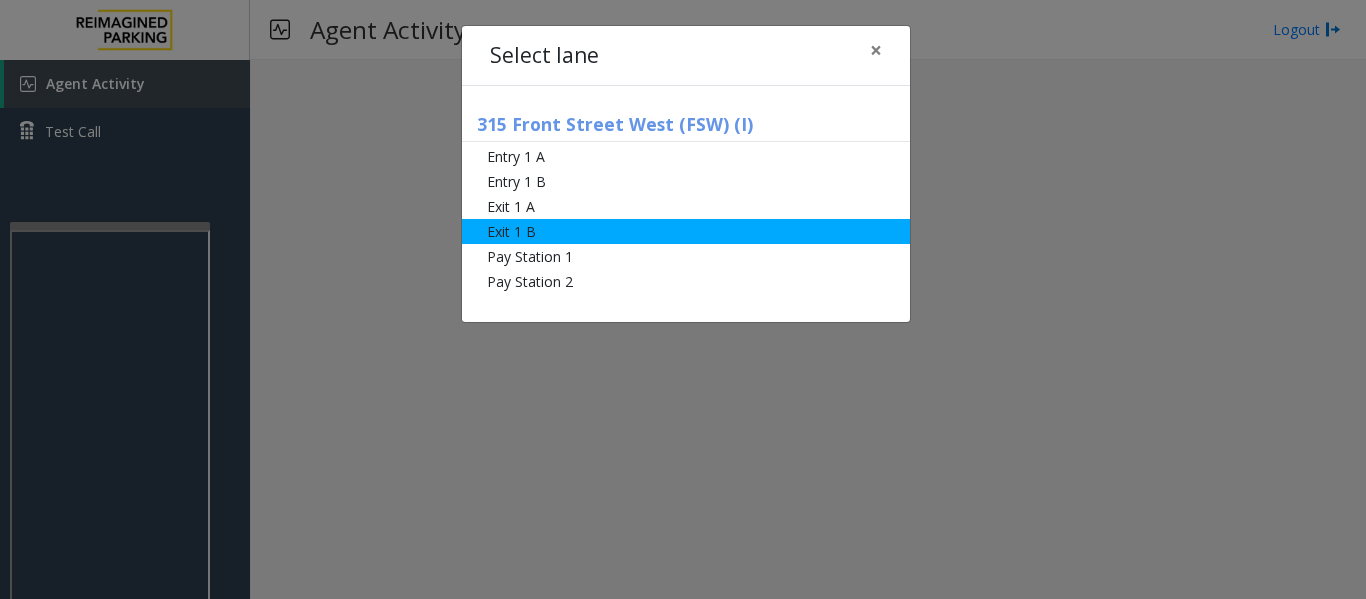 click on "Exit 1 B" 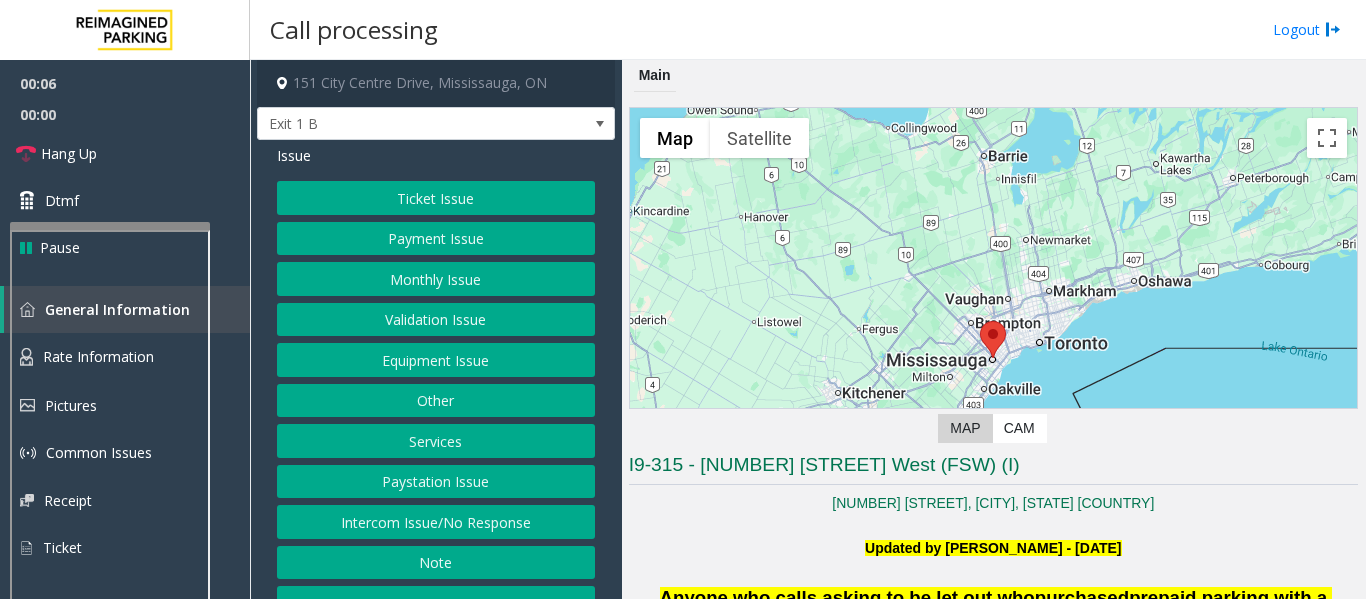 click on "Monthly Issue" 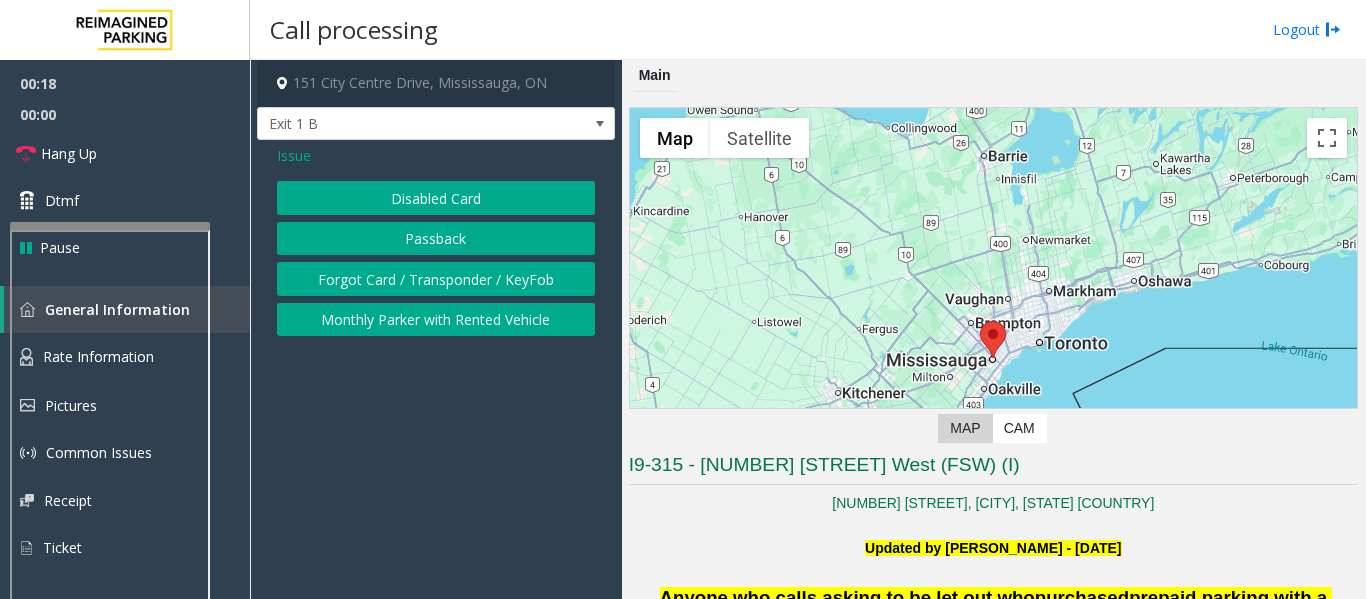 click on "Disabled Card" 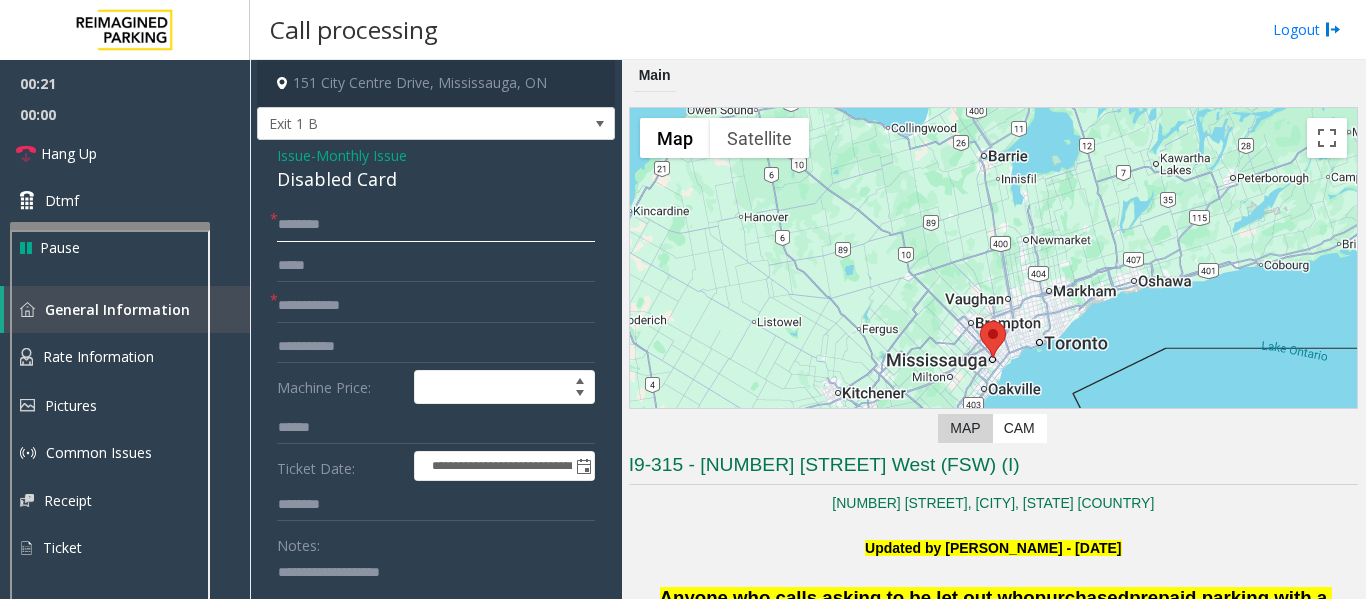 click 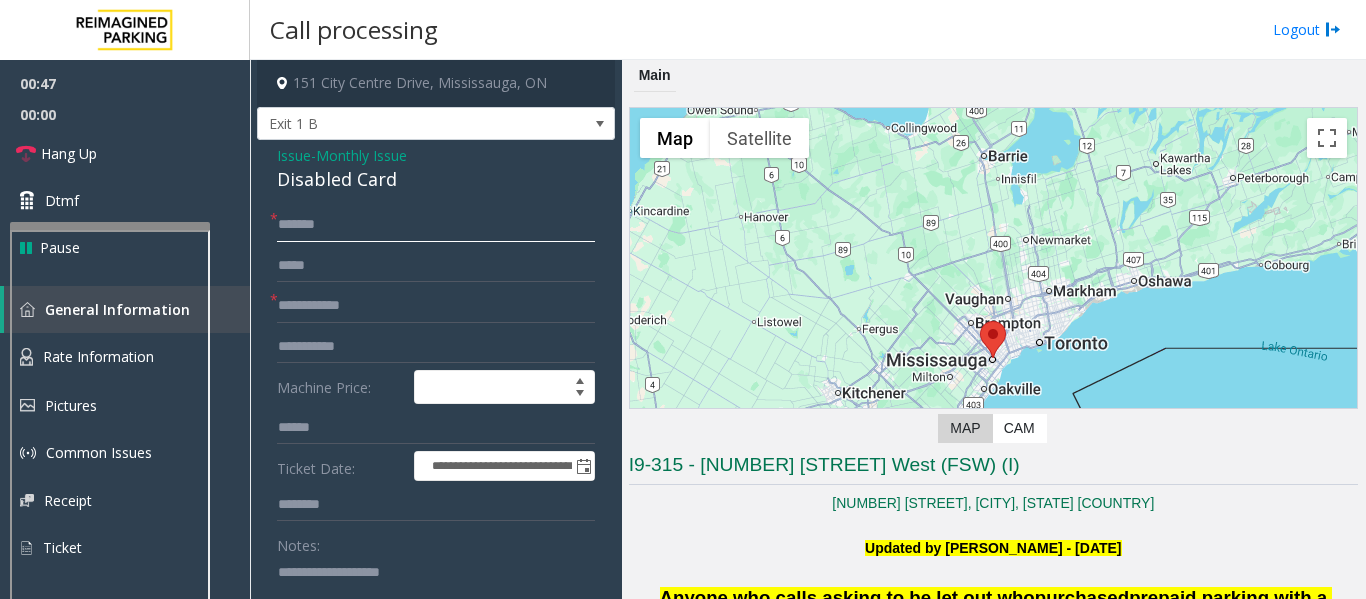 type on "*******" 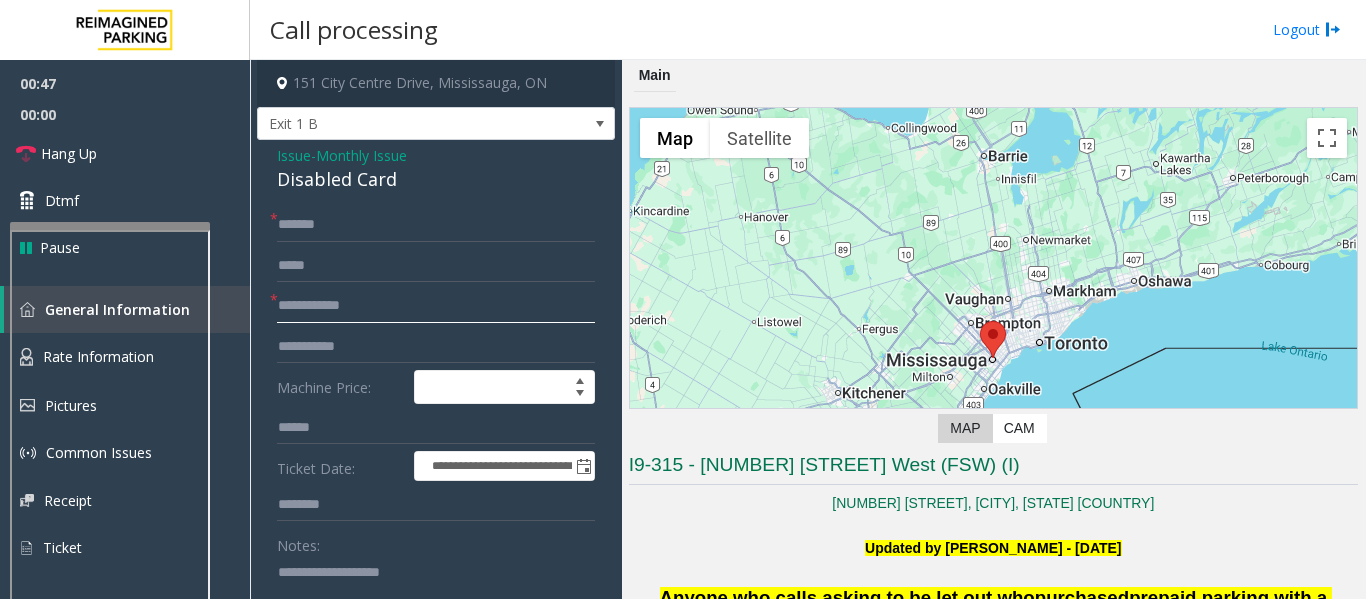 click 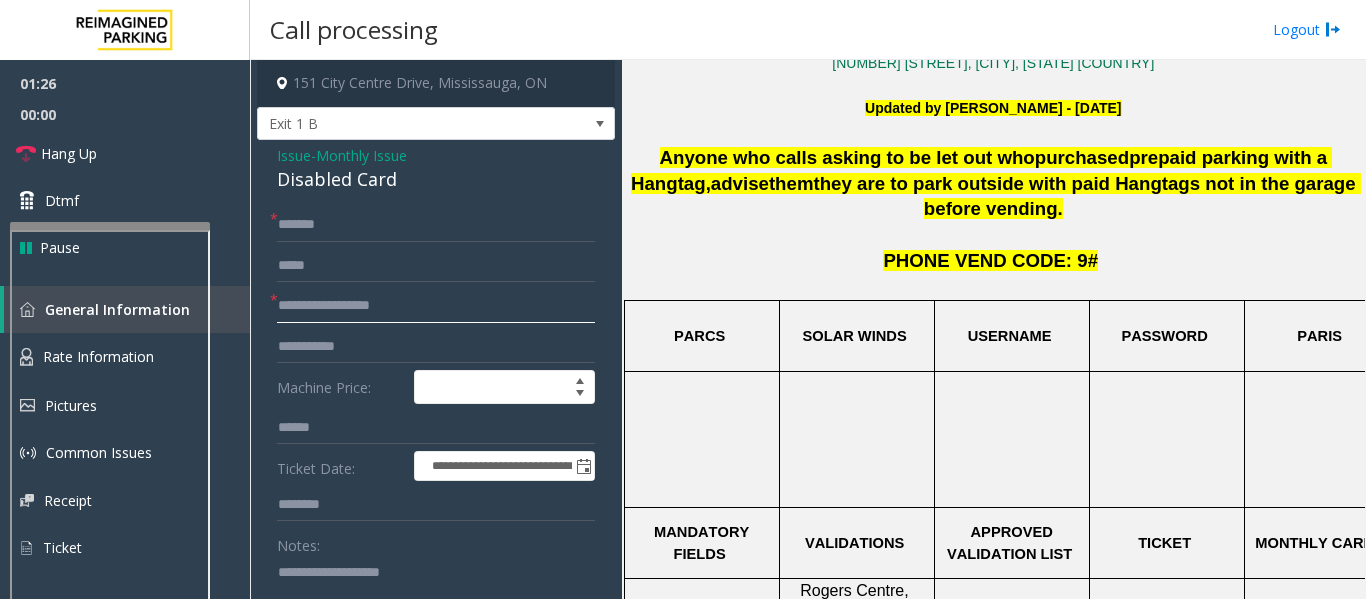 scroll, scrollTop: 450, scrollLeft: 0, axis: vertical 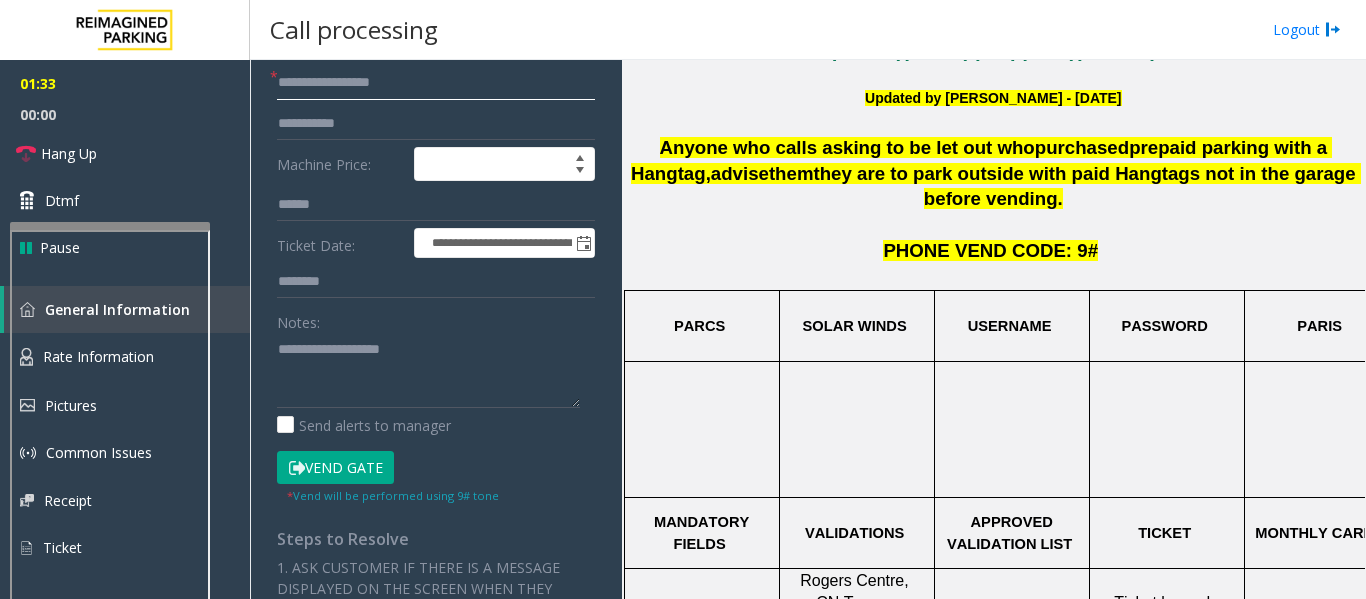 type on "**********" 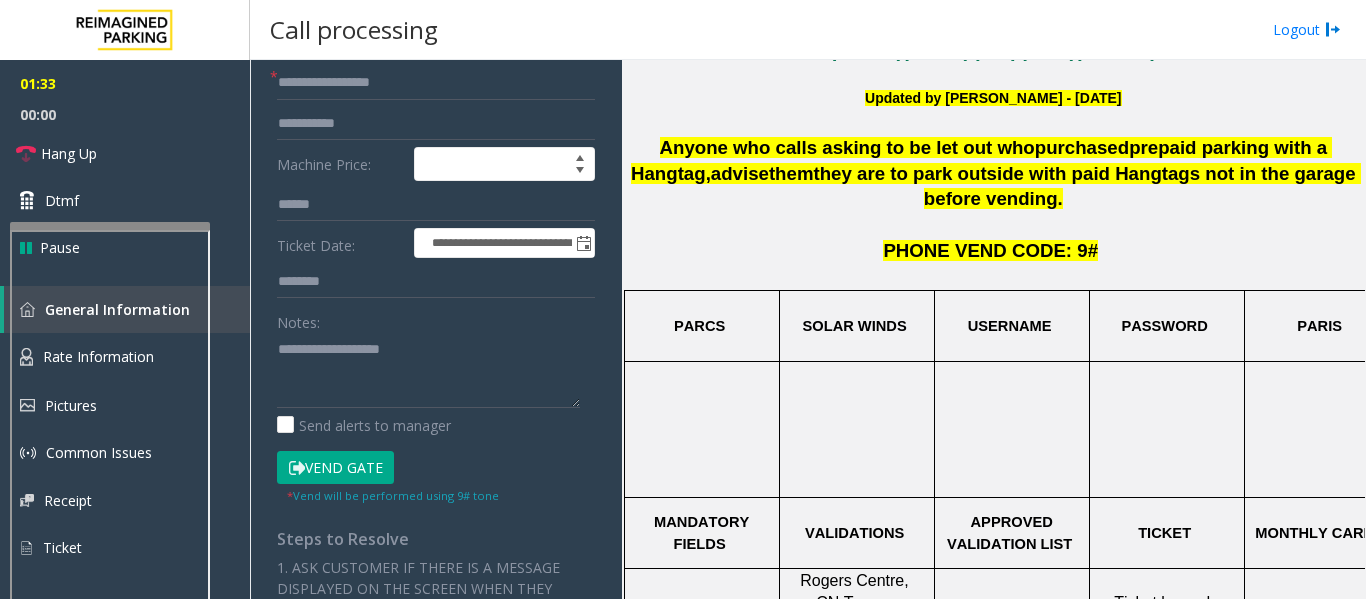 click on "Vend Gate" 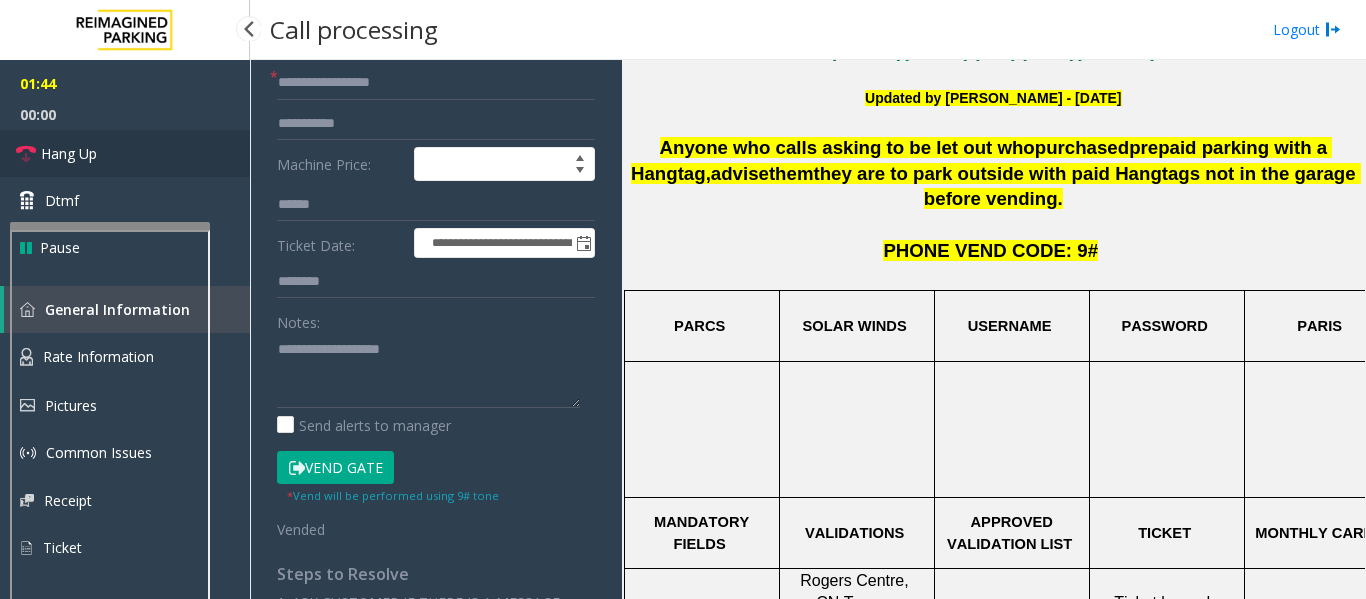 click on "Hang Up" at bounding box center (69, 153) 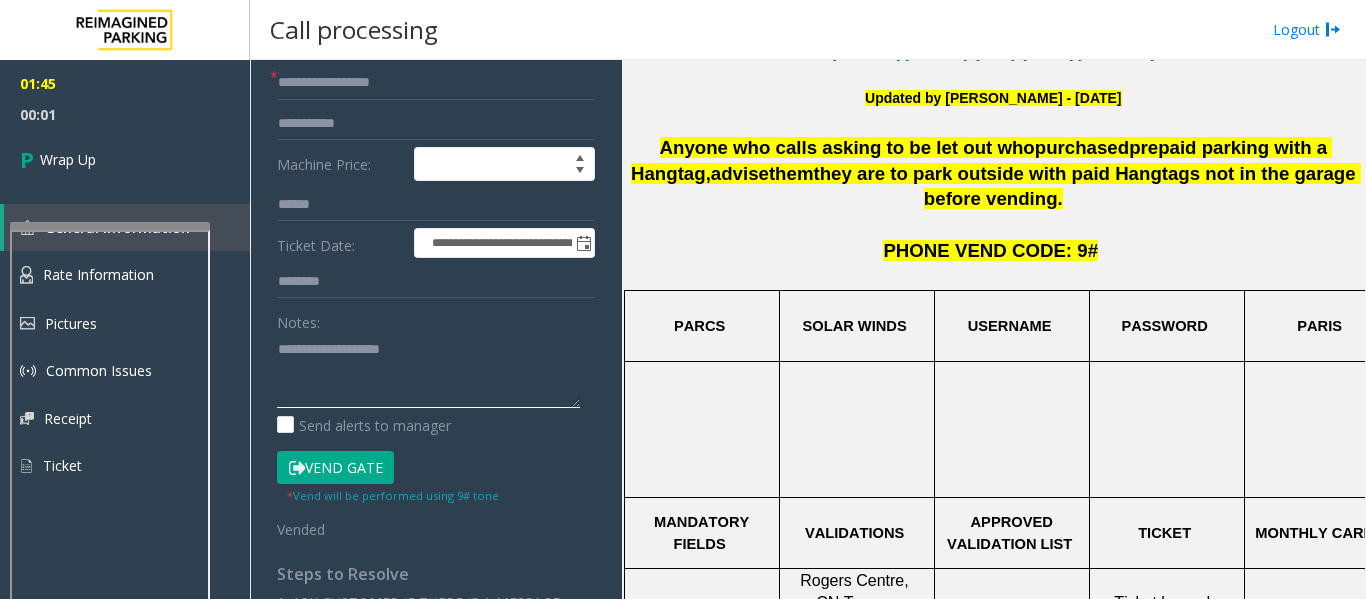 click 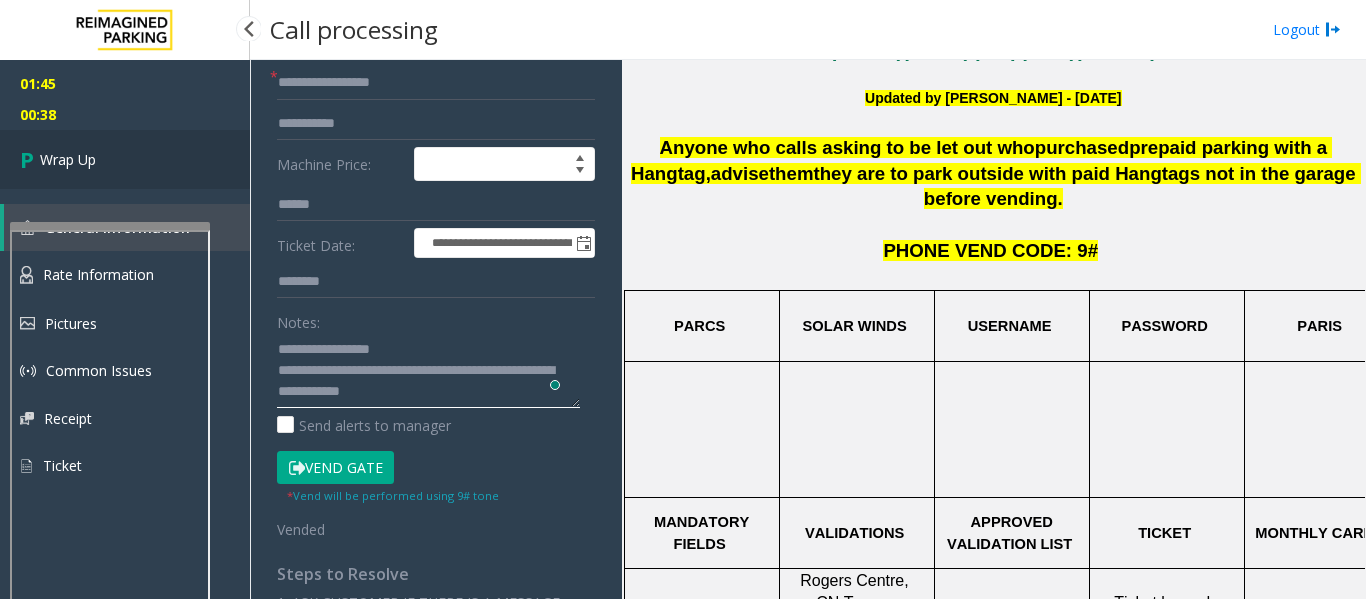 type on "**********" 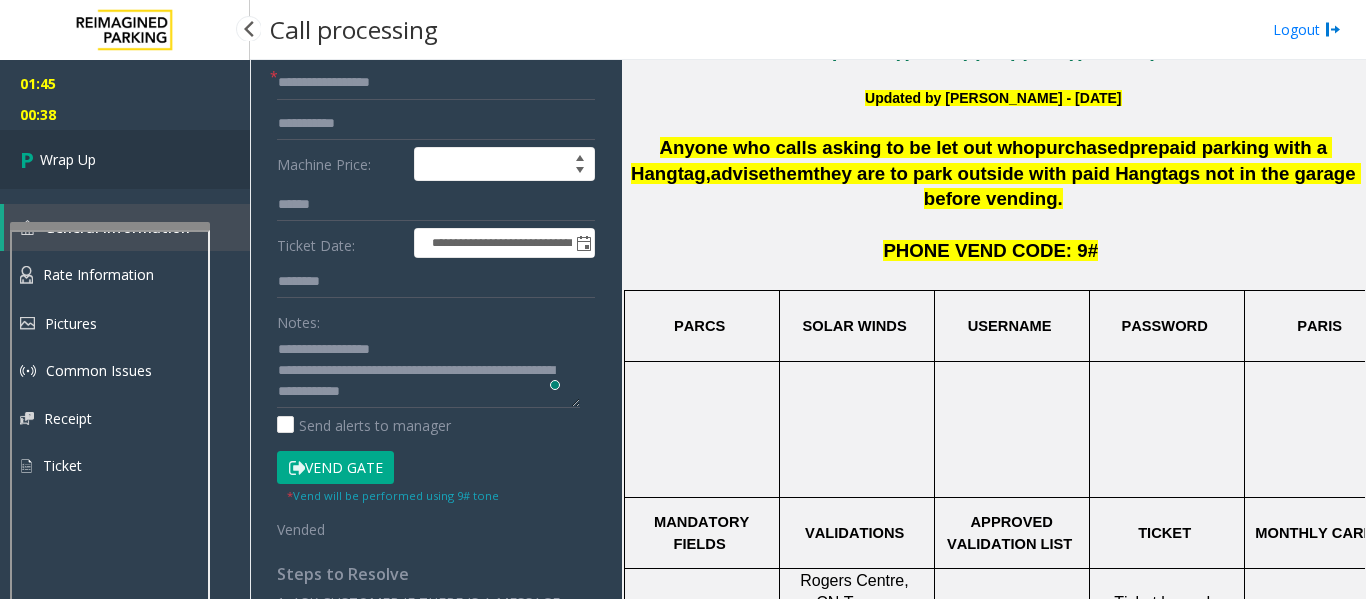 click on "Wrap Up" at bounding box center (68, 159) 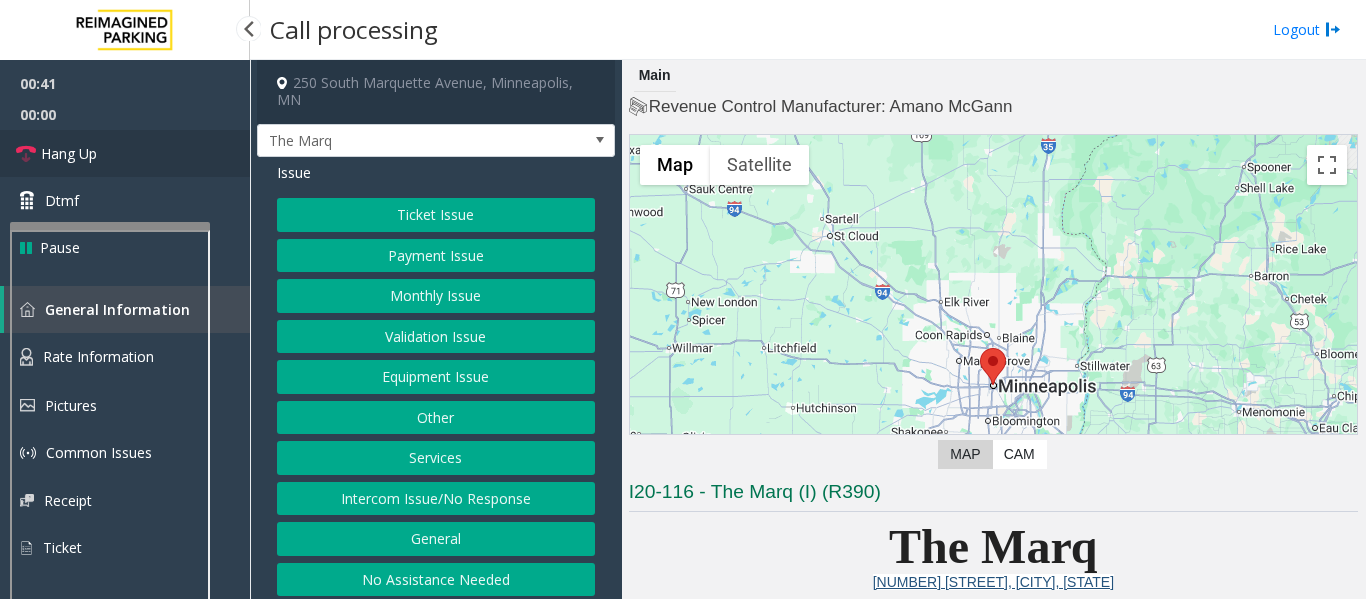 click on "Hang Up" at bounding box center [69, 153] 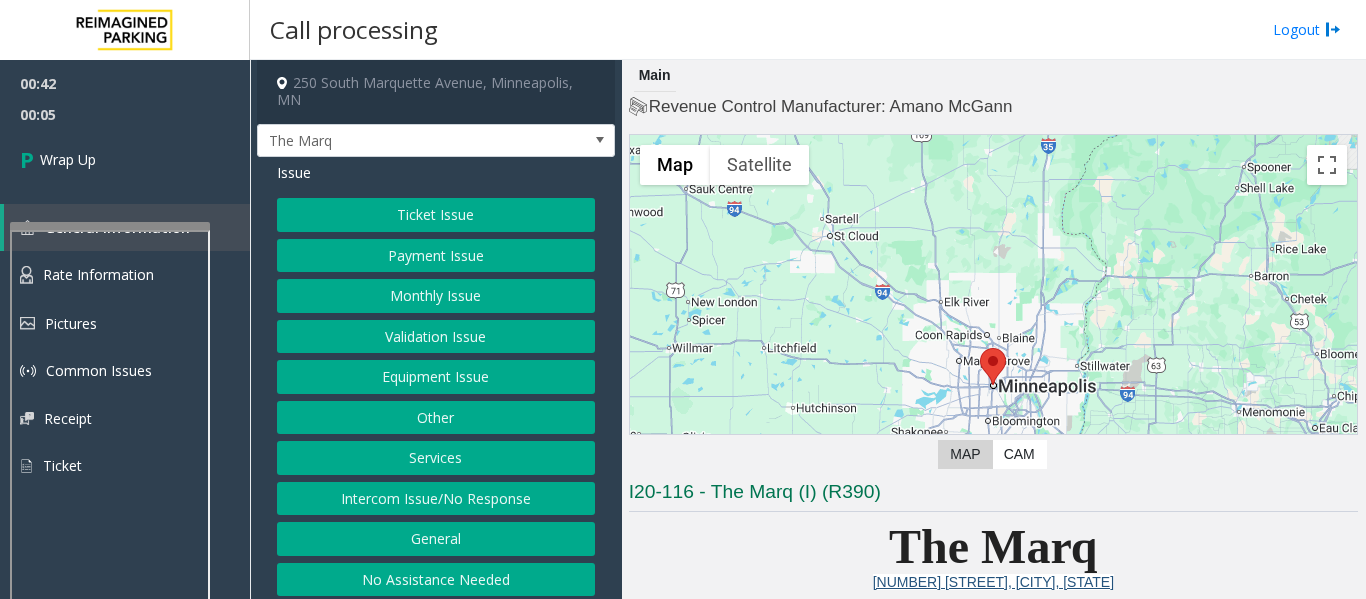 click on "Intercom Issue/No Response" 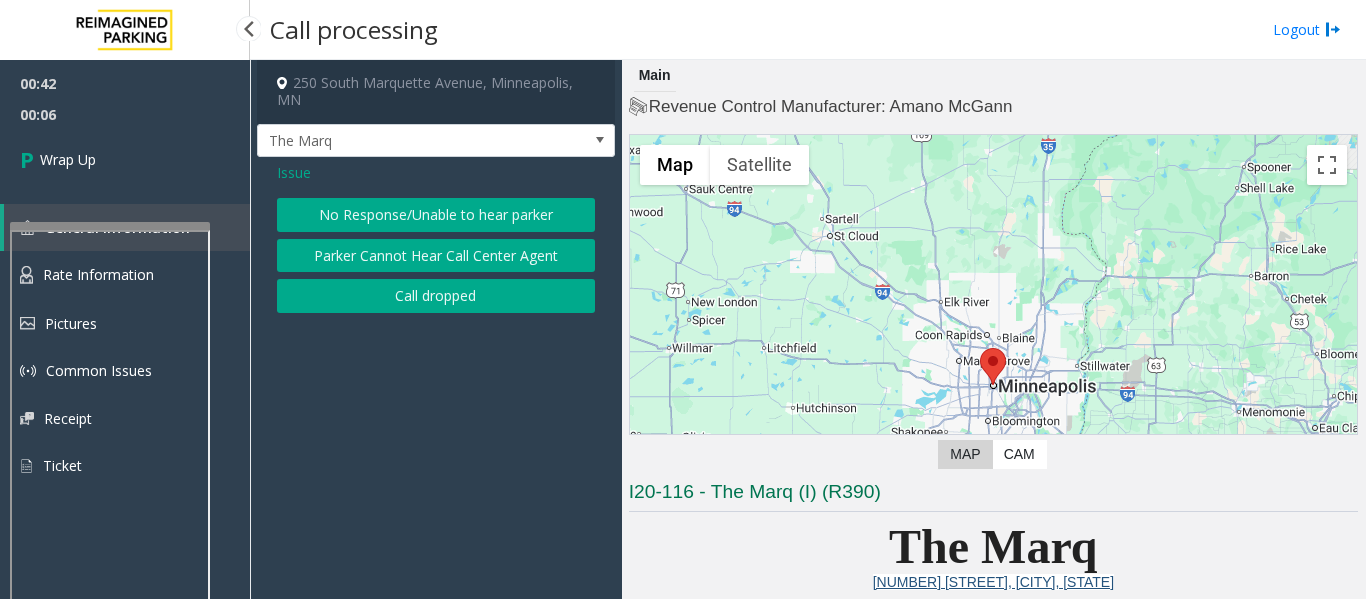click on "No Response/Unable to hear parker" 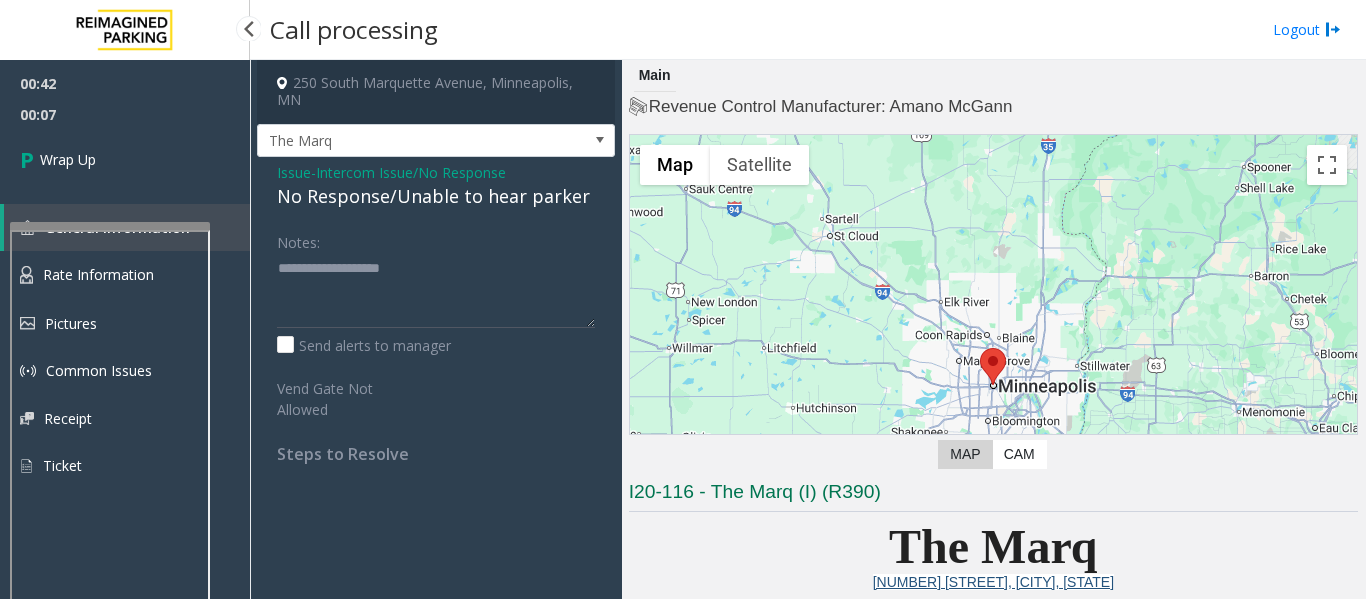 click on "No Response/Unable to hear parker" 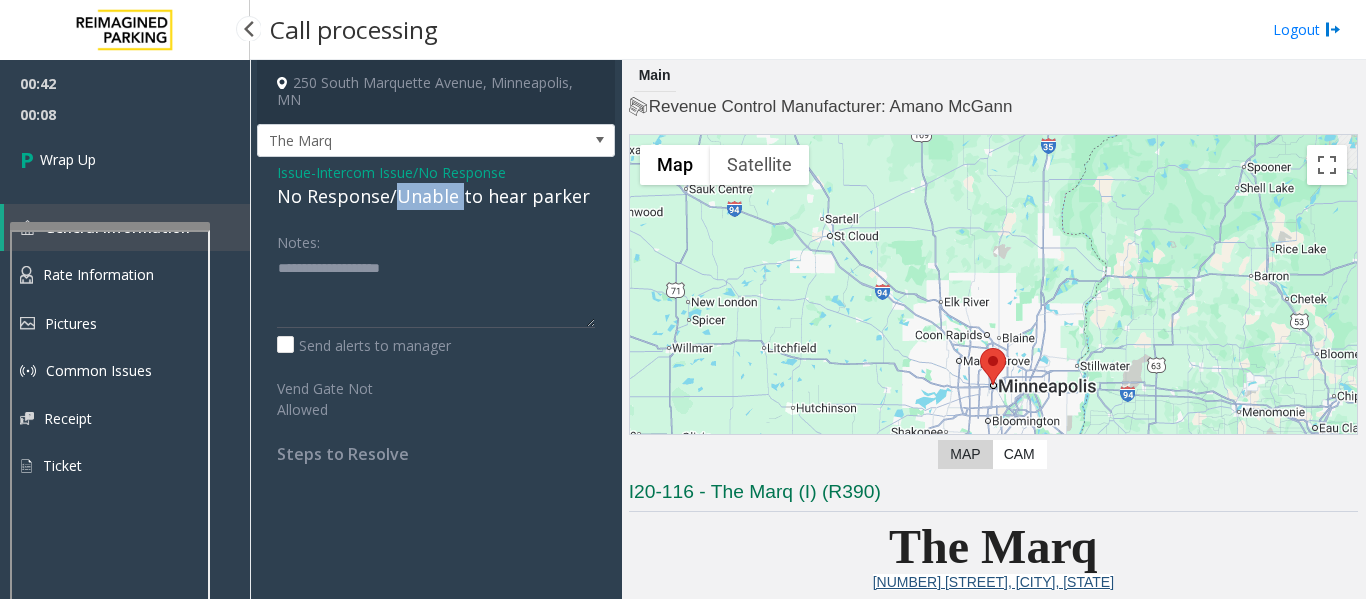 click on "No Response/Unable to hear parker" 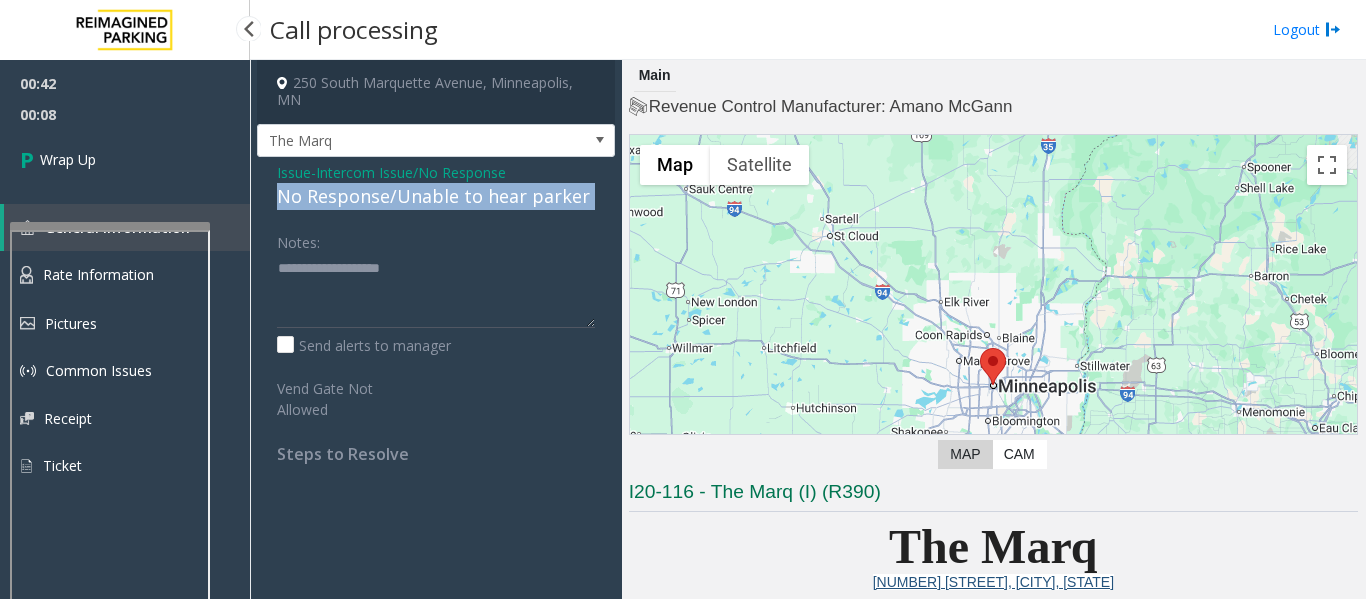 click on "No Response/Unable to hear parker" 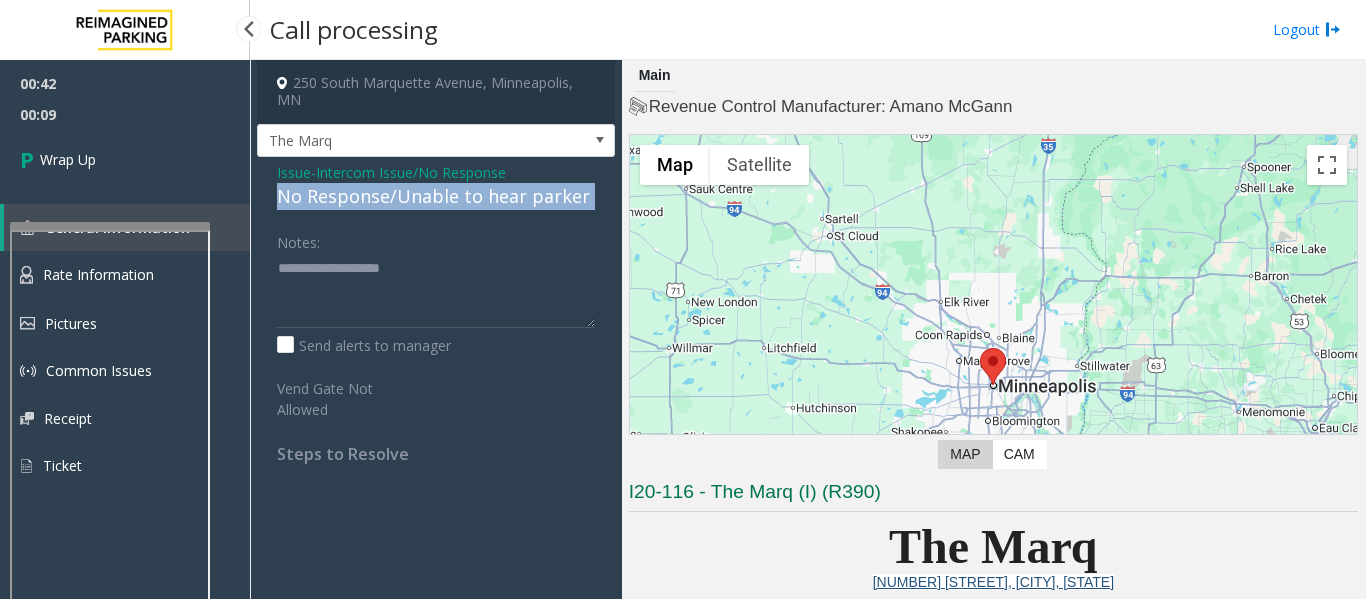 copy on "No Response/Unable to hear parker" 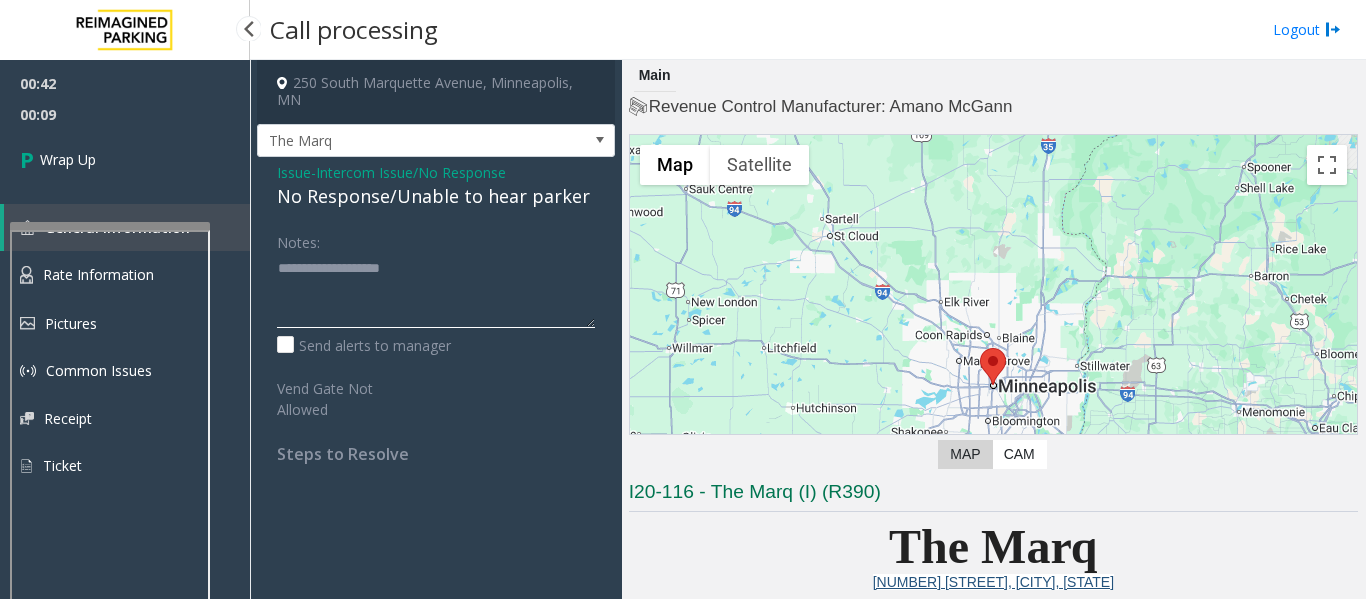 click 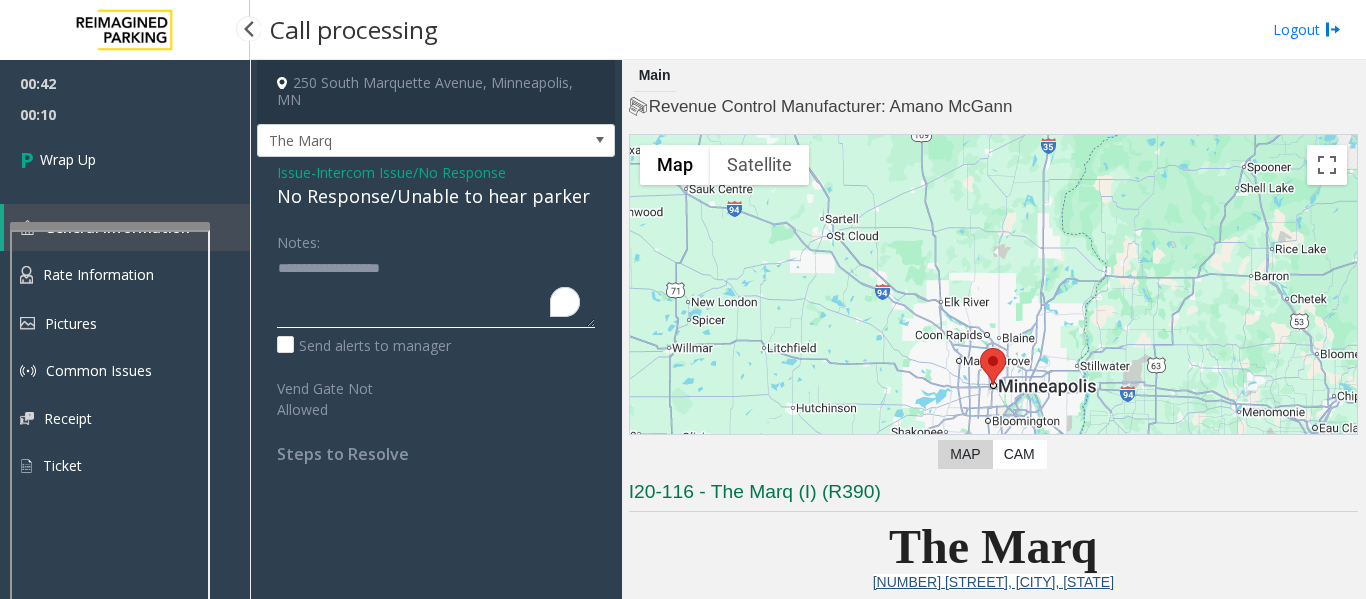 paste on "**********" 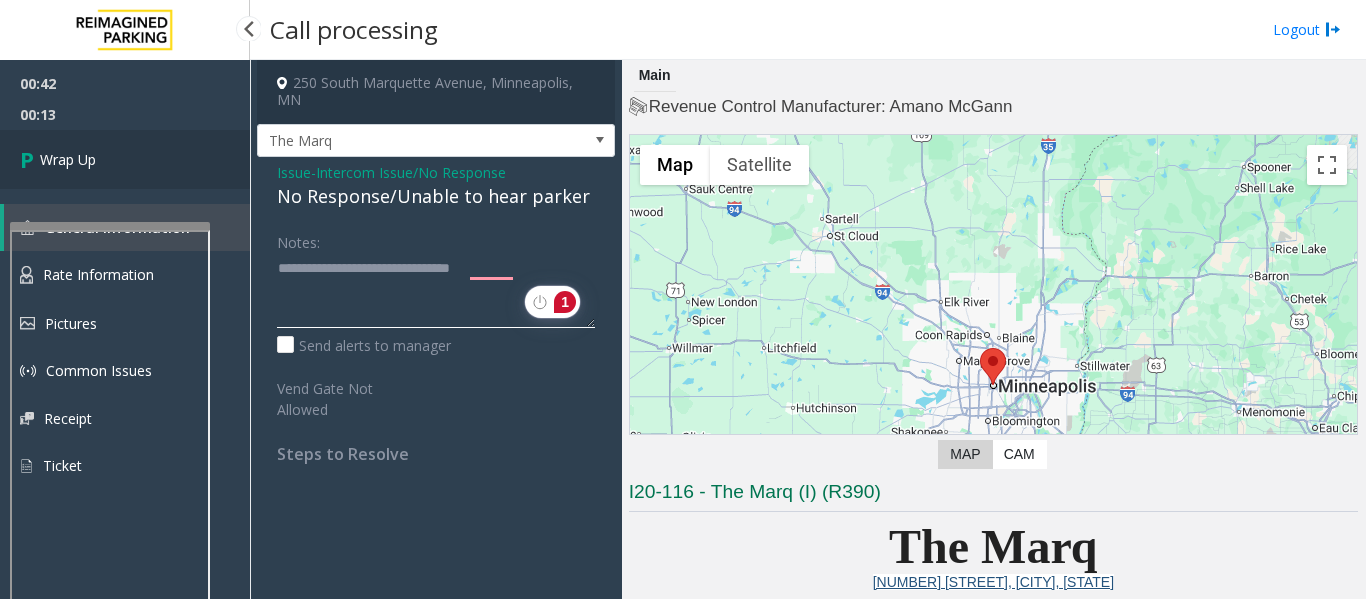 type on "**********" 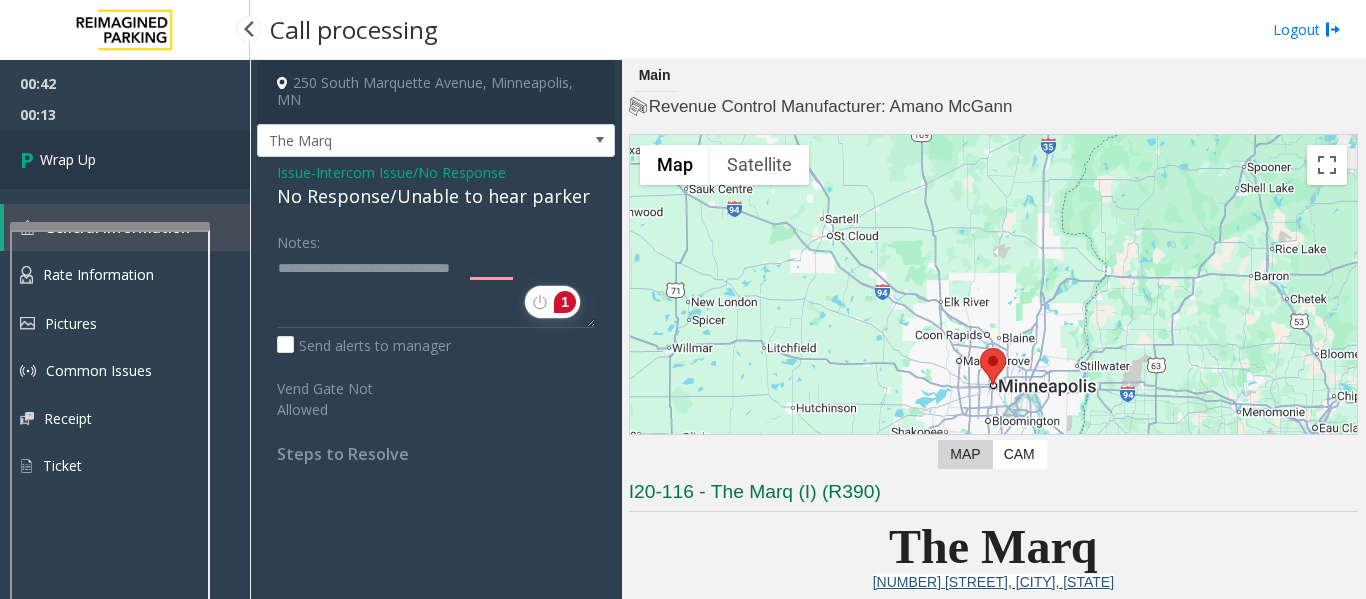 click on "Wrap Up" at bounding box center (68, 159) 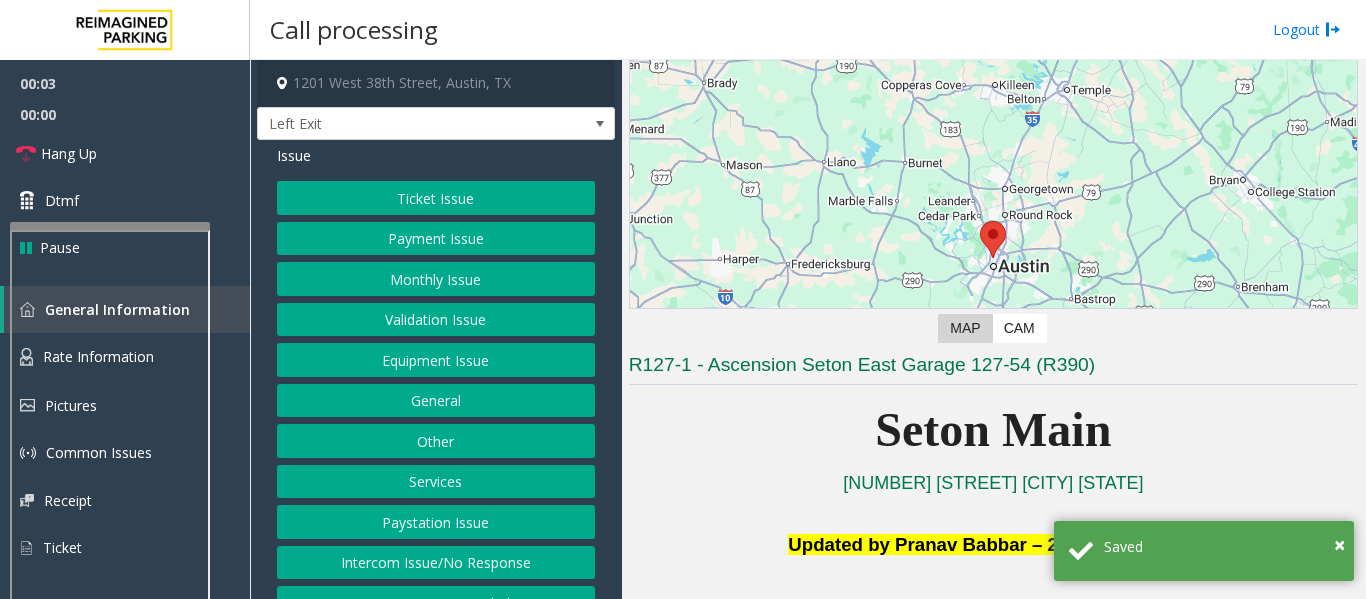 scroll, scrollTop: 200, scrollLeft: 0, axis: vertical 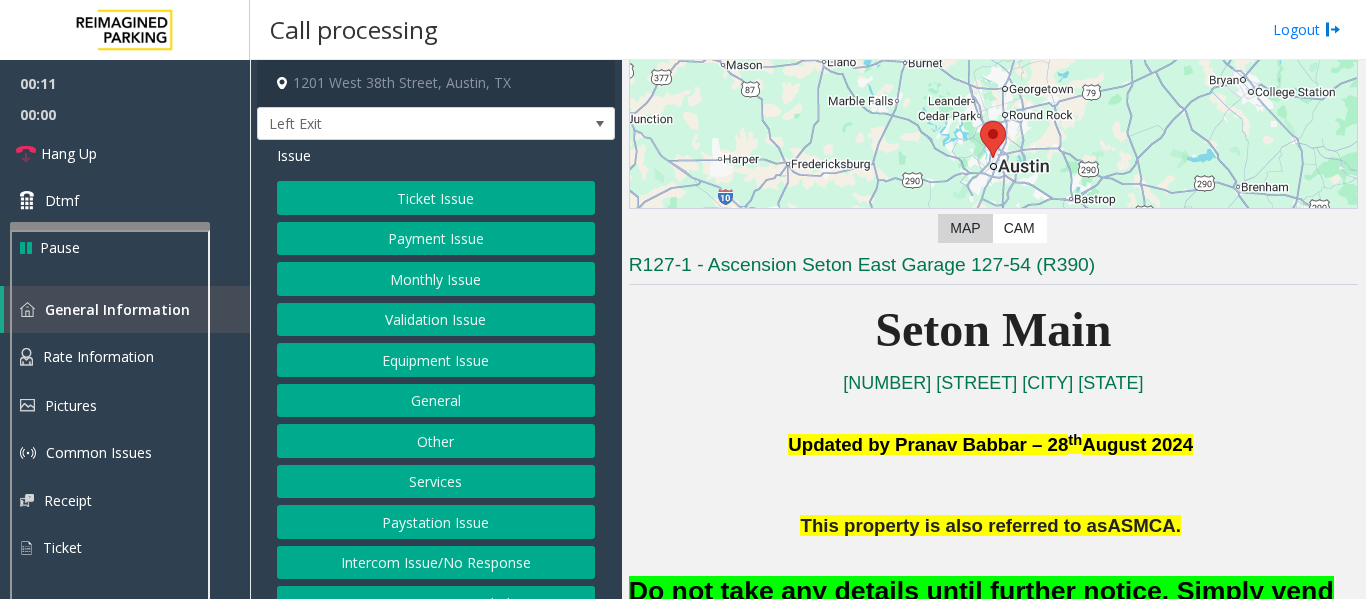 click on "Ticket Issue" 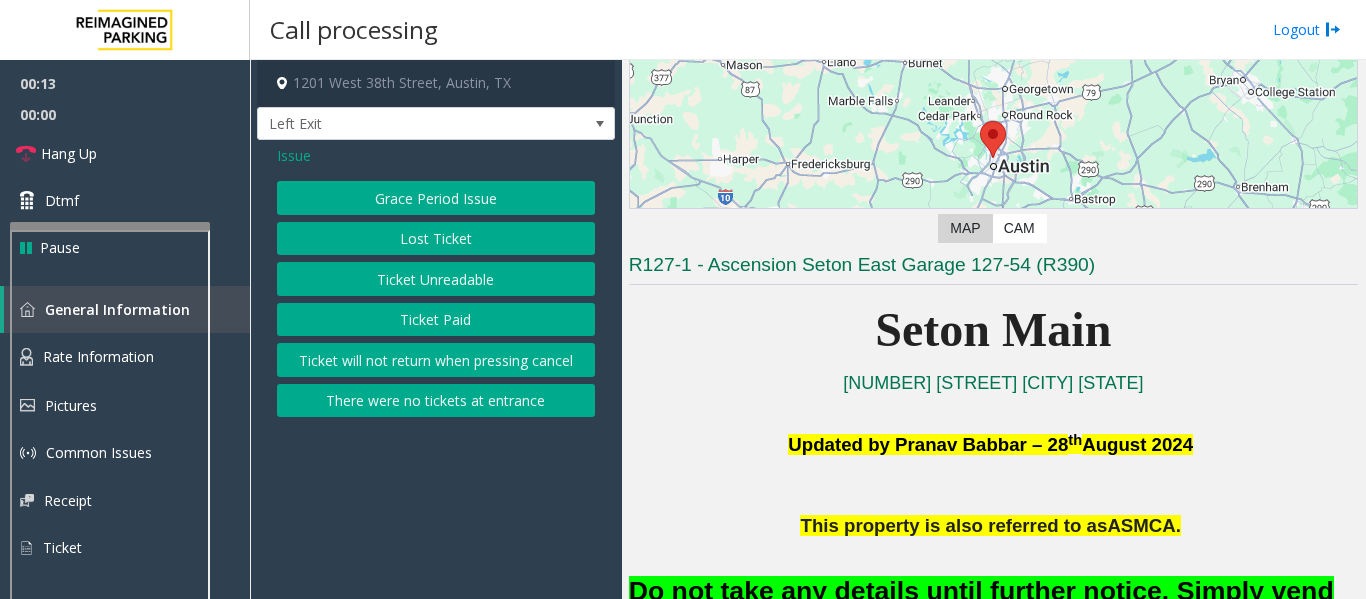click on "Issue  Grace Period Issue   Lost Ticket   Ticket Unreadable   Ticket Paid   Ticket will not return when pressing cancel   There were no tickets at entrance" 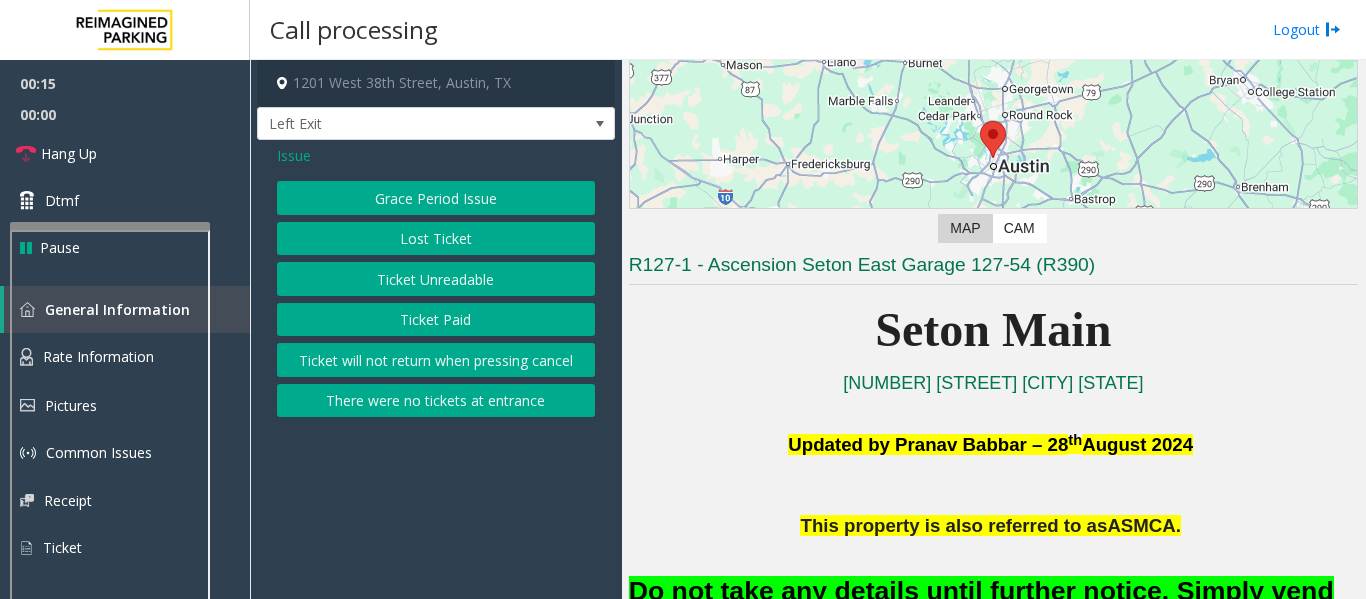 click on "Issue" 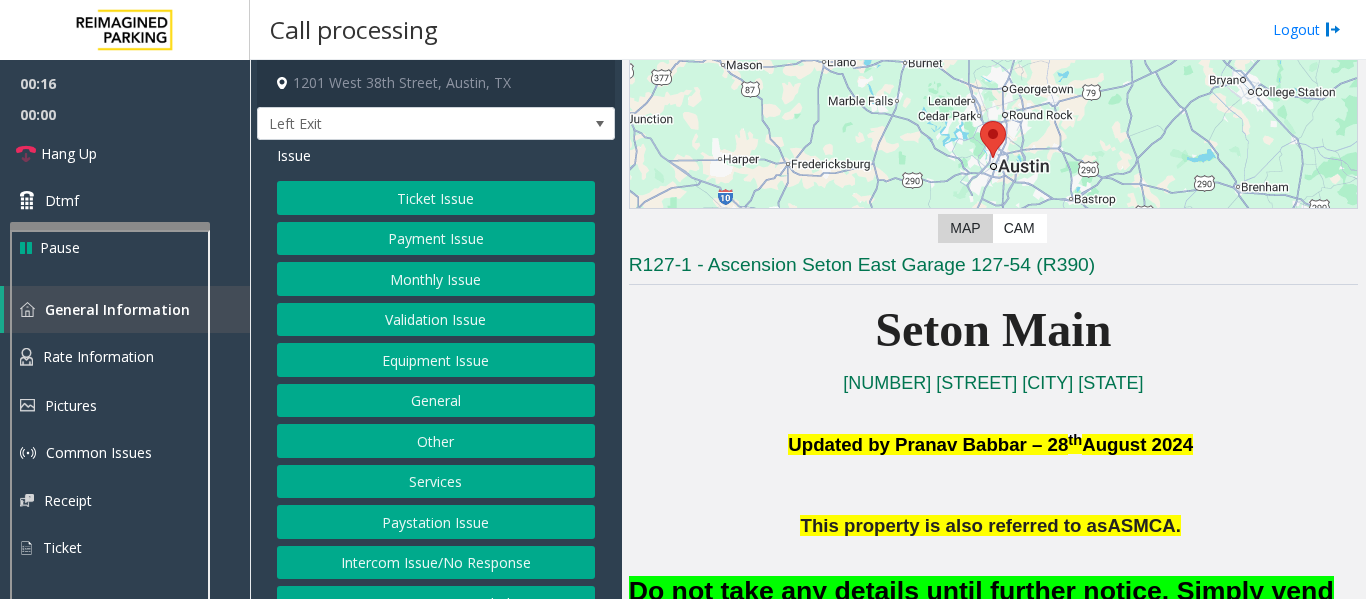click on "Equipment Issue" 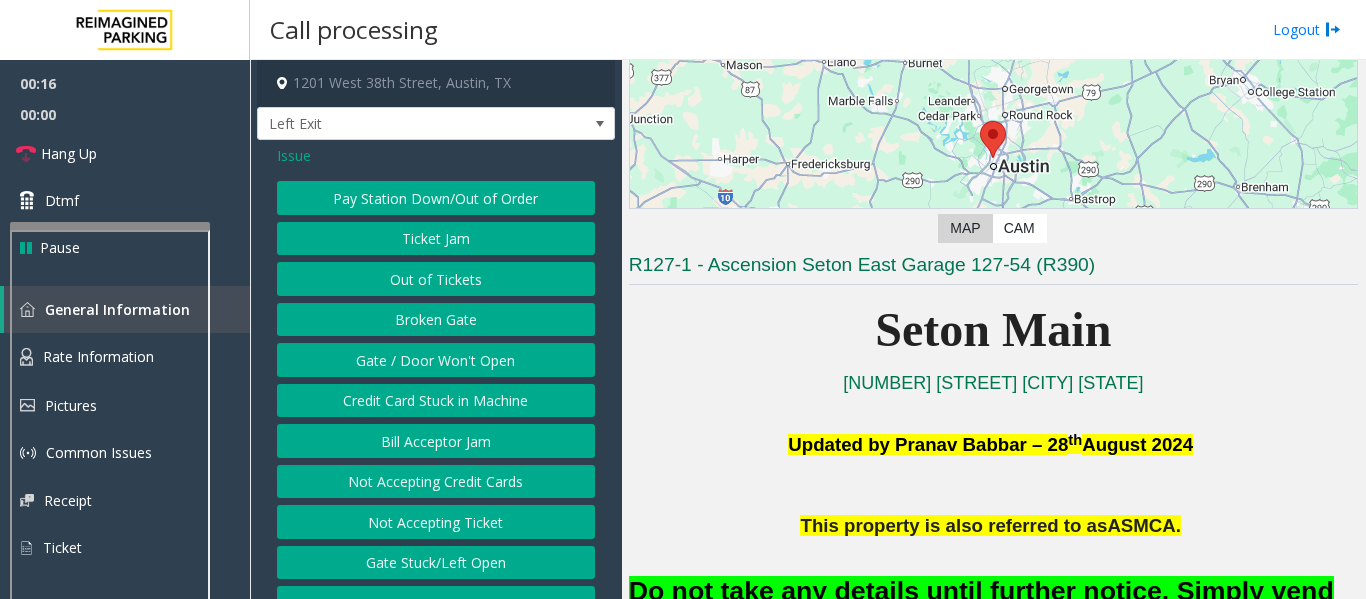 click on "Ticket Jam" 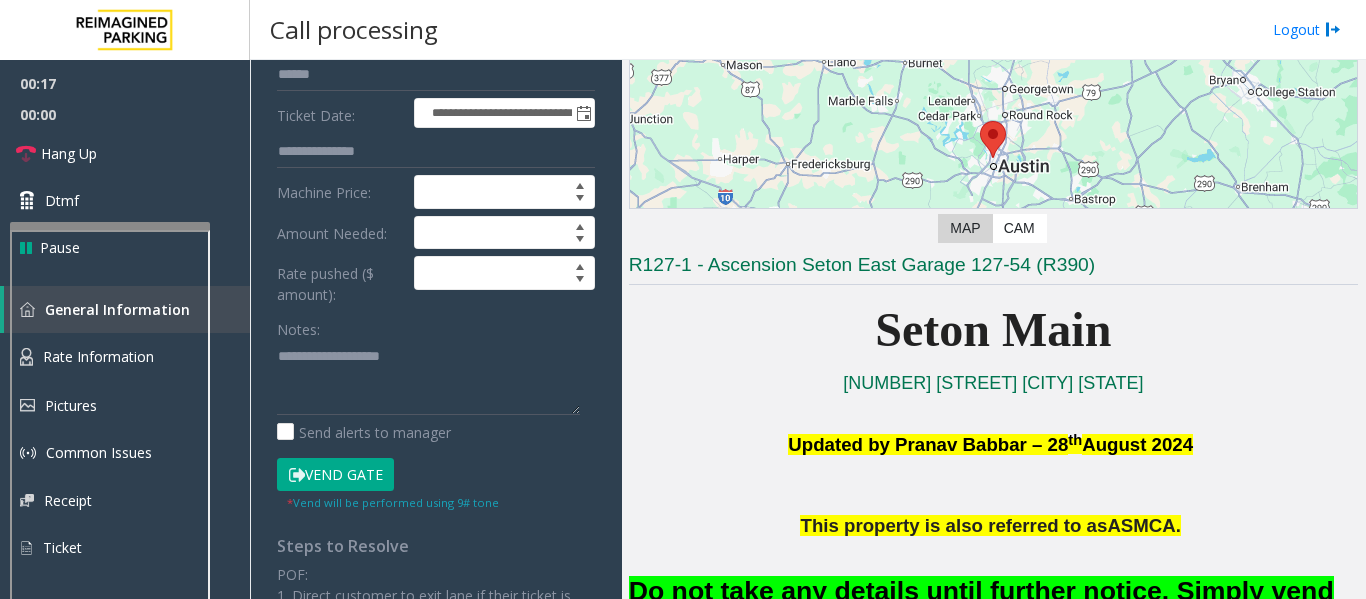 scroll, scrollTop: 300, scrollLeft: 0, axis: vertical 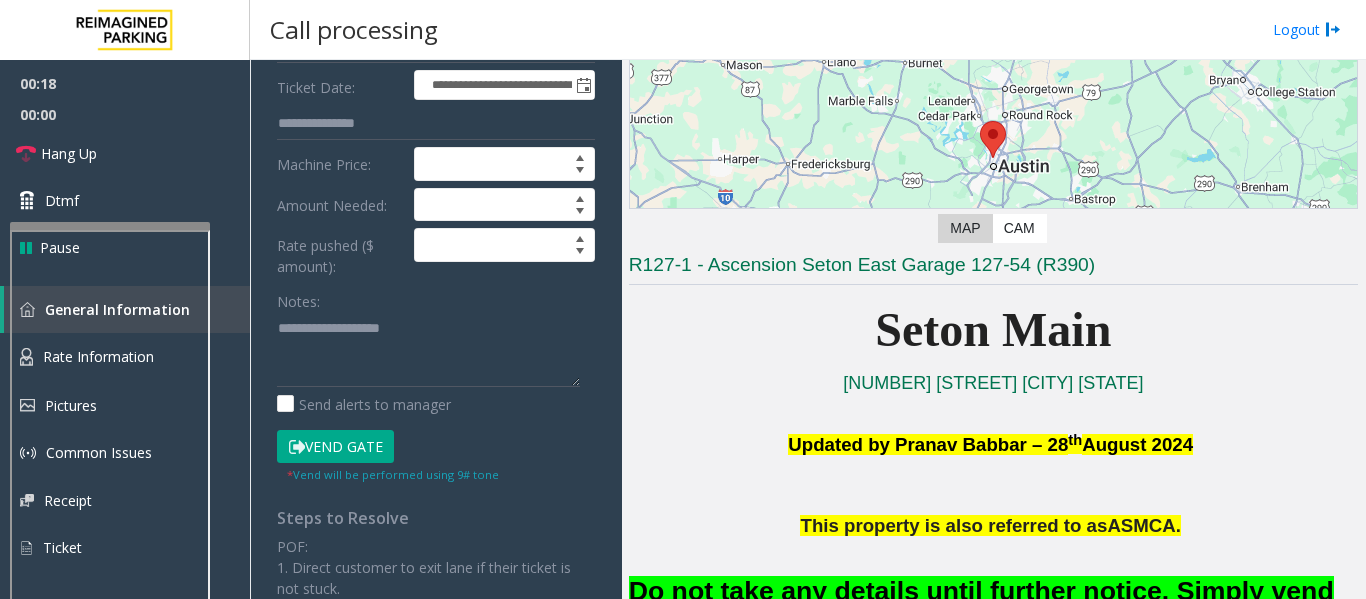 click on "Vend Gate" 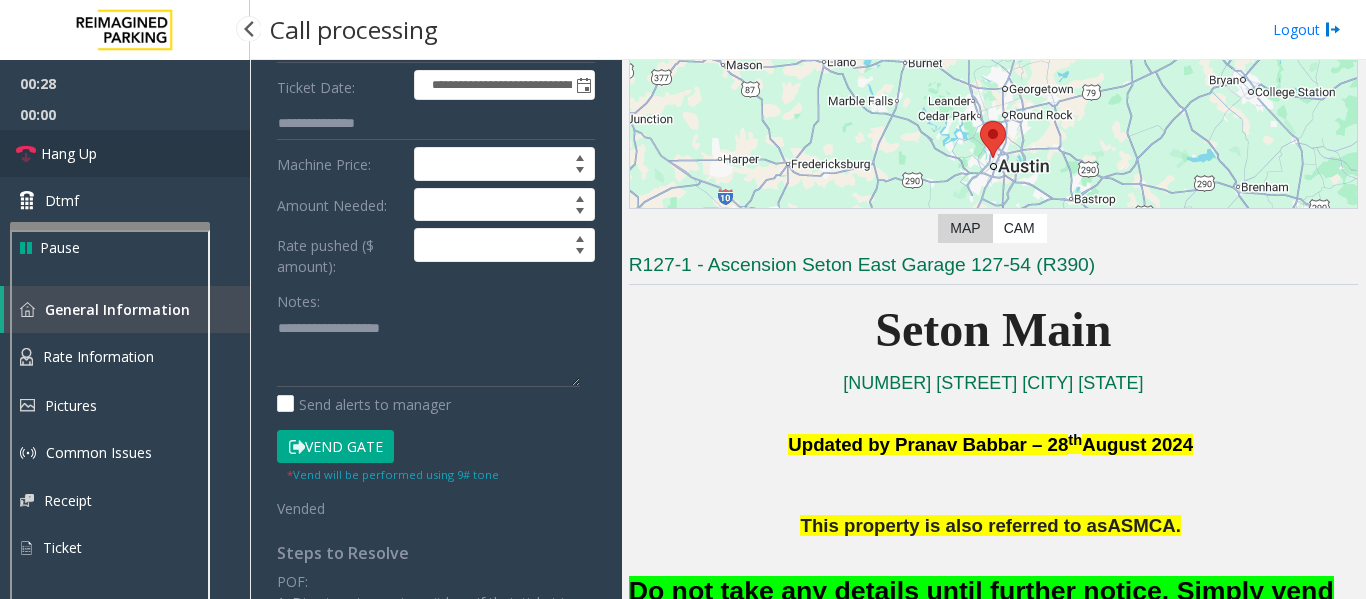 click on "Hang Up" at bounding box center (69, 153) 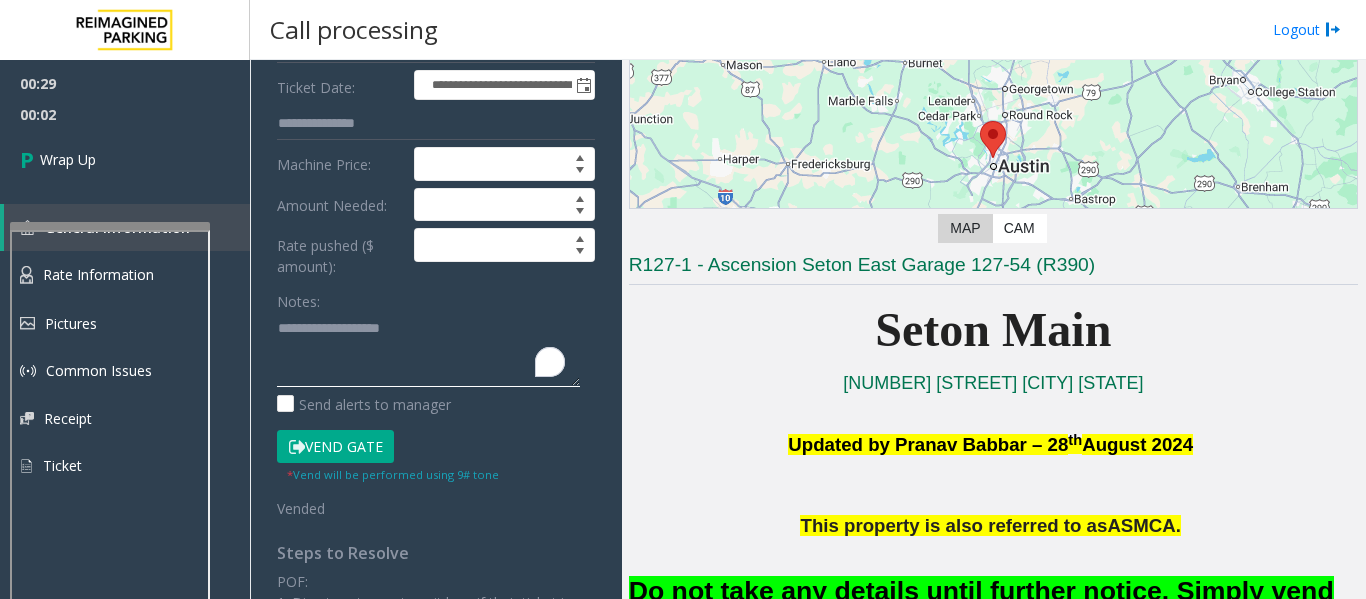 click 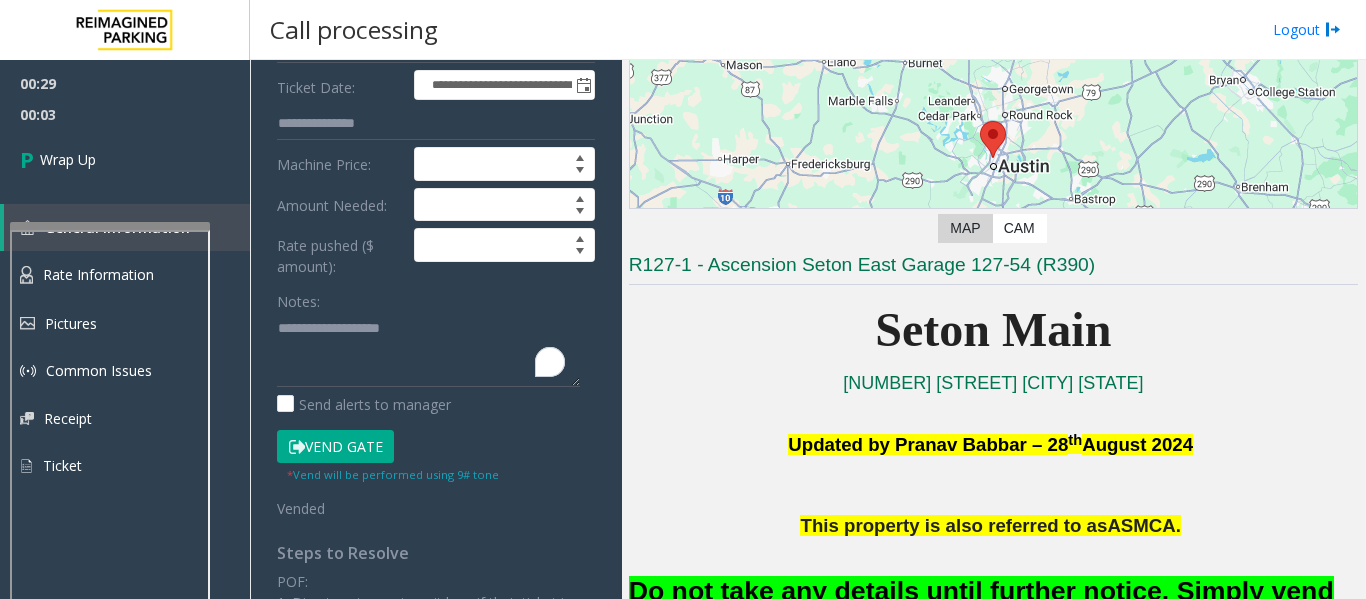 click on "Notes:" 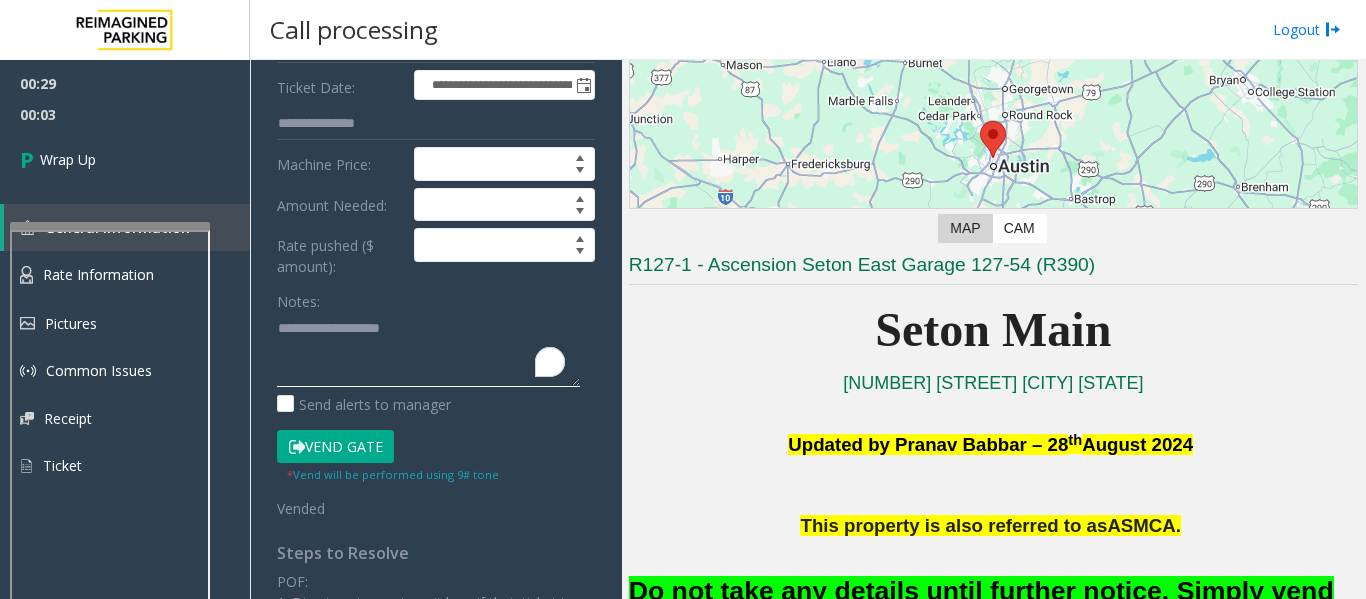 click 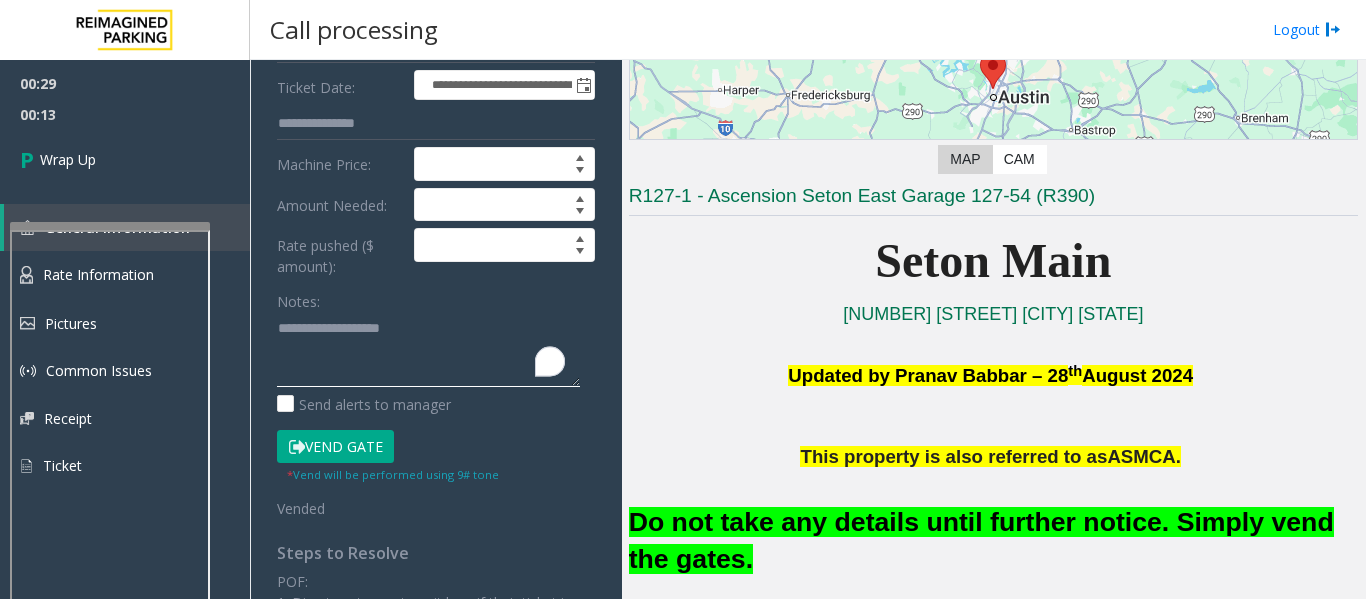 scroll, scrollTop: 300, scrollLeft: 0, axis: vertical 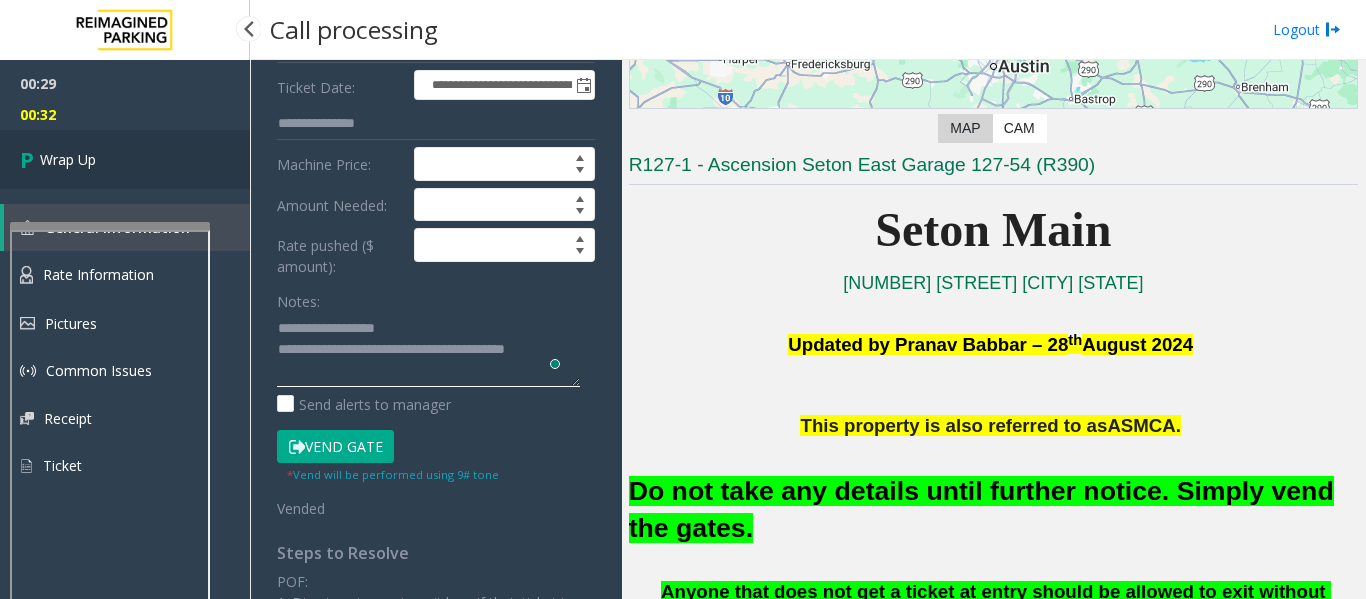 type on "**********" 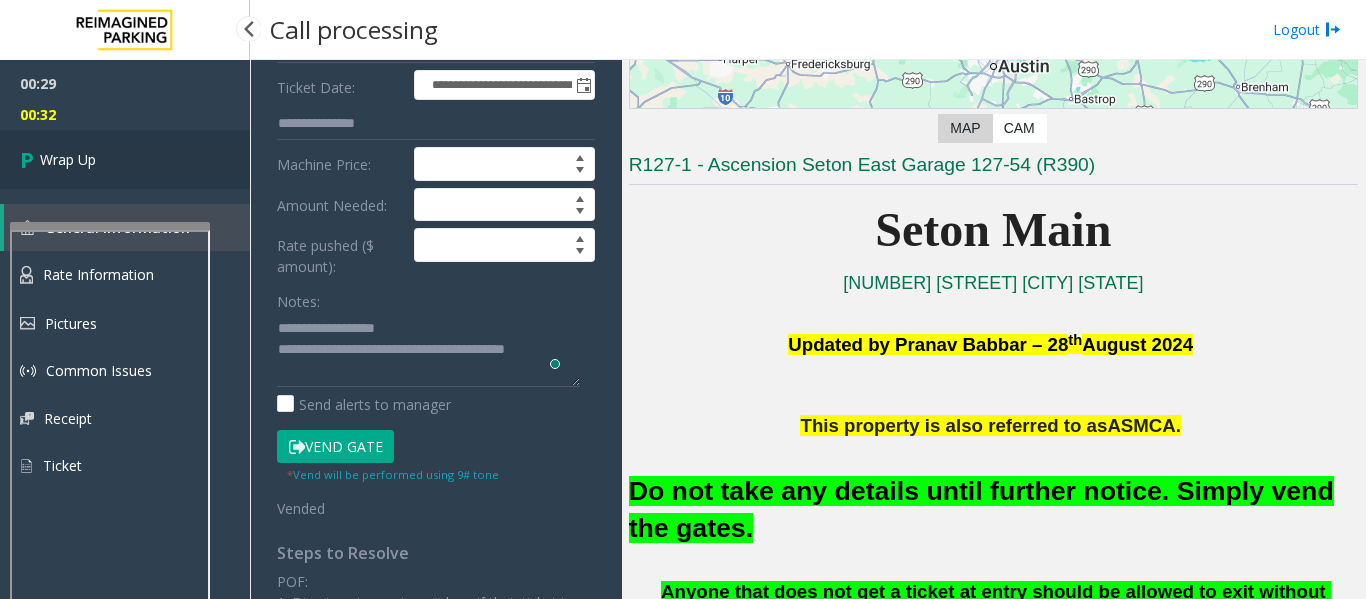 click on "Wrap Up" at bounding box center [68, 159] 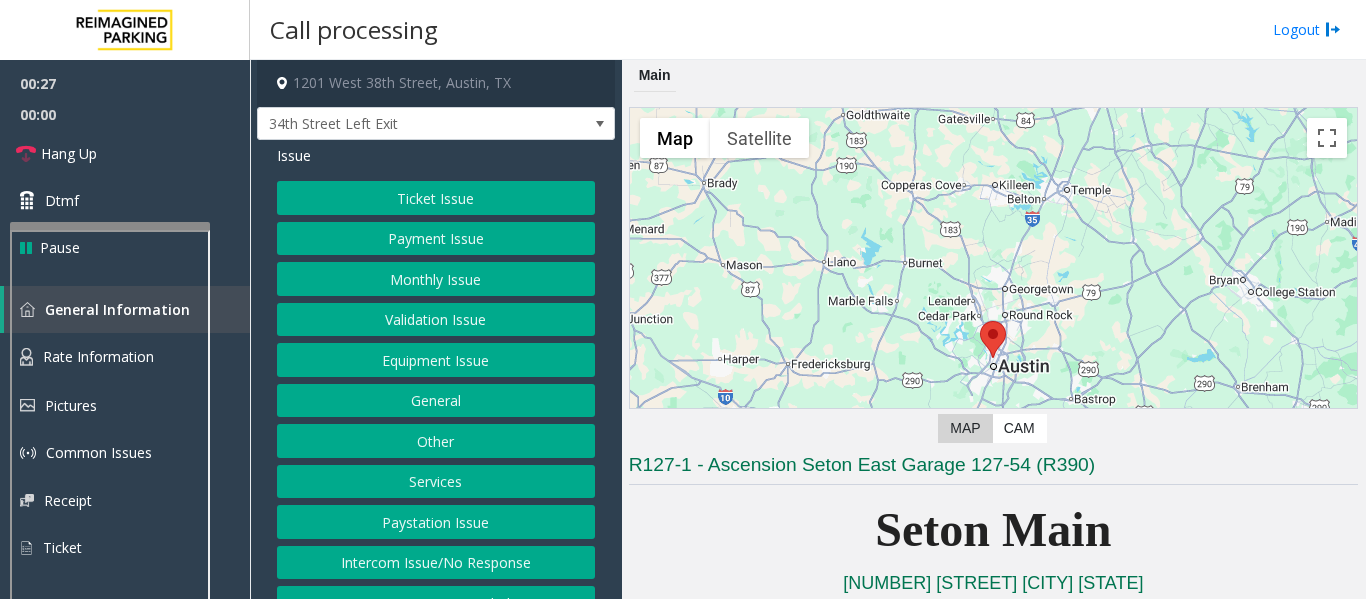 scroll, scrollTop: 31, scrollLeft: 0, axis: vertical 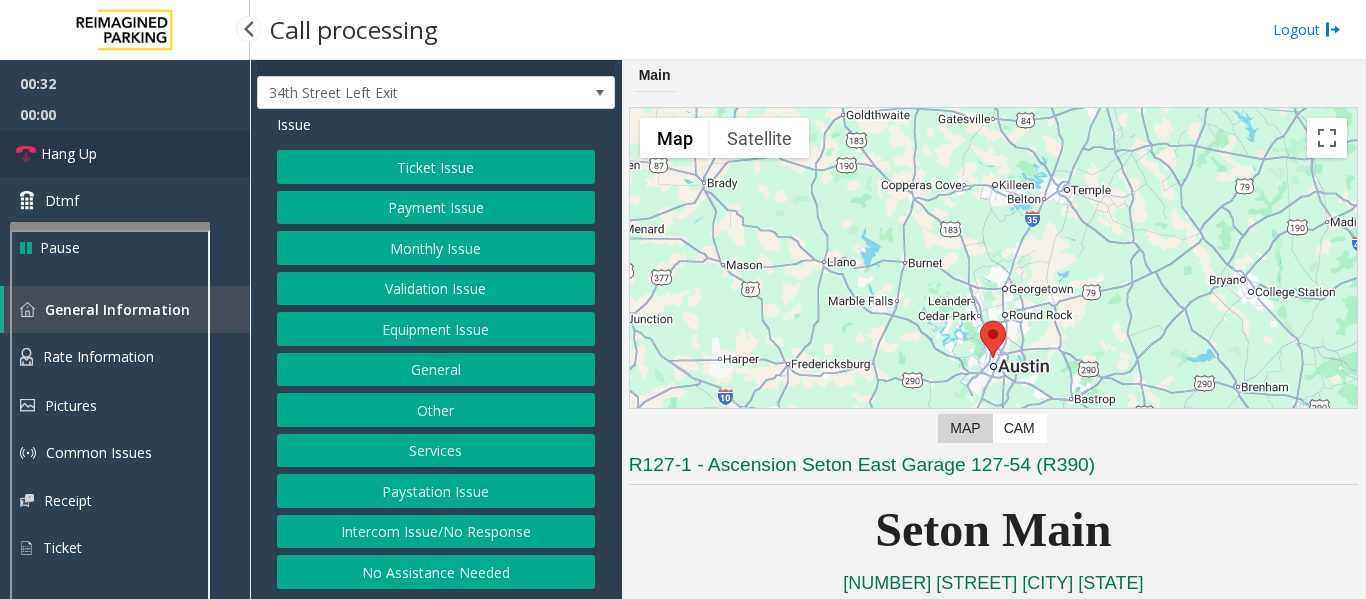 click on "Hang Up" at bounding box center (69, 153) 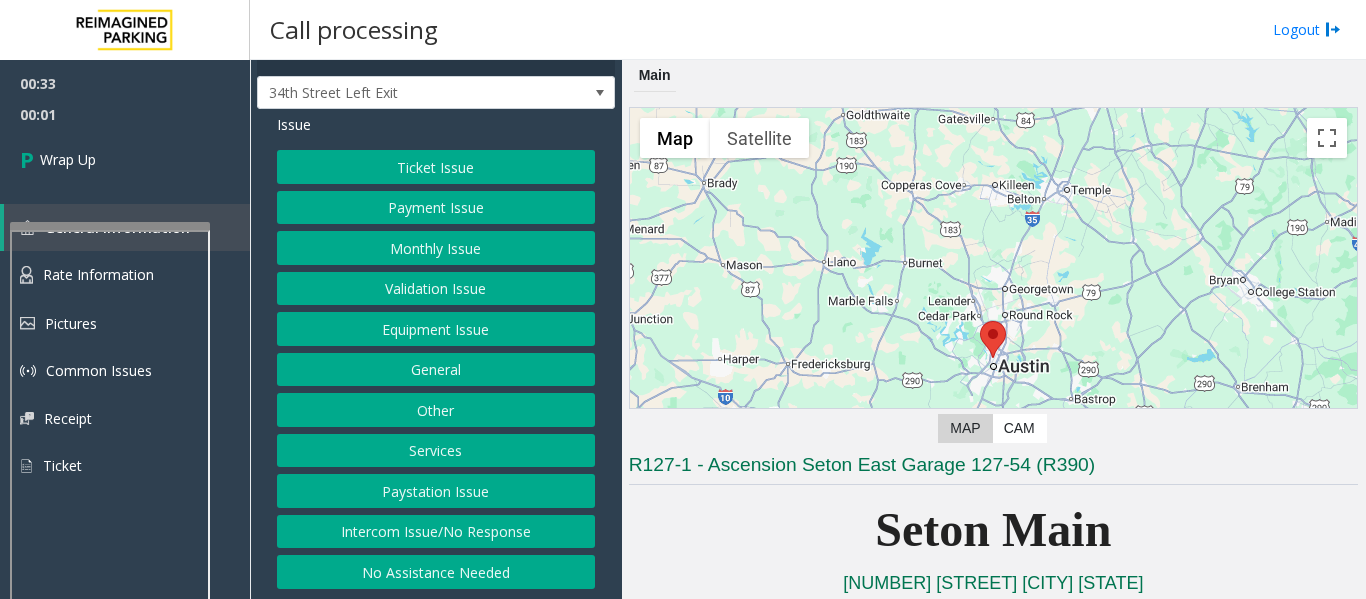 click on "Intercom Issue/No Response" 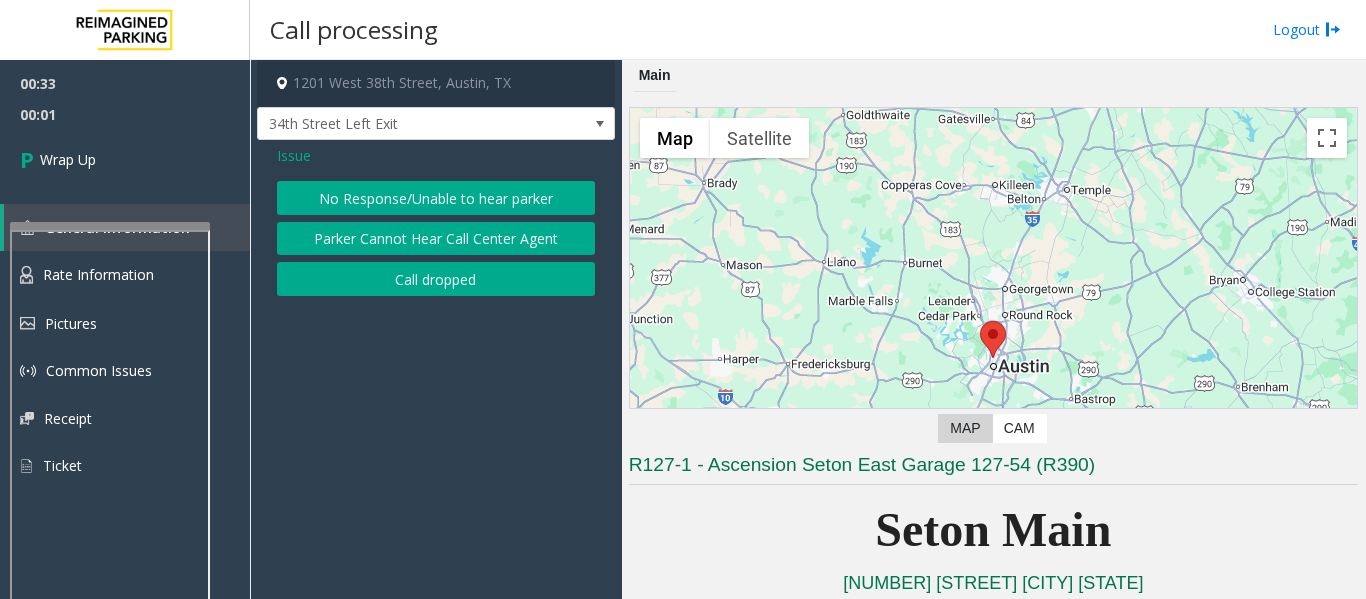 scroll, scrollTop: 0, scrollLeft: 0, axis: both 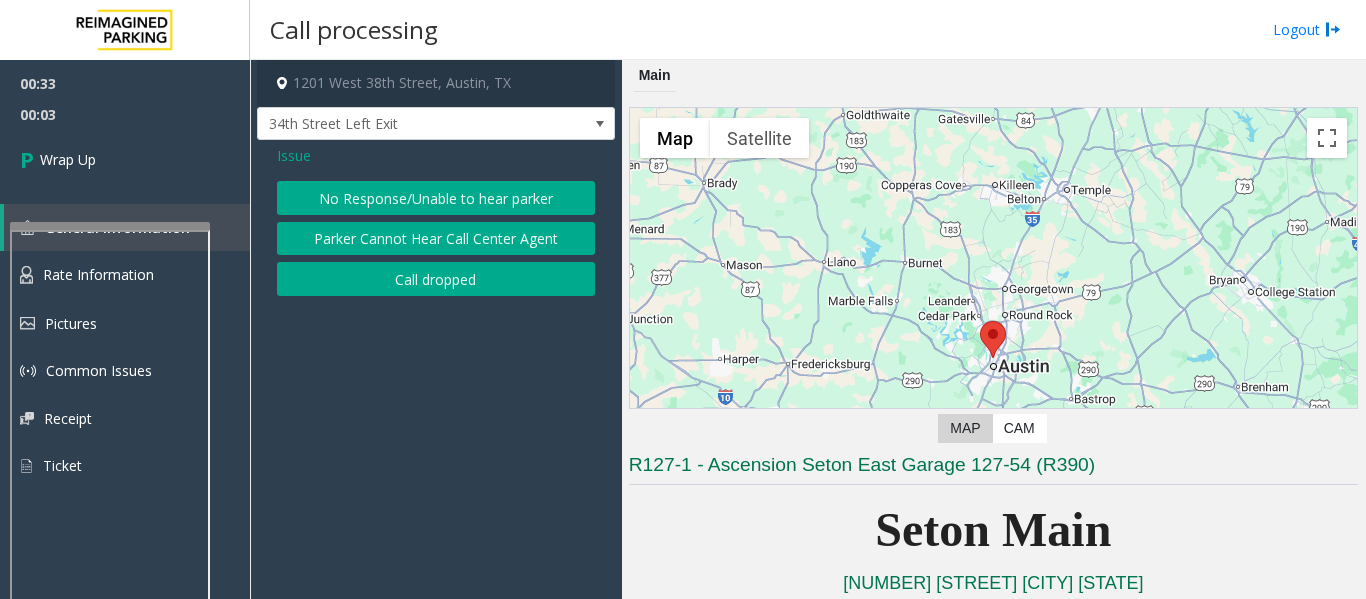 click on "No Response/Unable to hear parker" 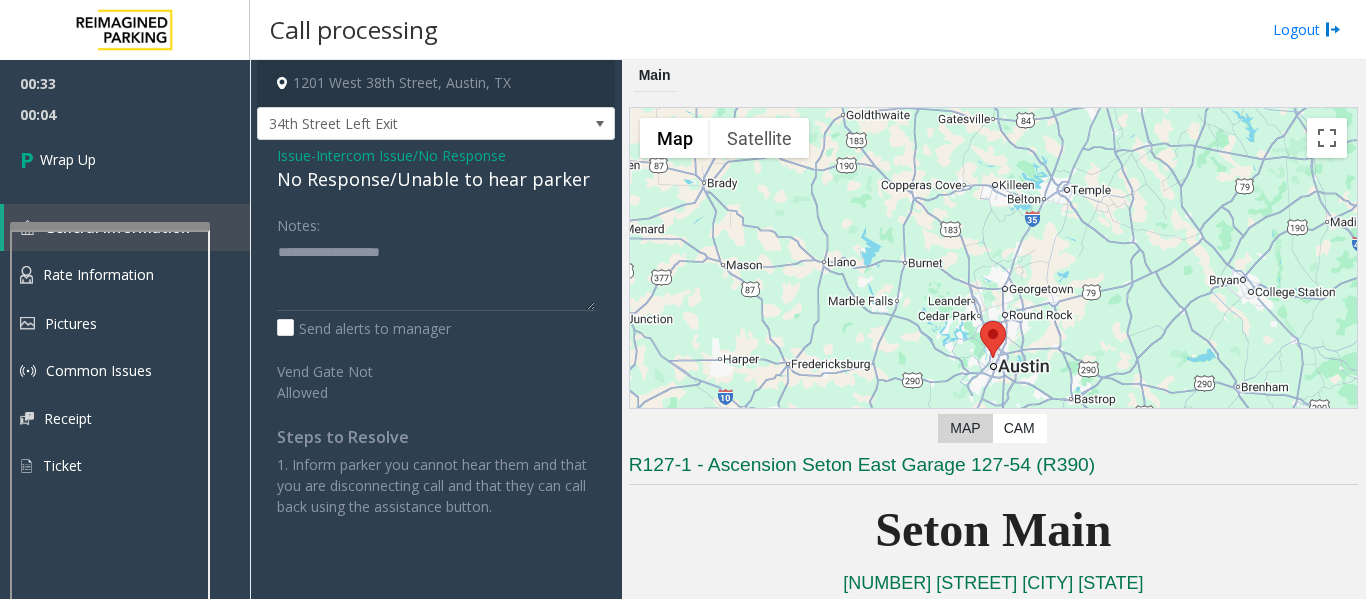 click on "No Response/Unable to hear parker" 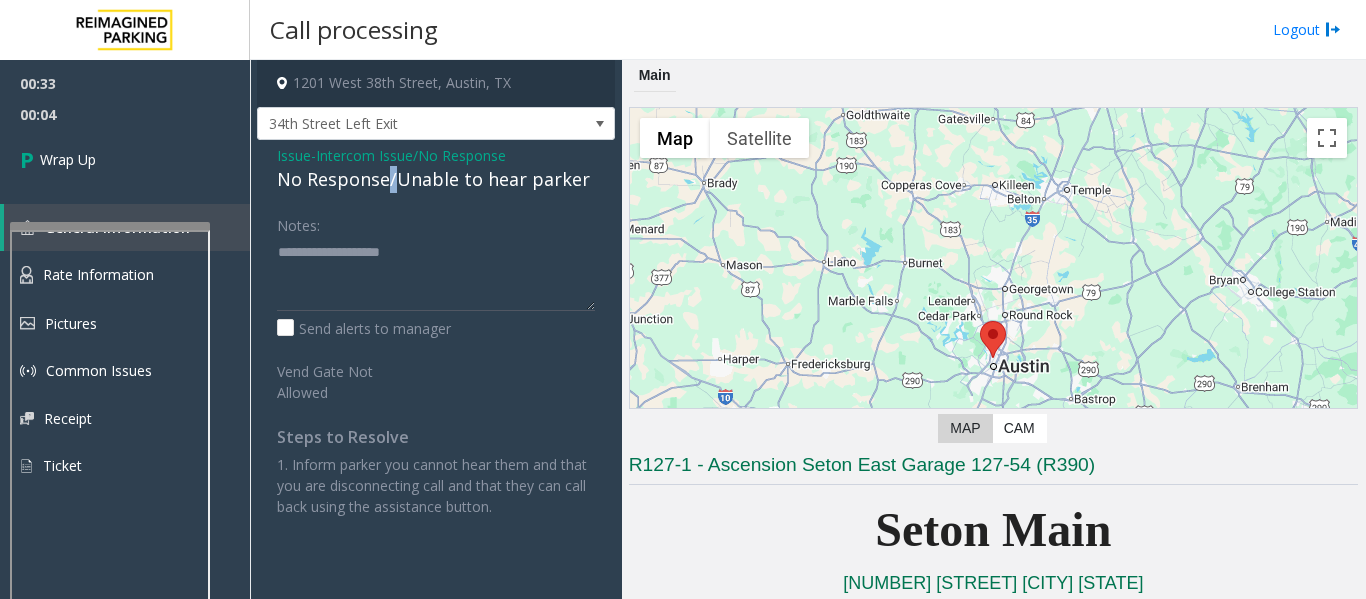 click on "No Response/Unable to hear parker" 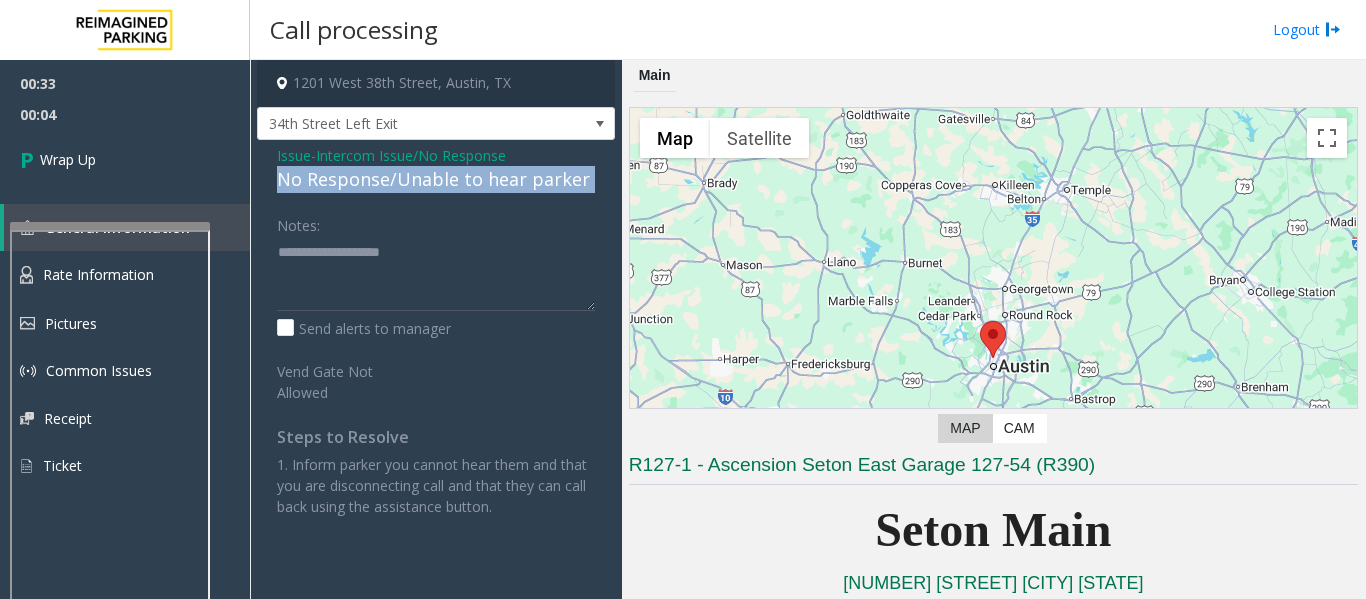 click on "No Response/Unable to hear parker" 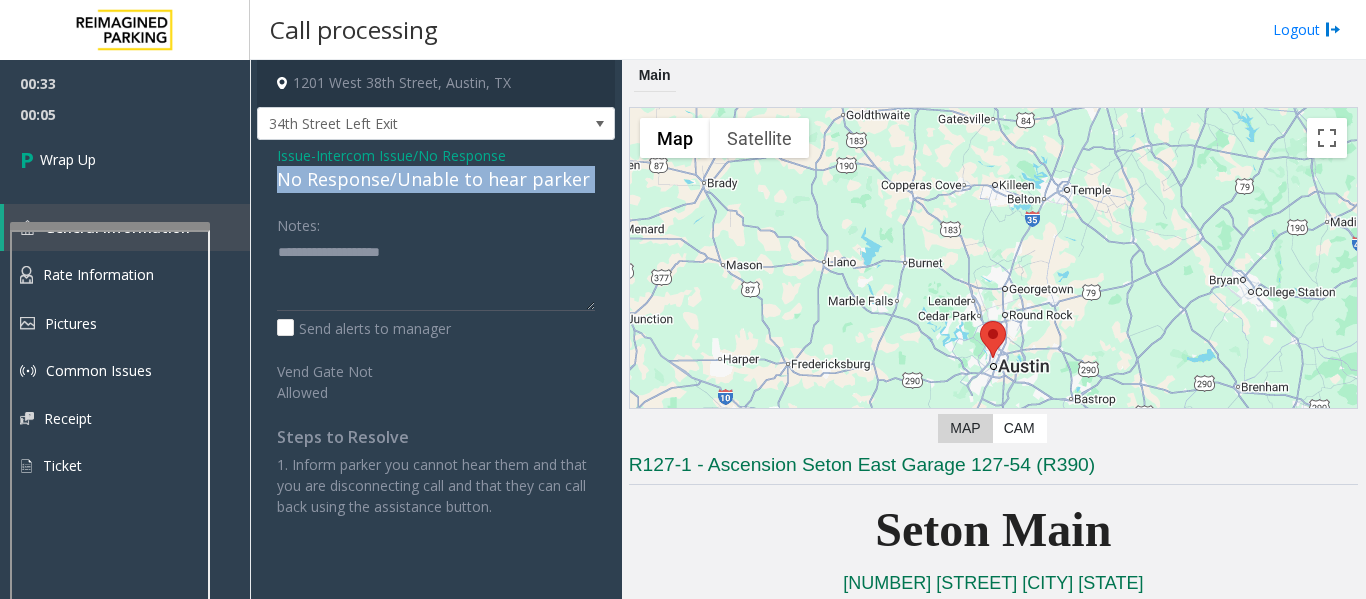 copy on "No Response/Unable to hear parker" 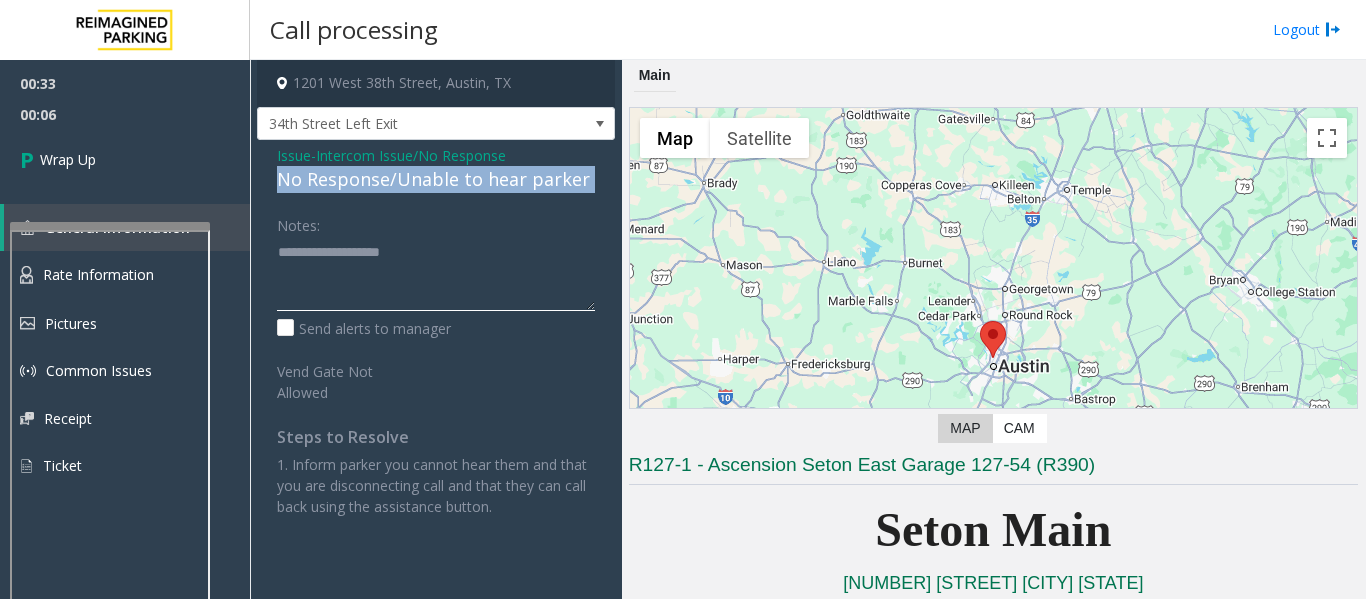 click 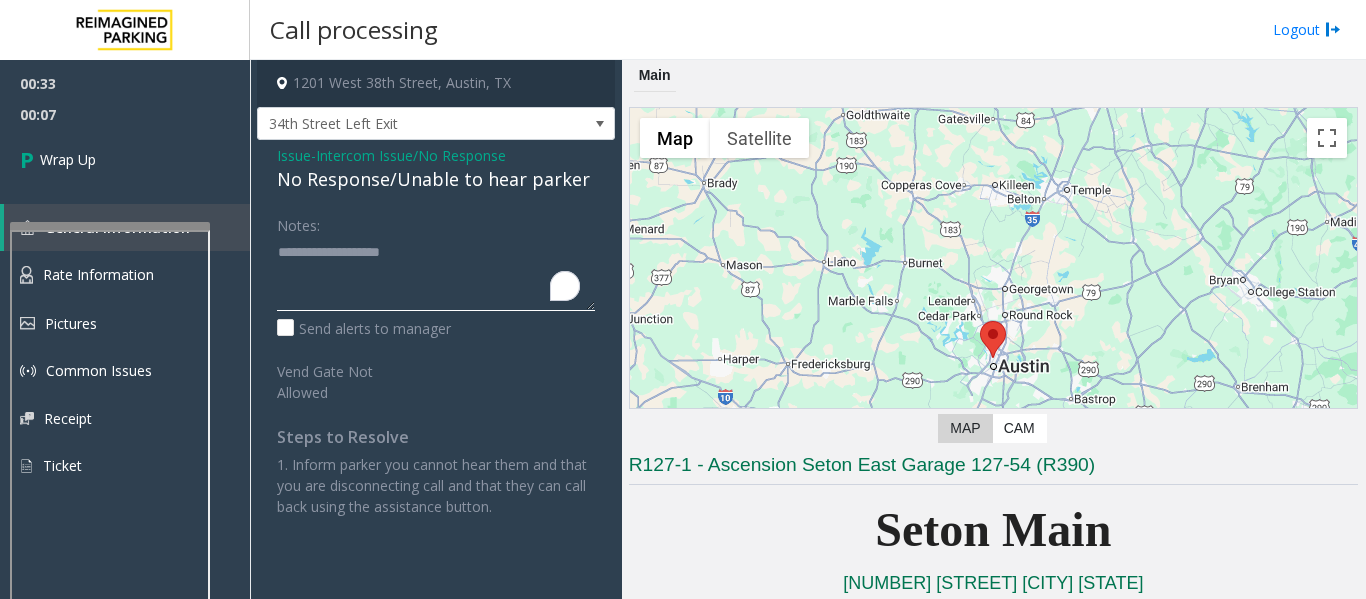 paste on "**********" 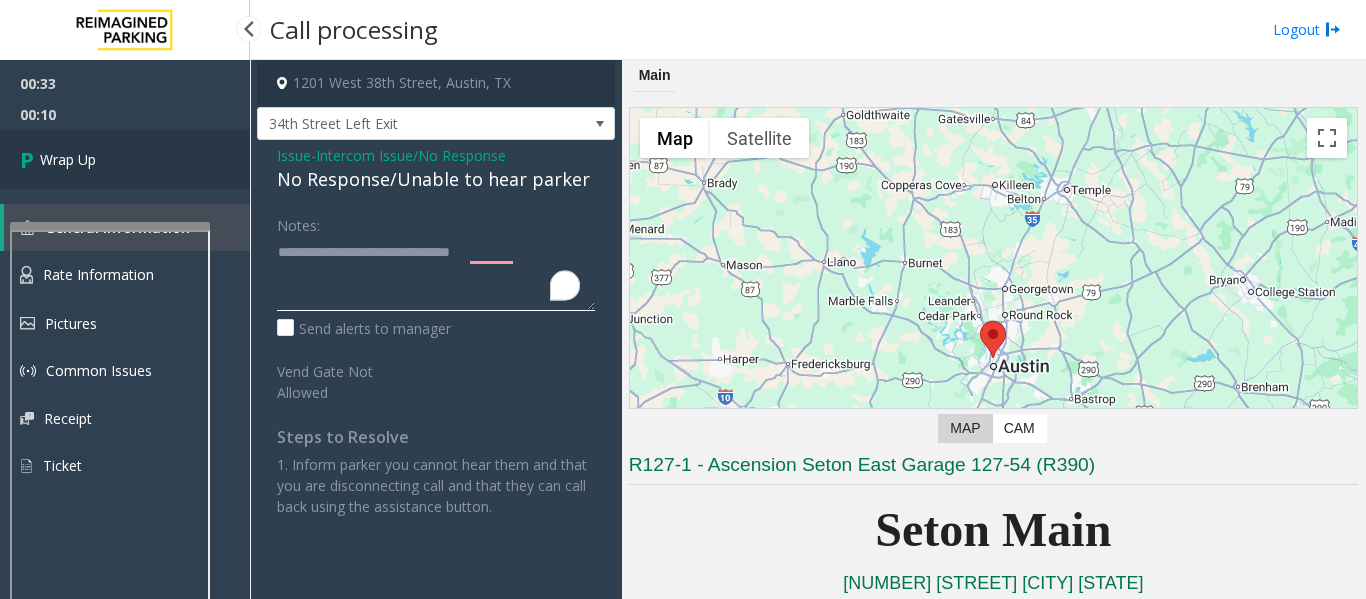 type on "**********" 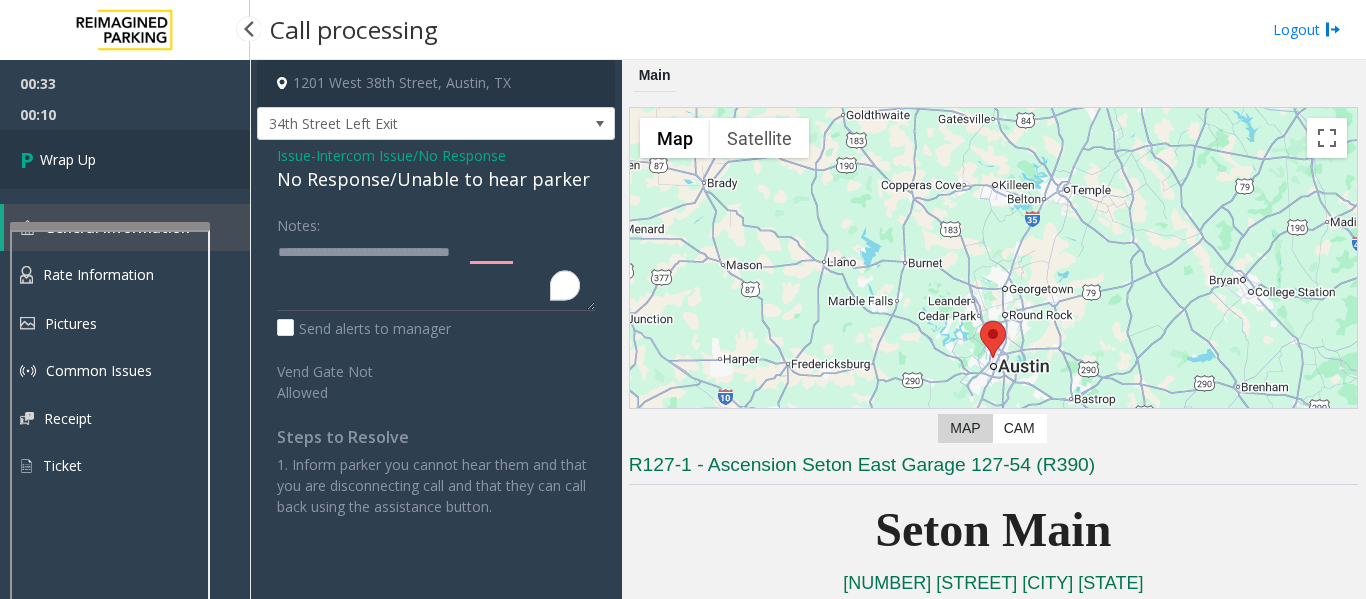 click on "Wrap Up" at bounding box center (125, 159) 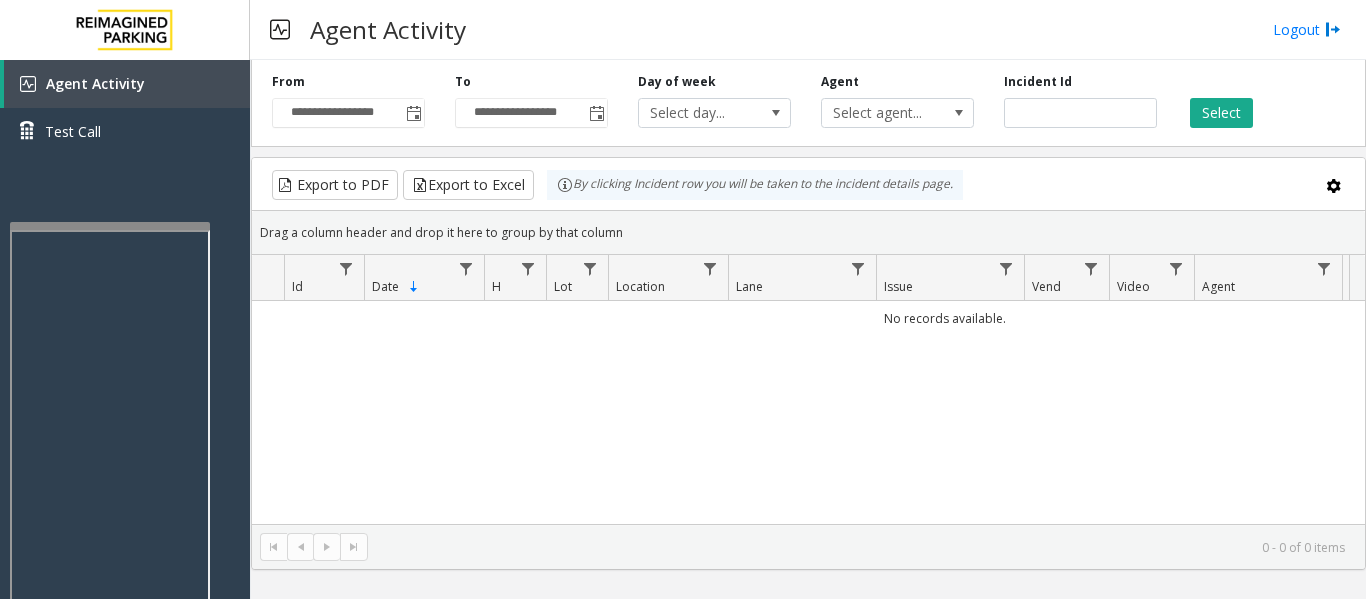type 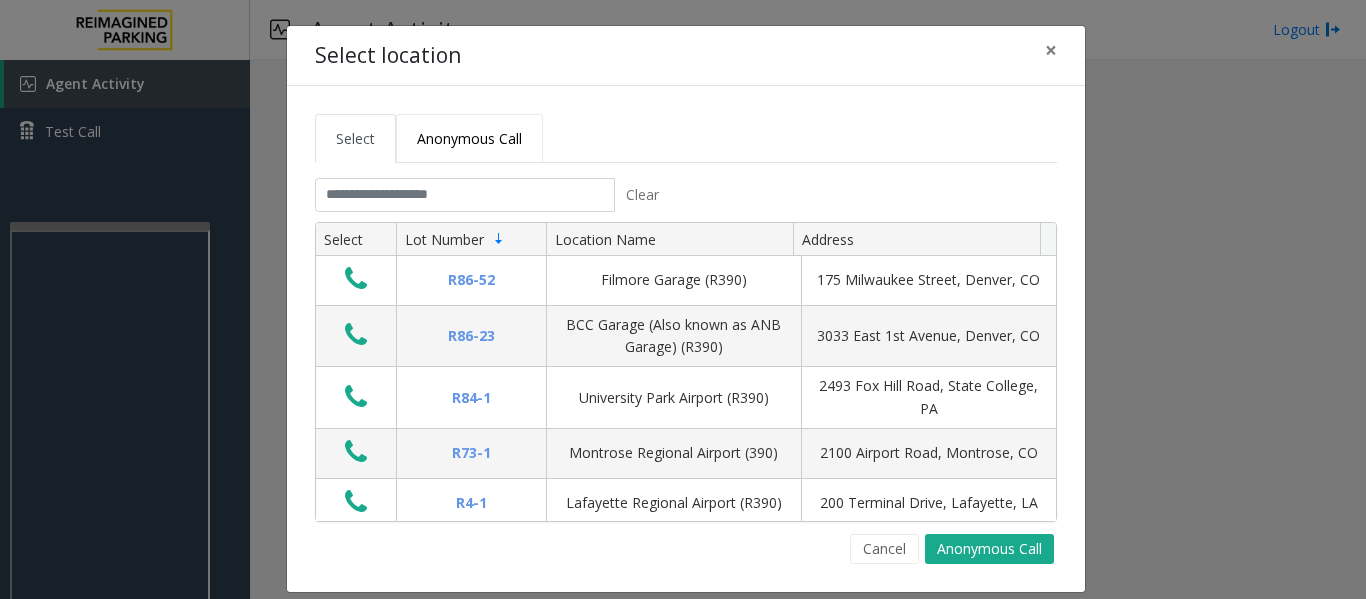 click on "Anonymous Call" 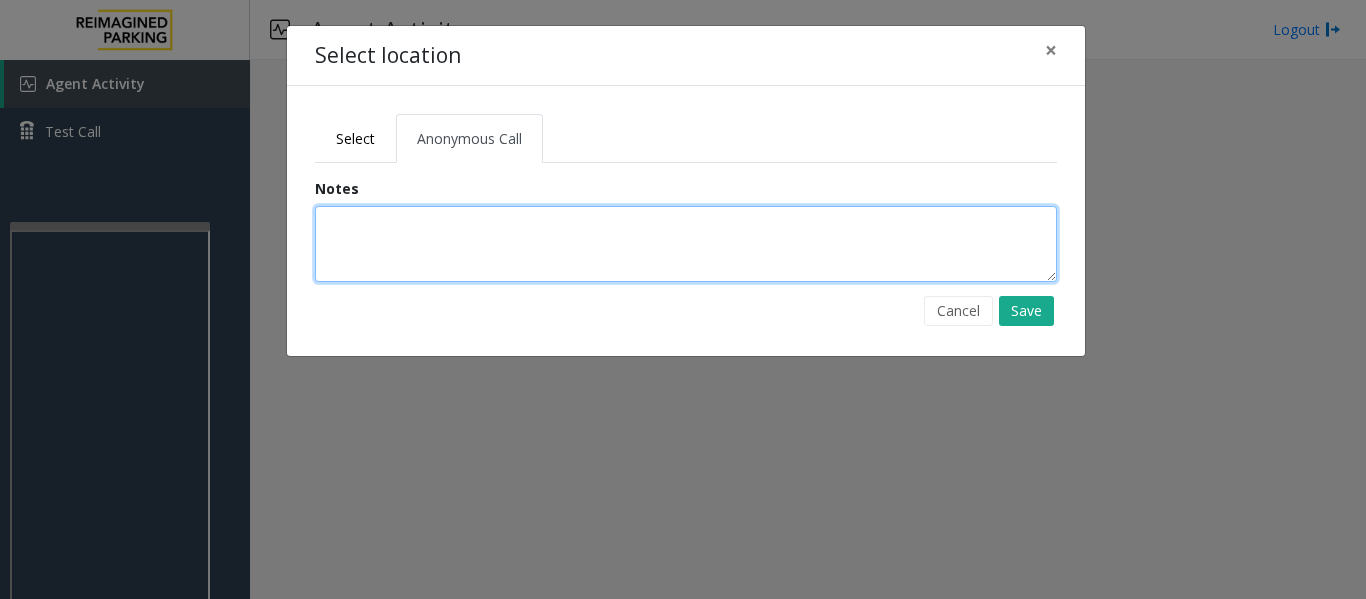 click 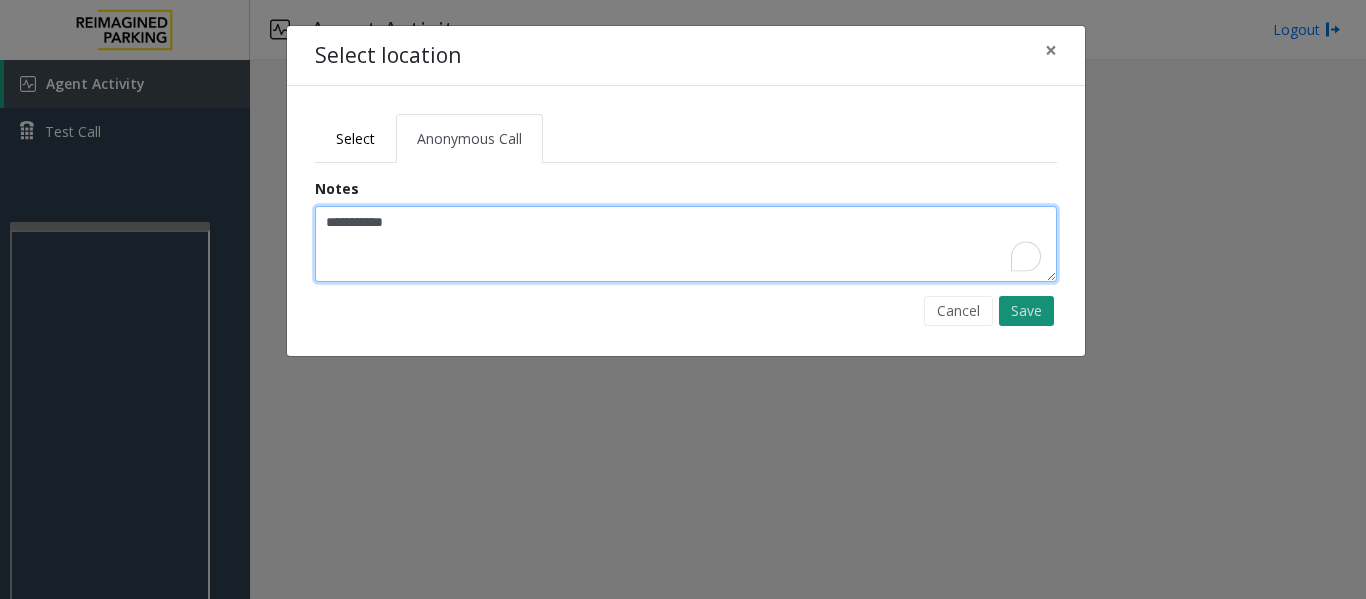 type on "**********" 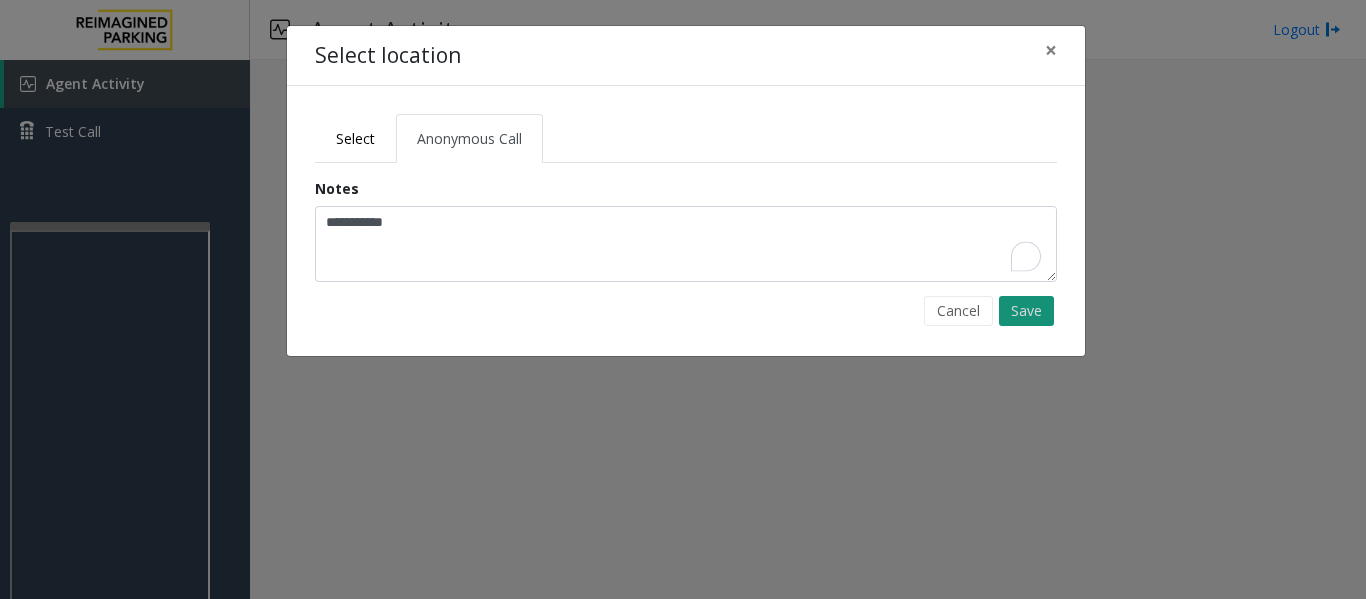 click on "Save" 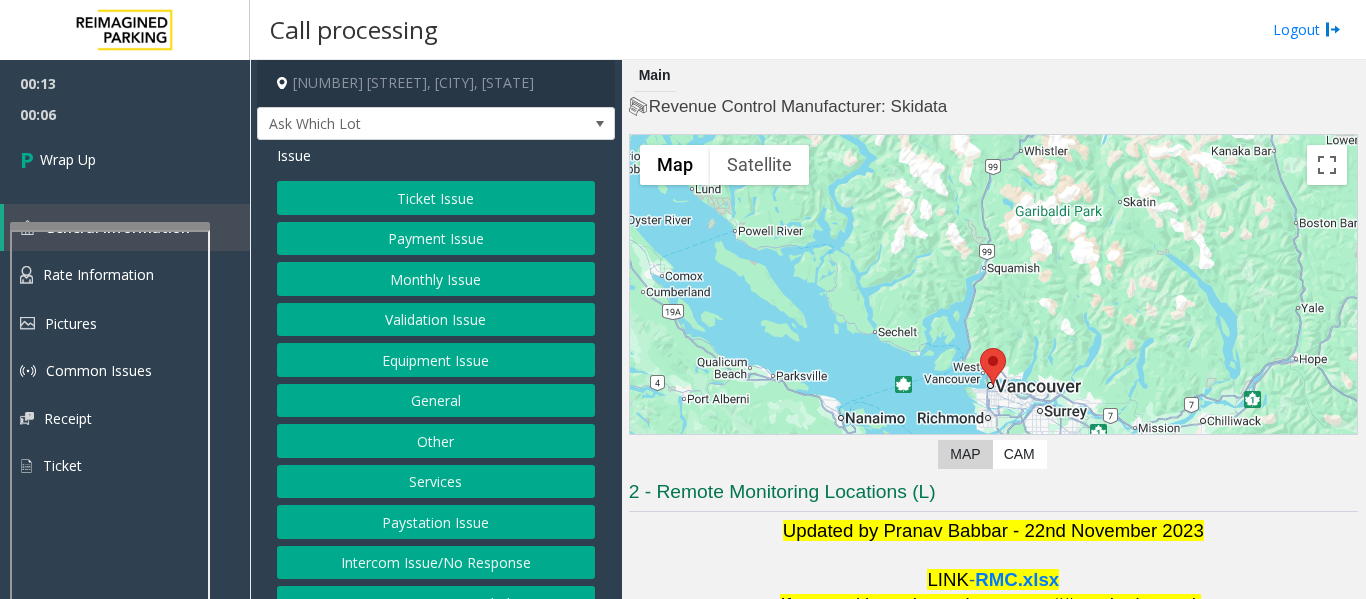 click on "Intercom Issue/No Response" 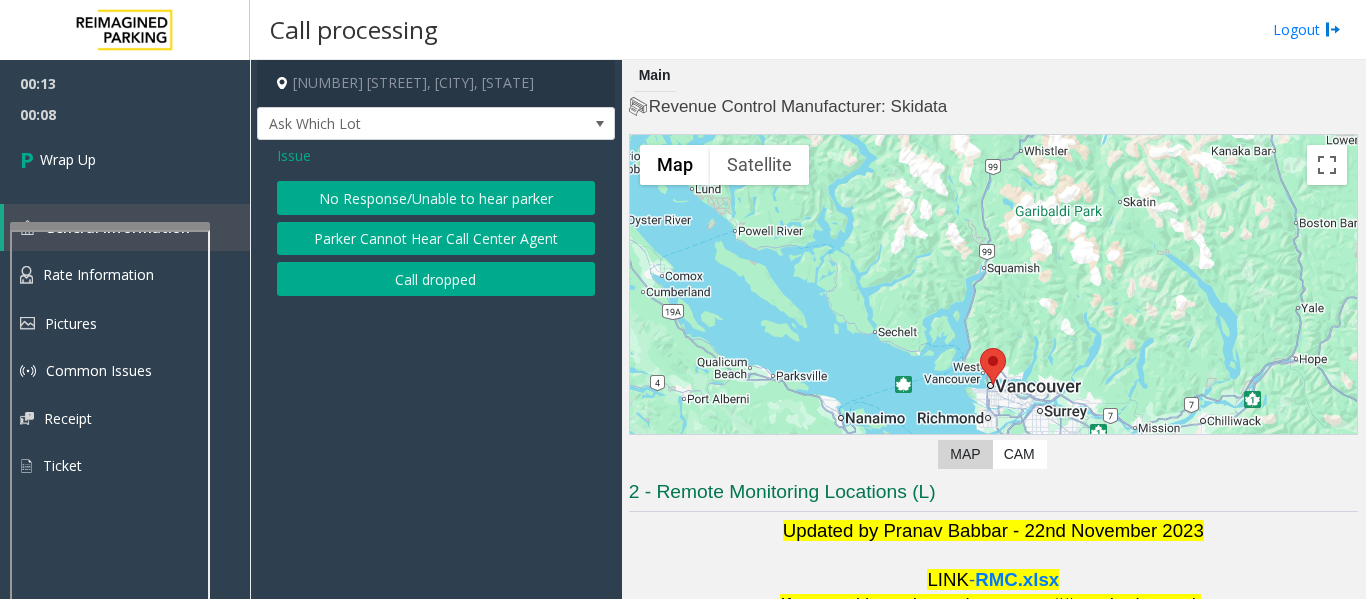 click on "Call dropped" 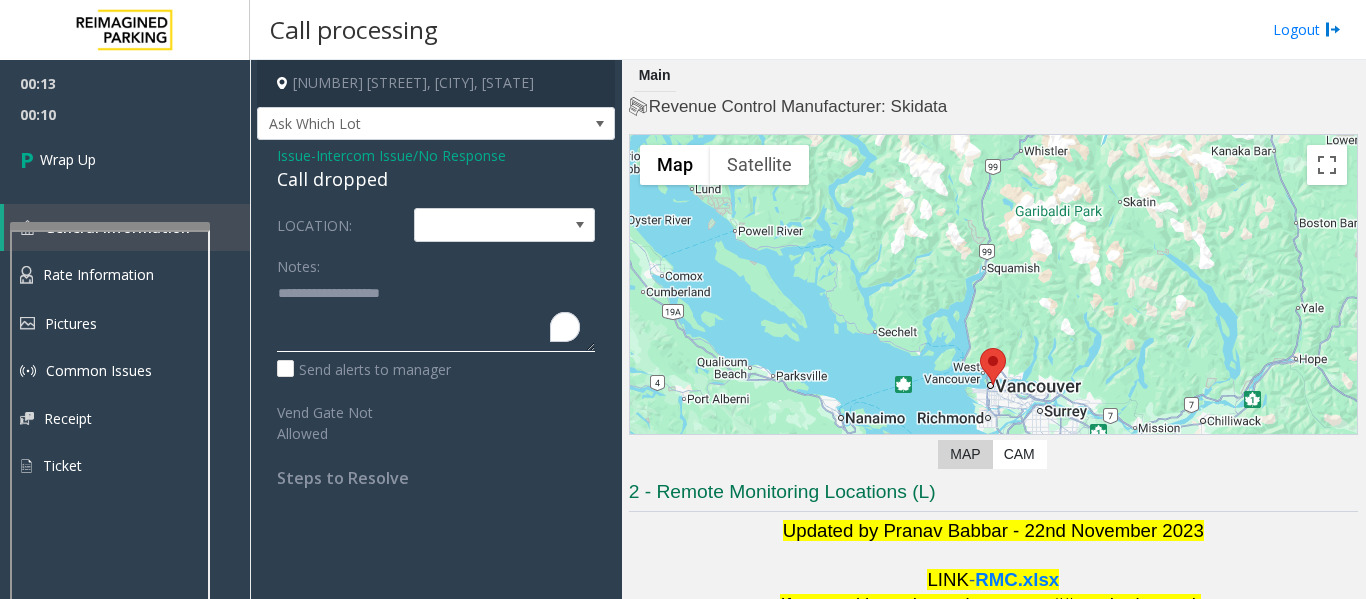 click 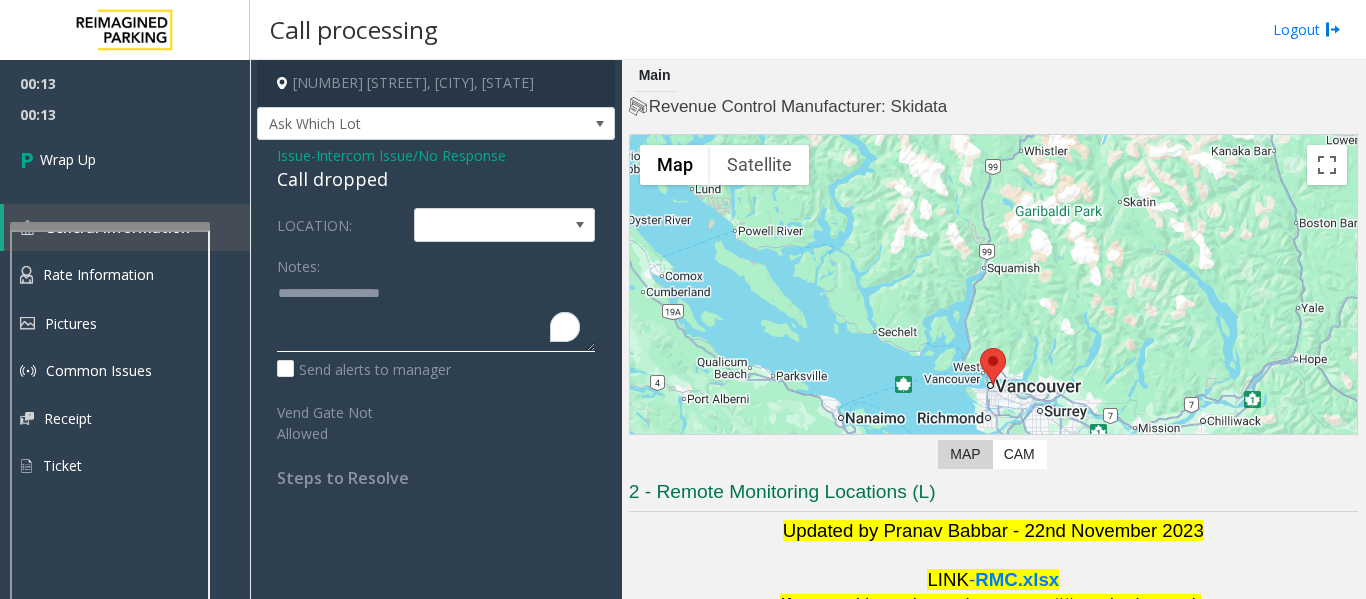 click 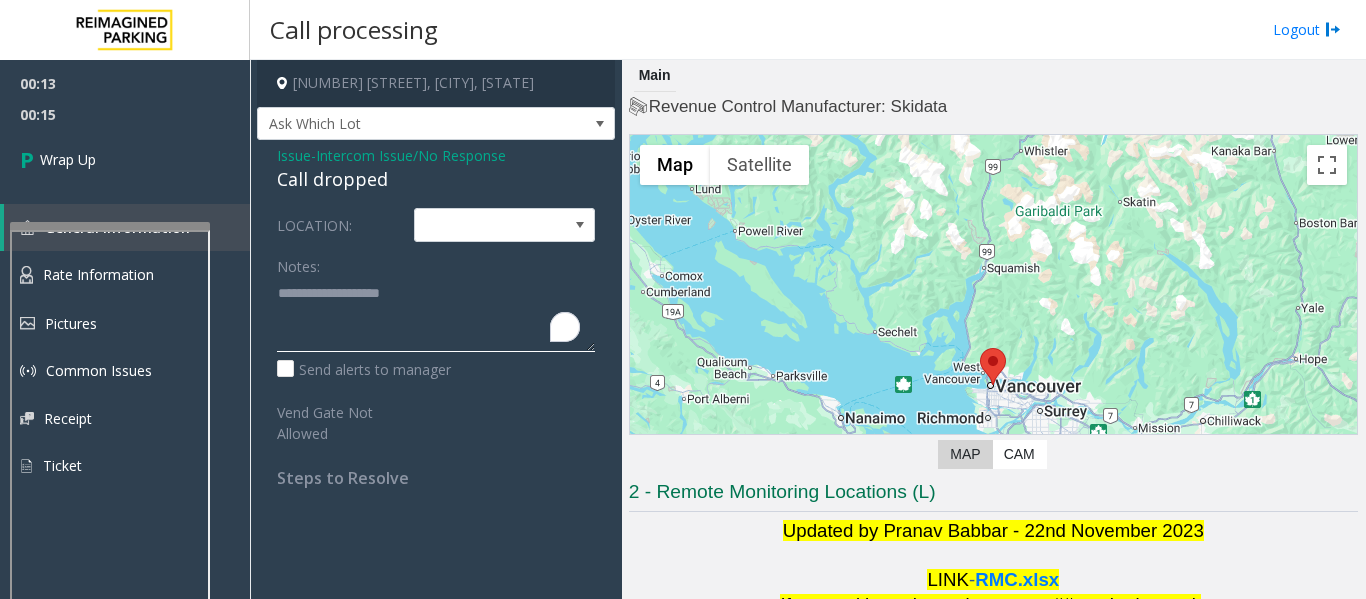 click 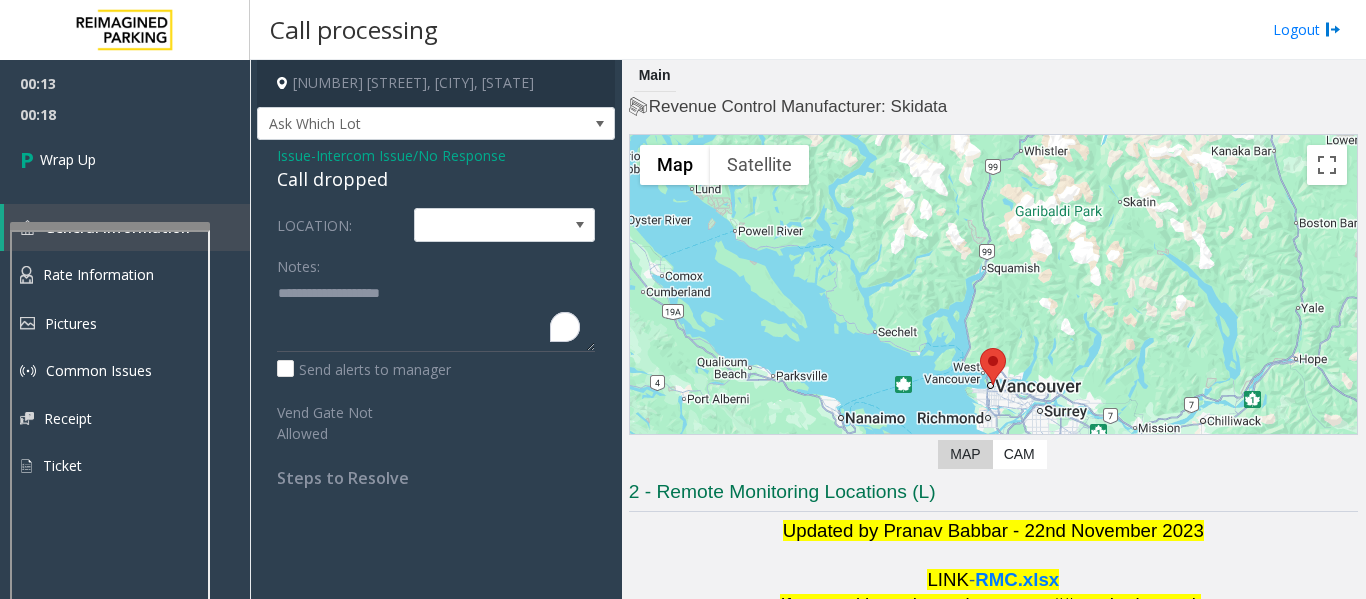 click on "Call dropped" 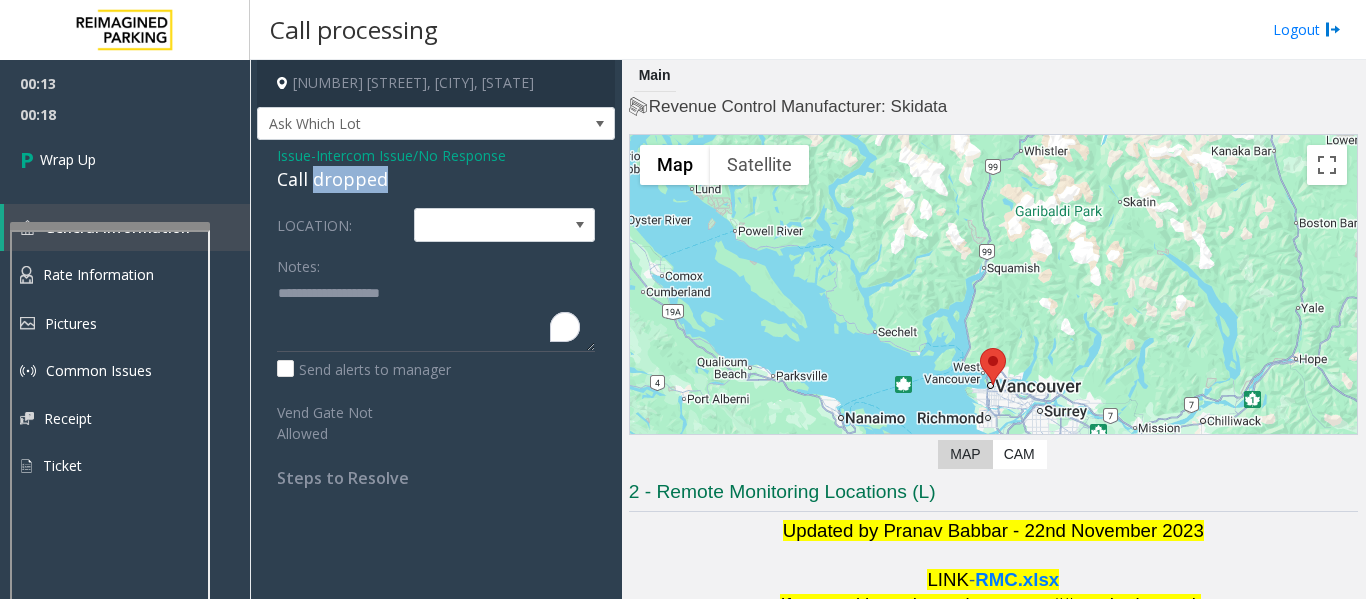 click on "Call dropped" 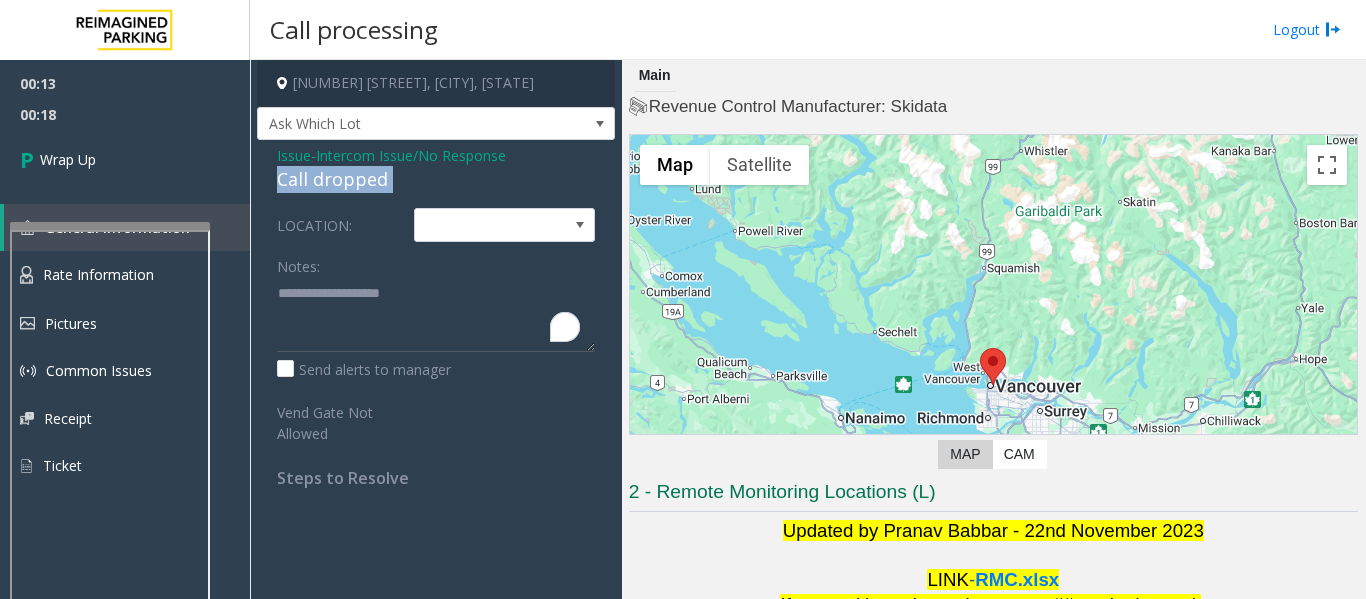 click on "Call dropped" 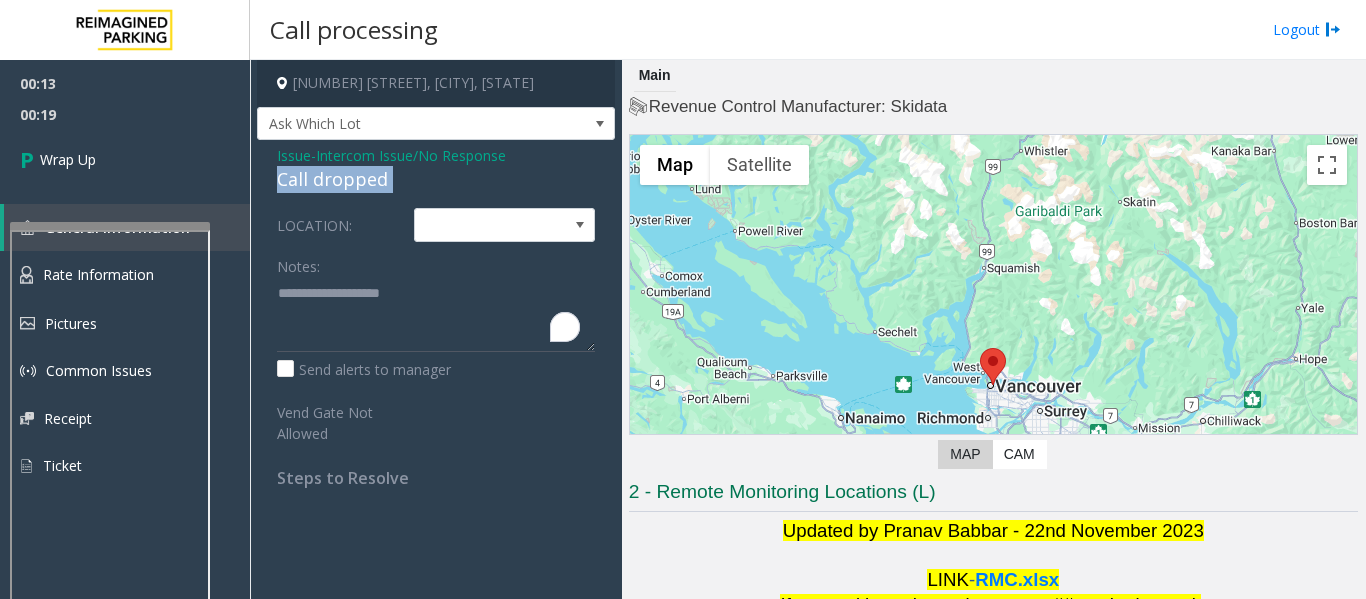 copy on "Call dropped" 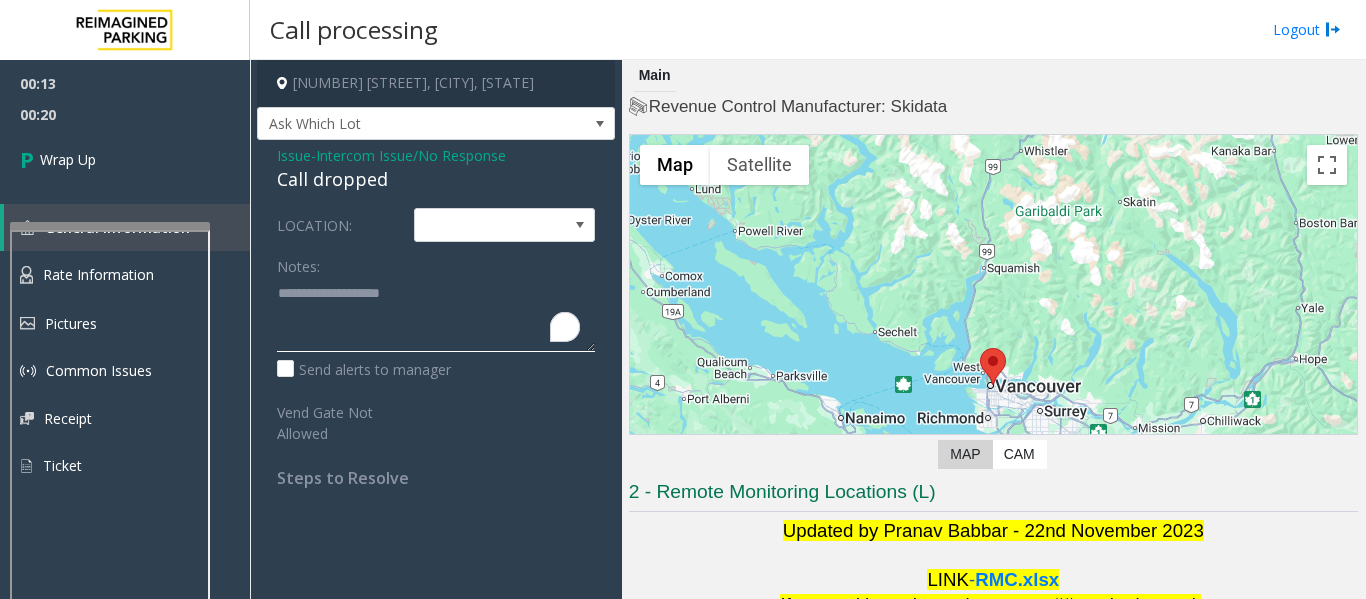 click 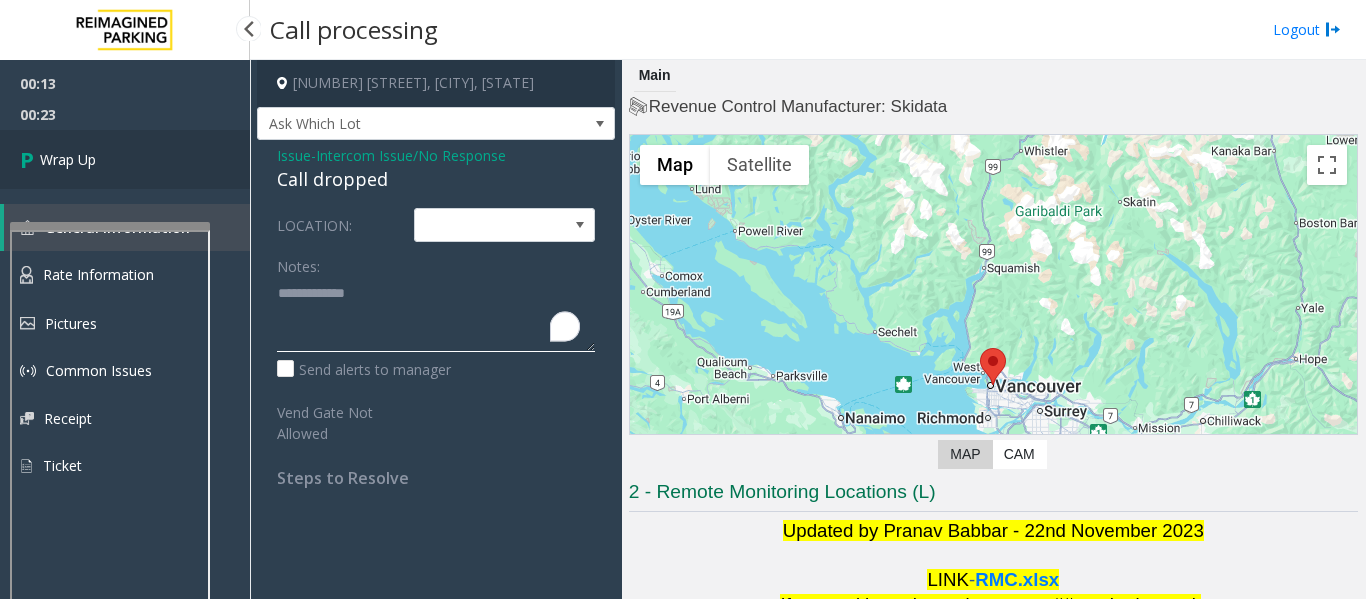 type on "**********" 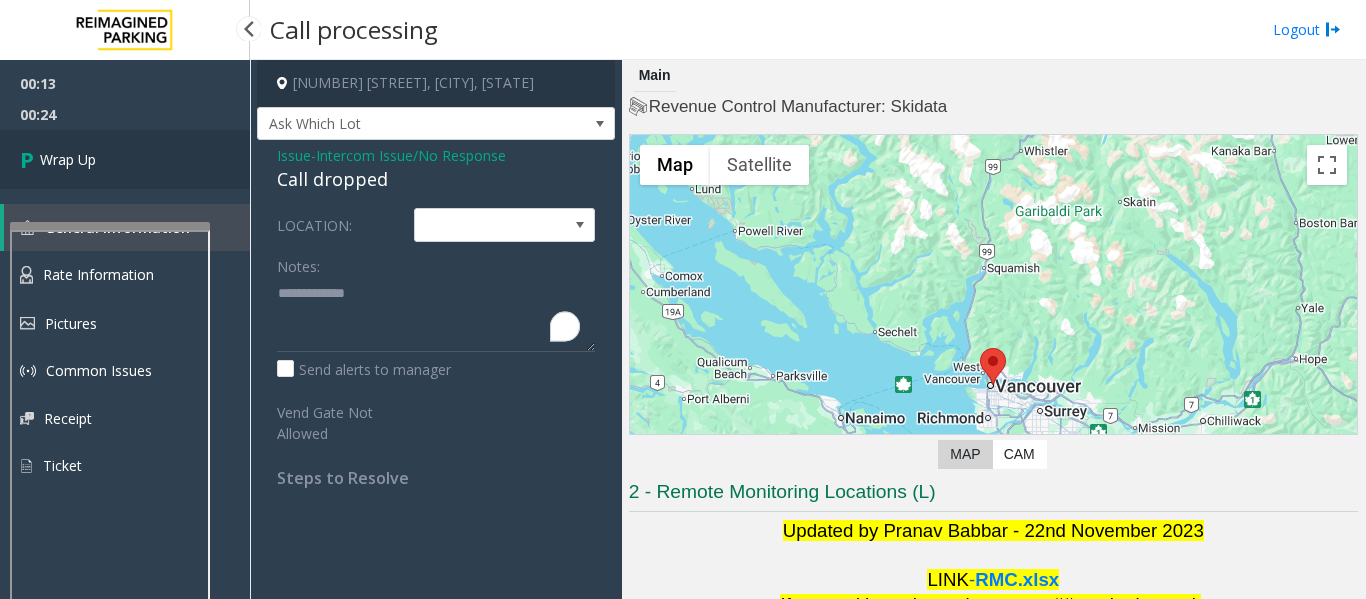 click at bounding box center [30, 159] 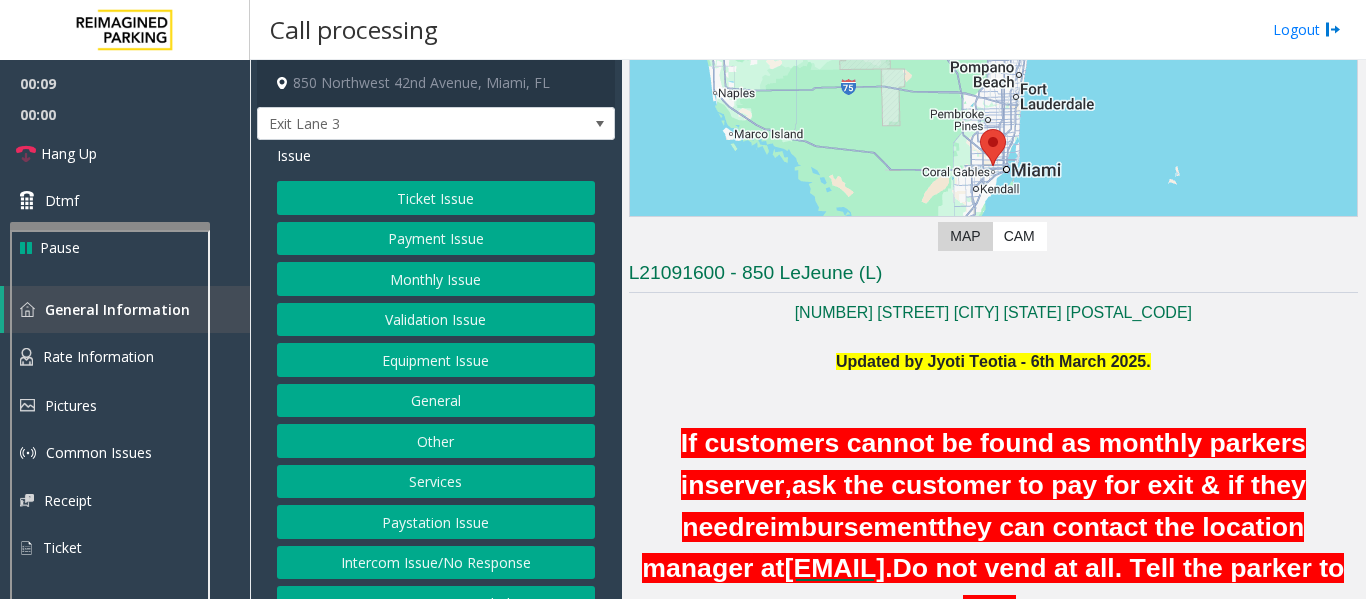 scroll, scrollTop: 200, scrollLeft: 0, axis: vertical 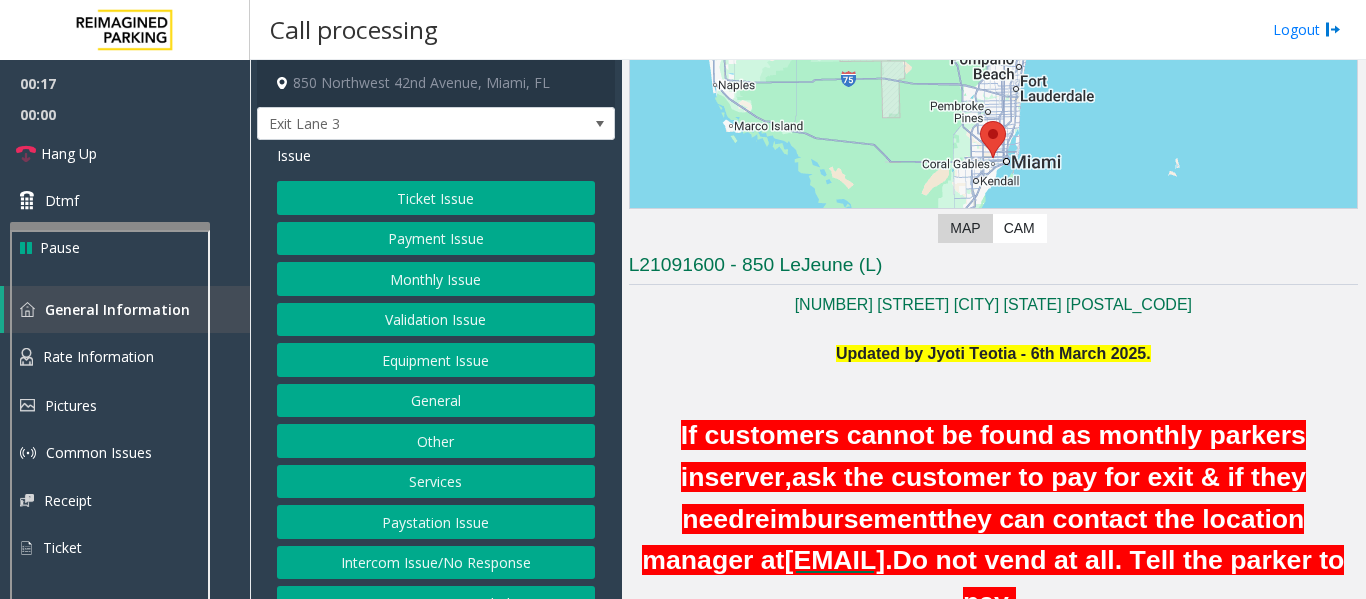 click on "Monthly Issue" 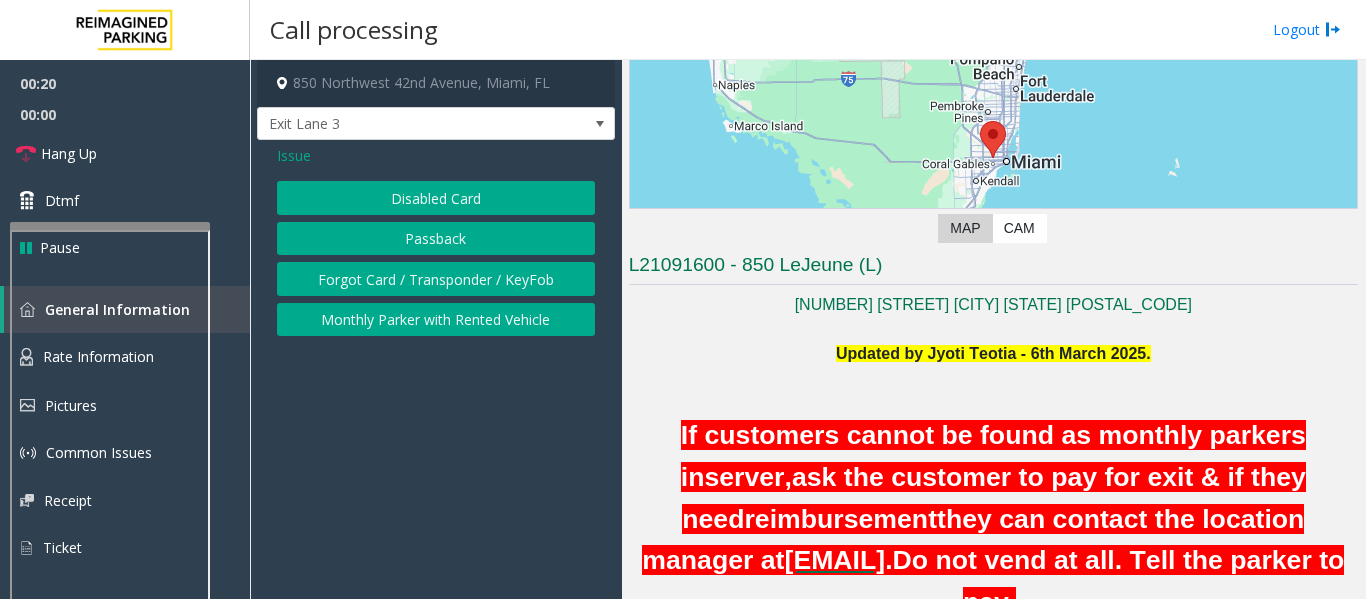 click on "Passback" 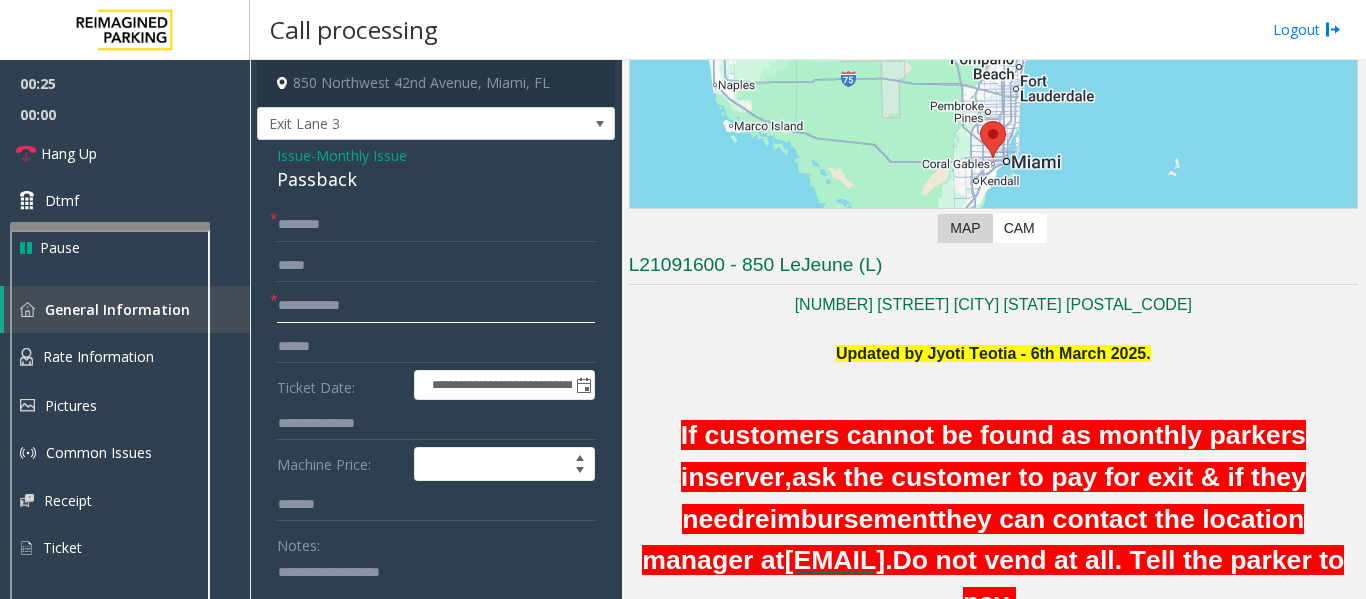 click 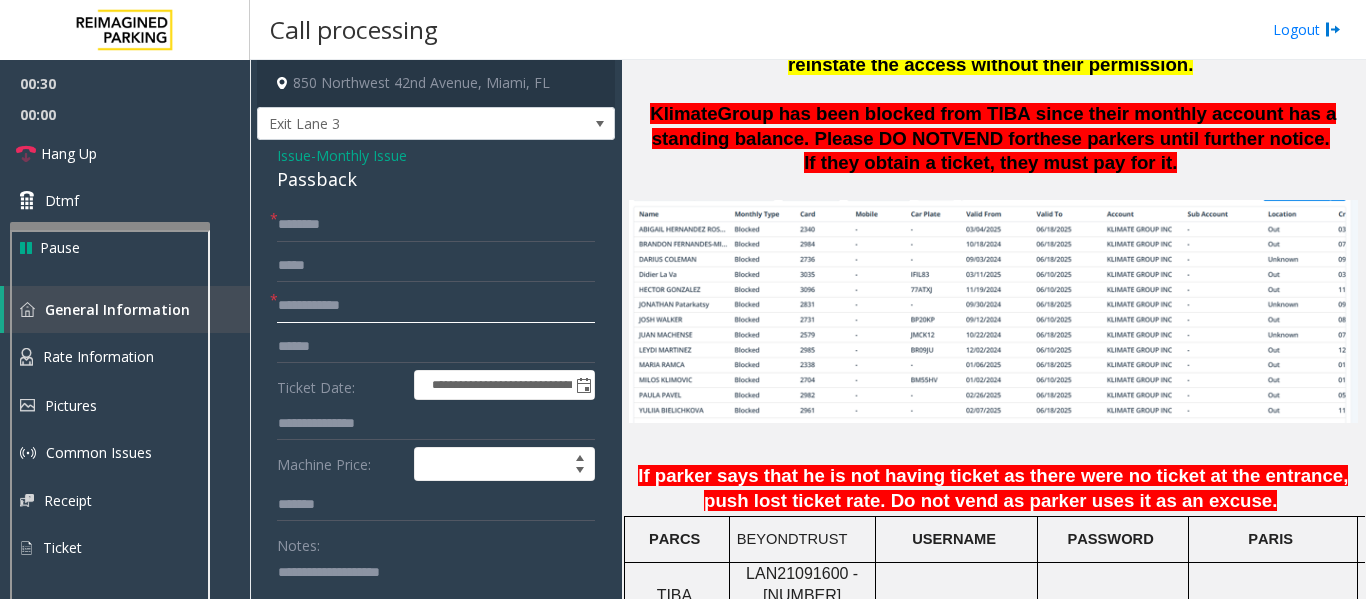 scroll, scrollTop: 1600, scrollLeft: 0, axis: vertical 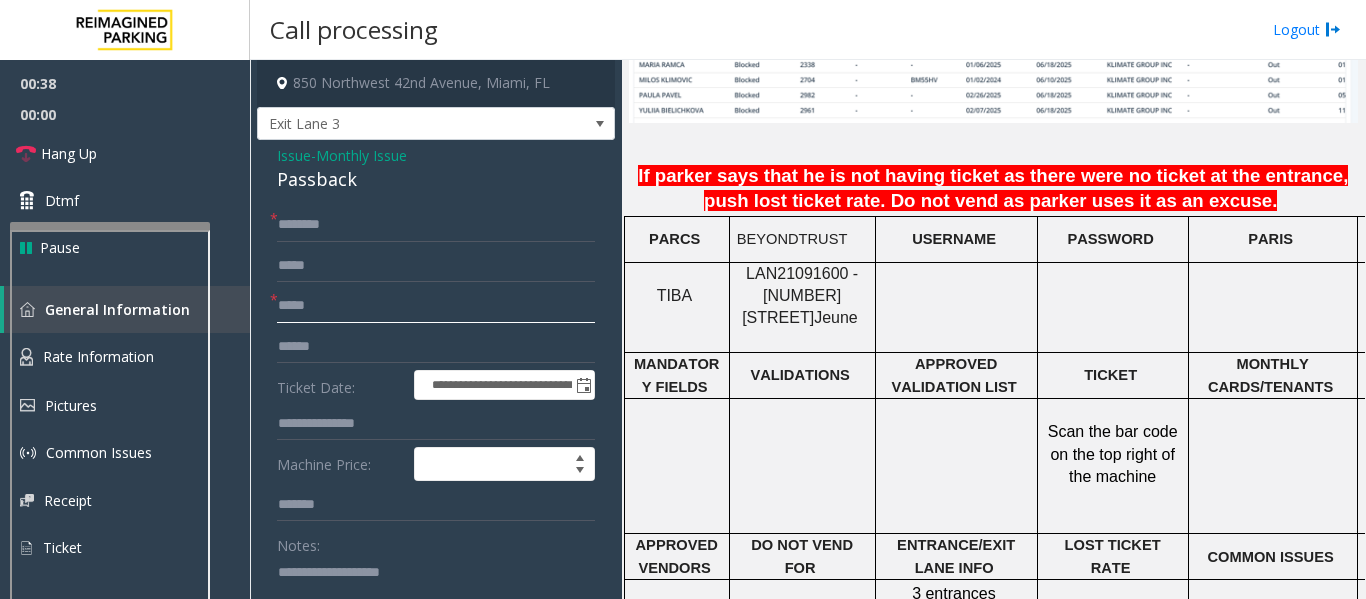 type on "*****" 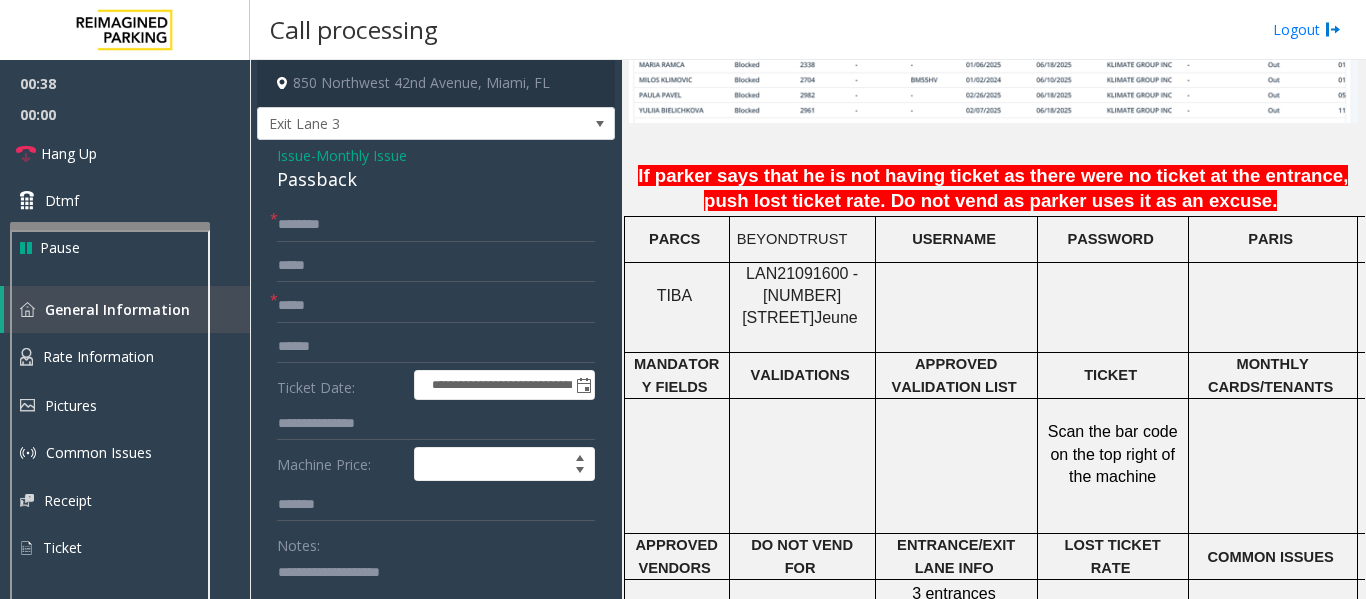 click on "LAN21091600 - [NUMBER] [STREET]" 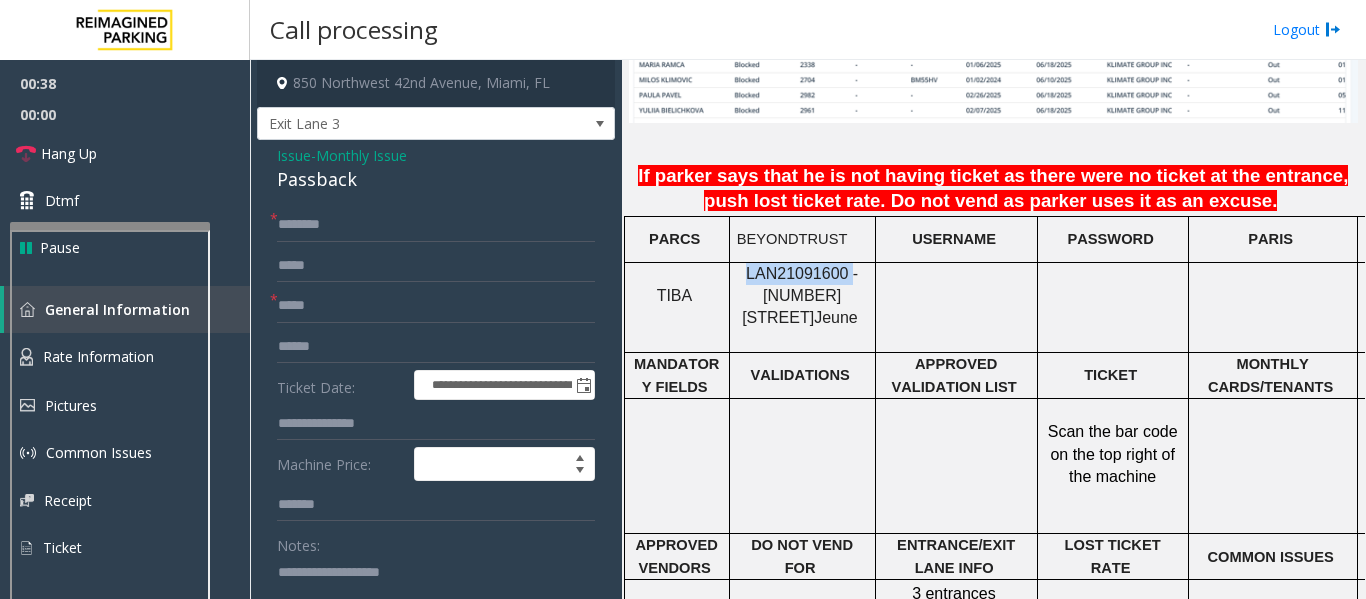 click on "LAN21091600 - [NUMBER] [STREET]" 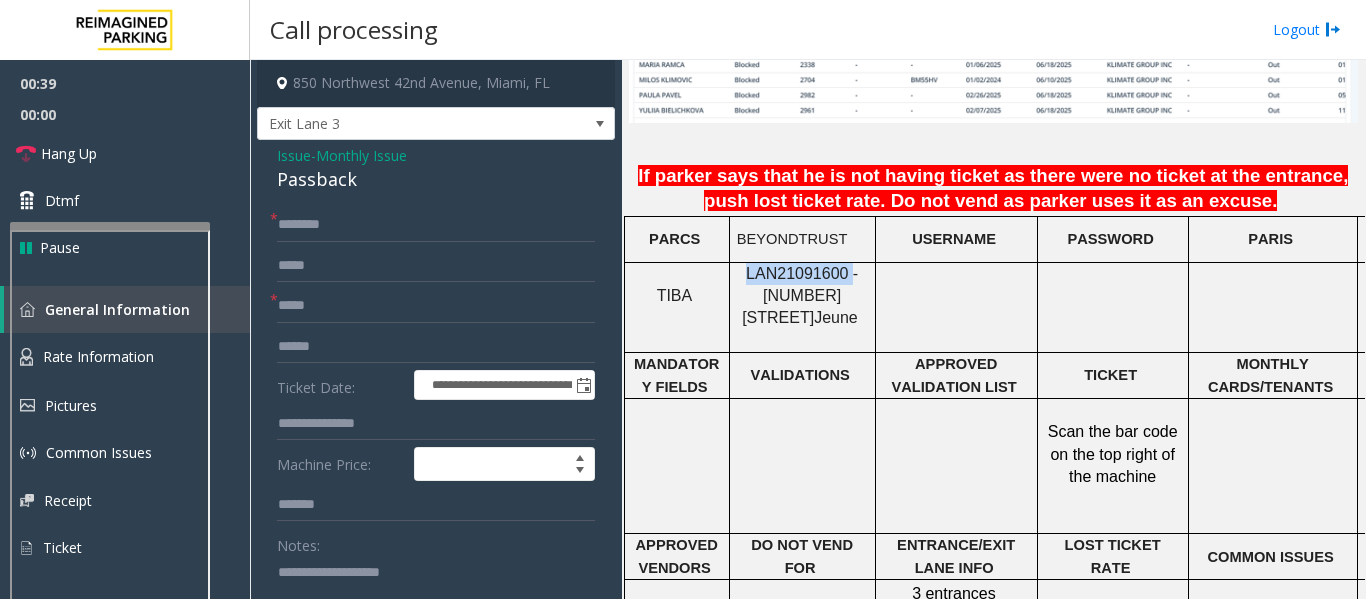 copy on "LAN21091600" 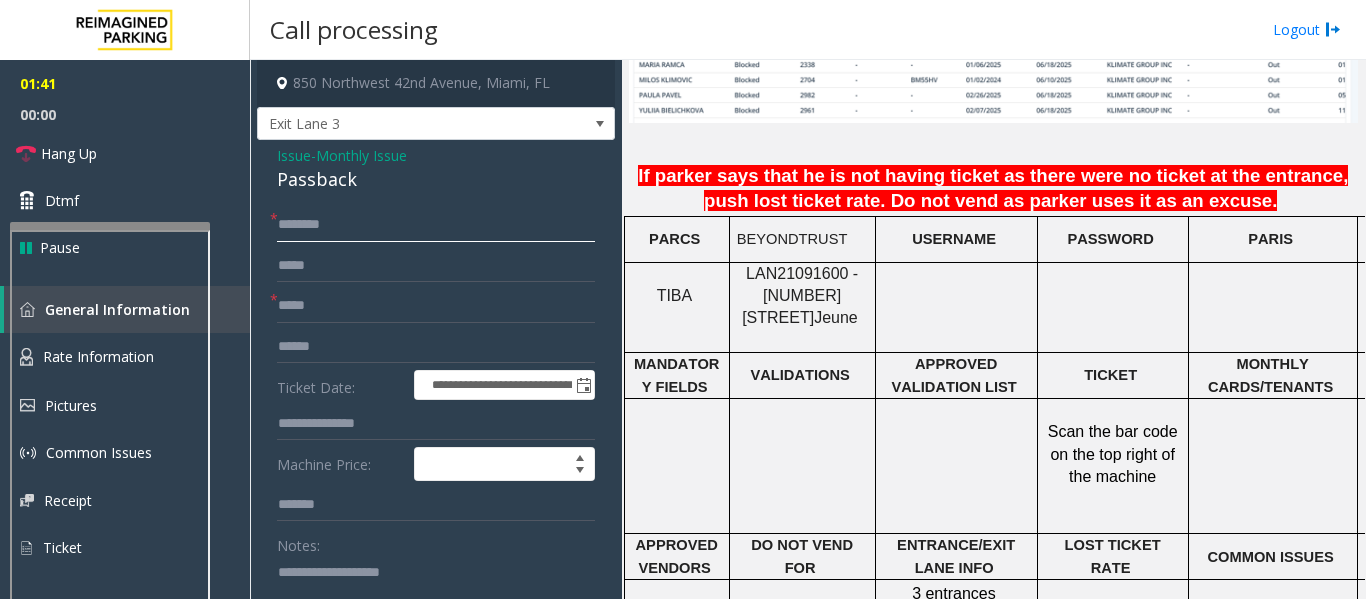 click 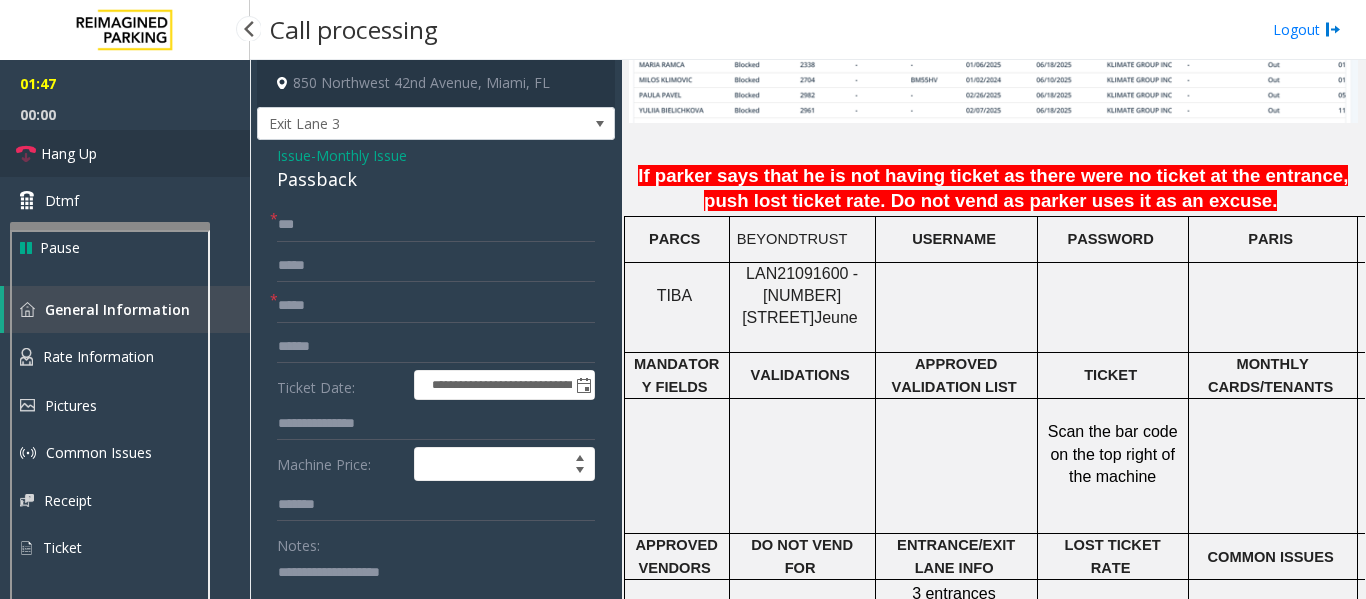 click on "Hang Up" at bounding box center (125, 153) 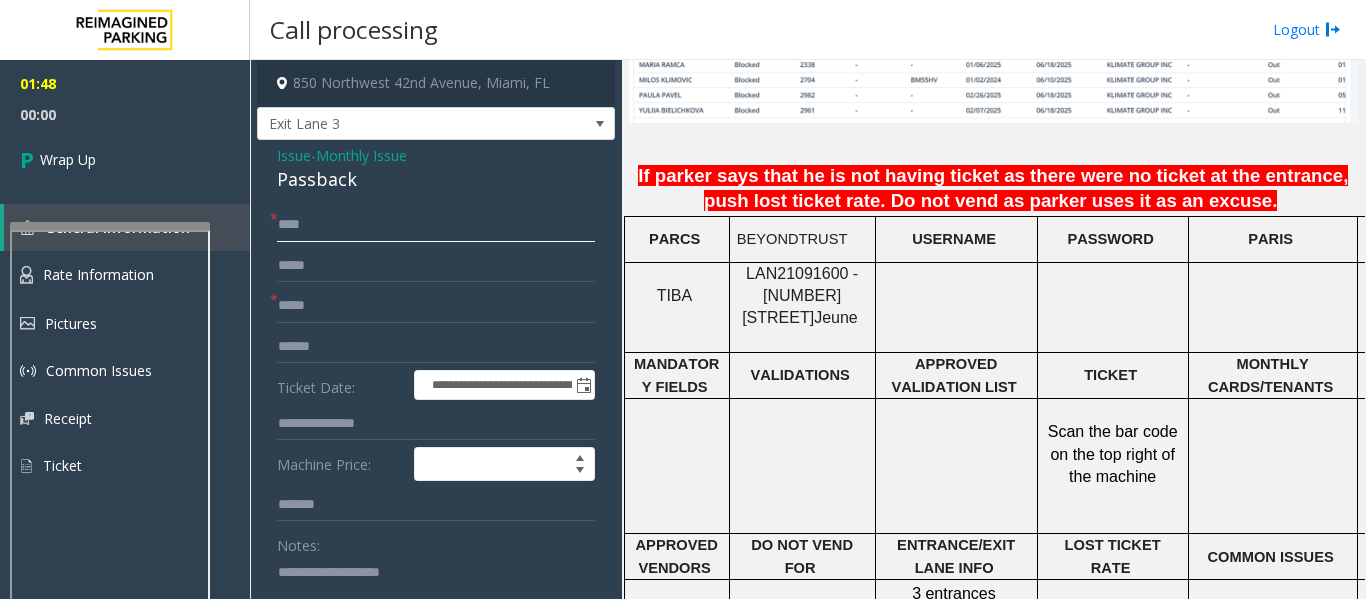 click on "****" 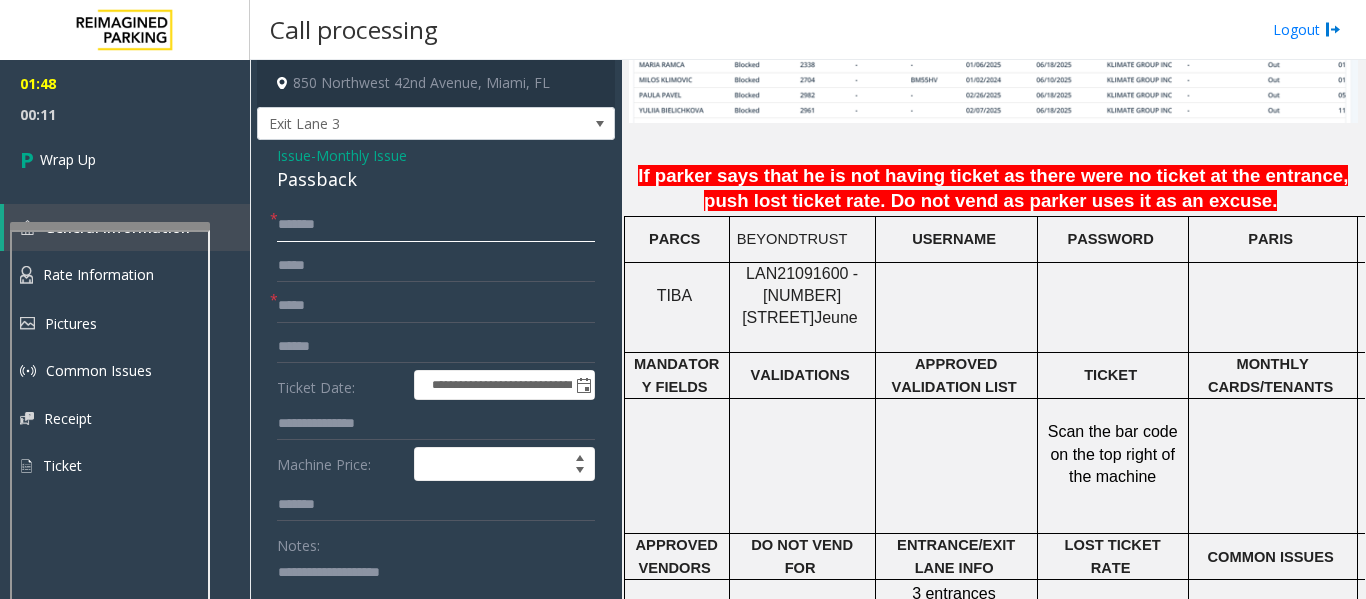 click on "*******" 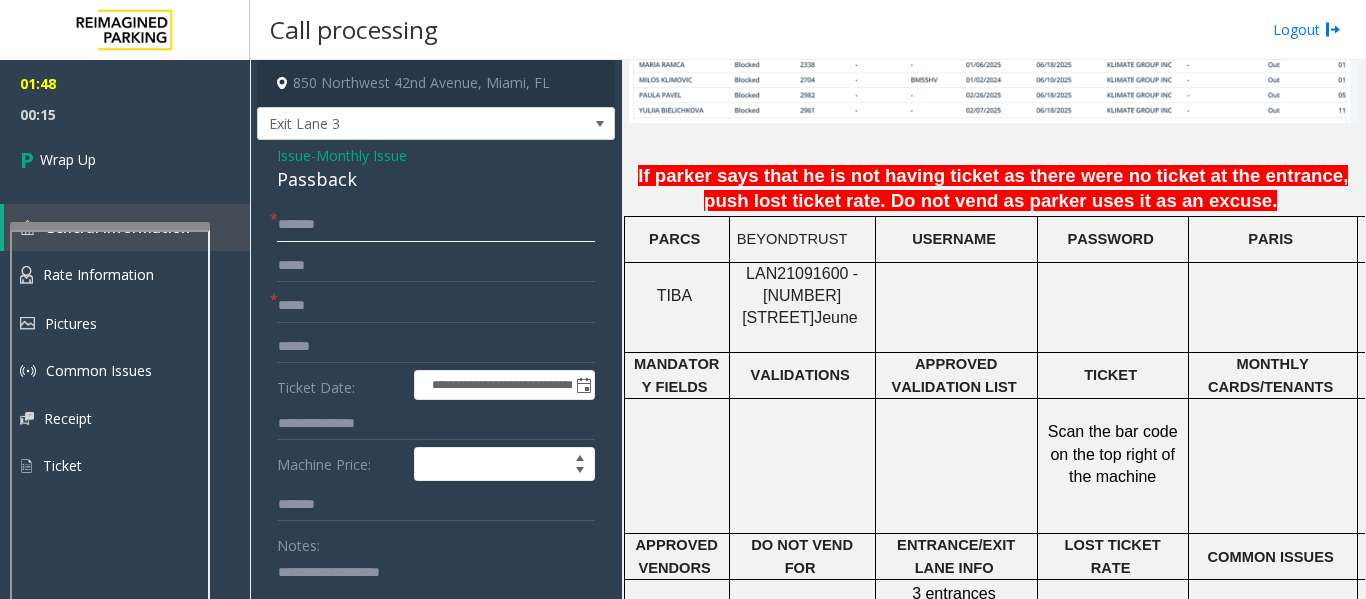 type on "*******" 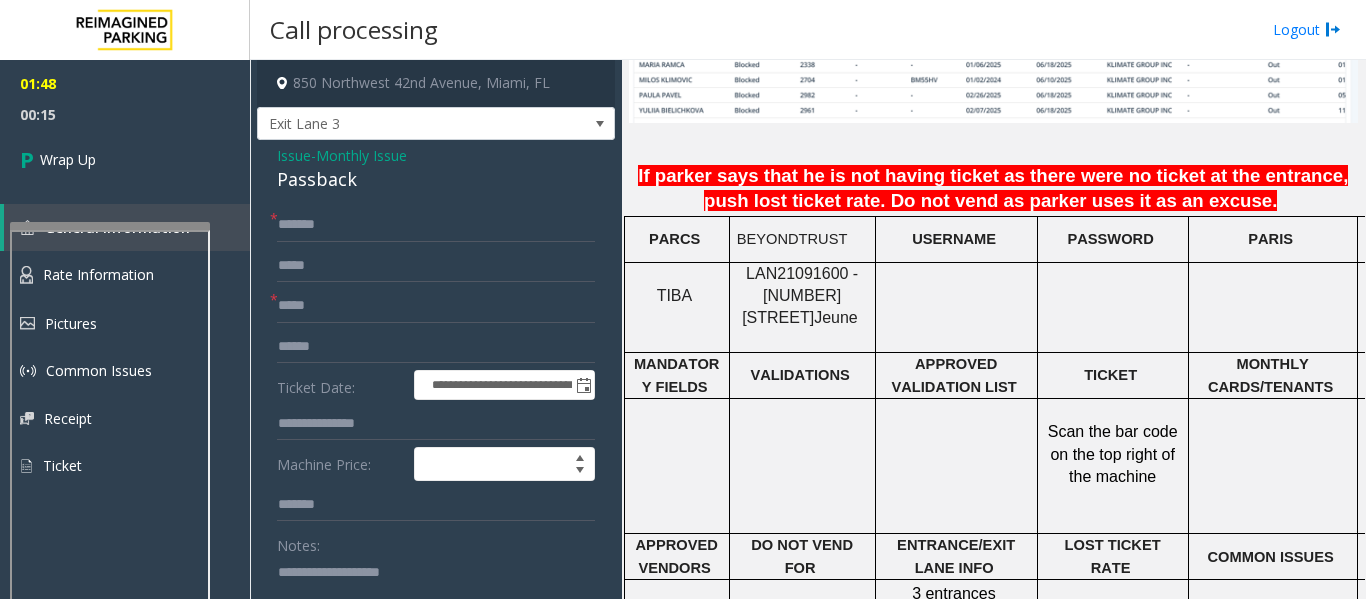click on "Notes:" 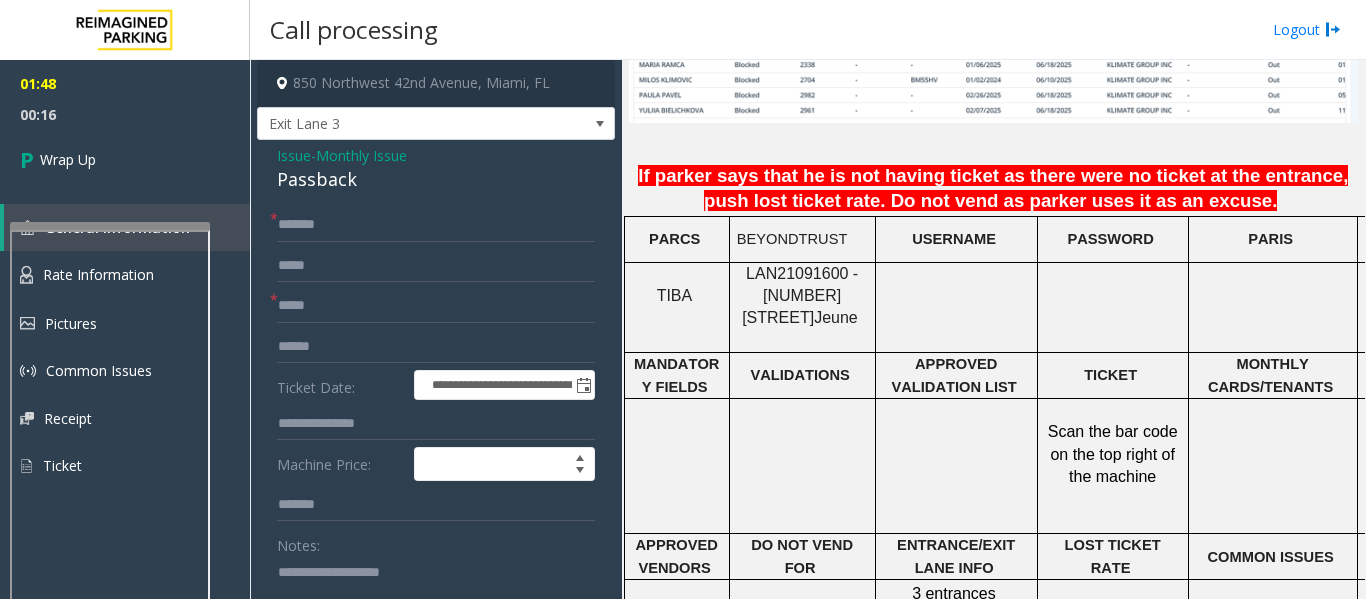 click on "Notes:" 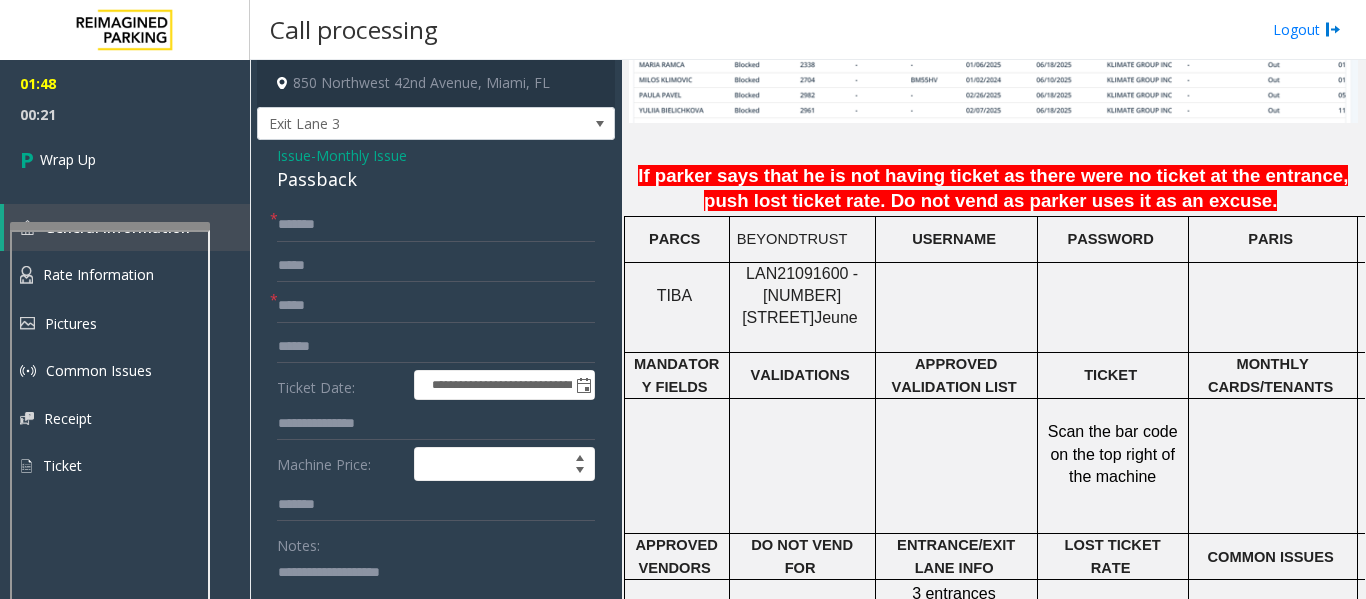 click on "Issue" 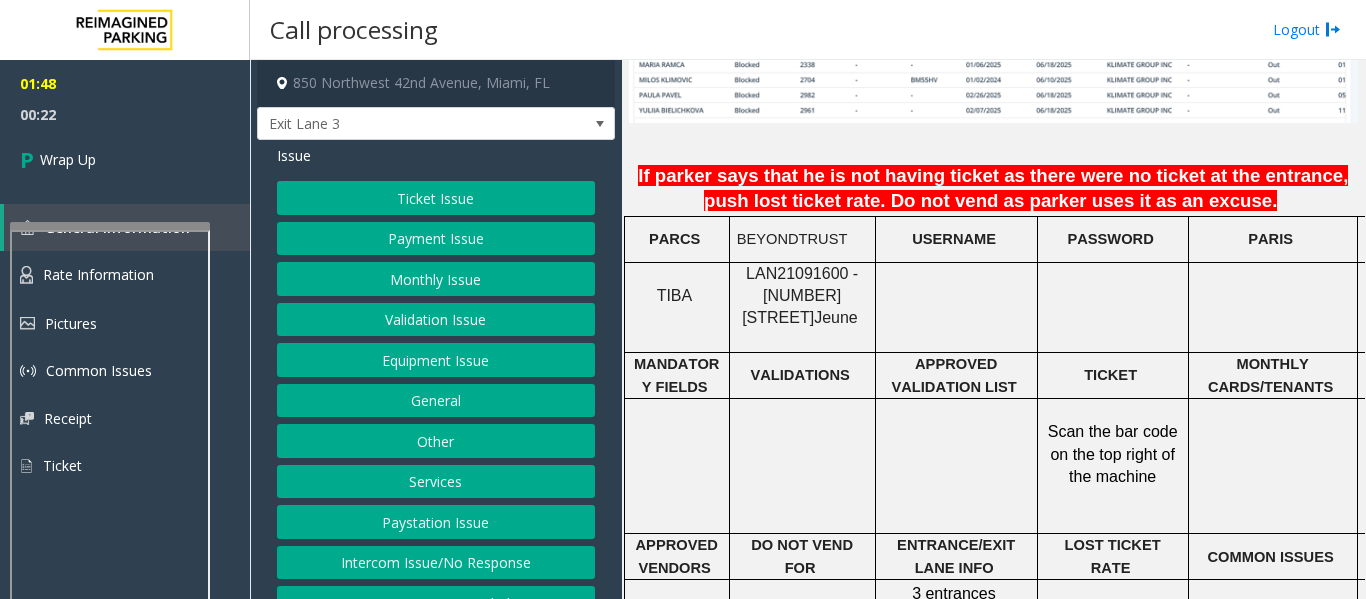 click on "Monthly Issue" 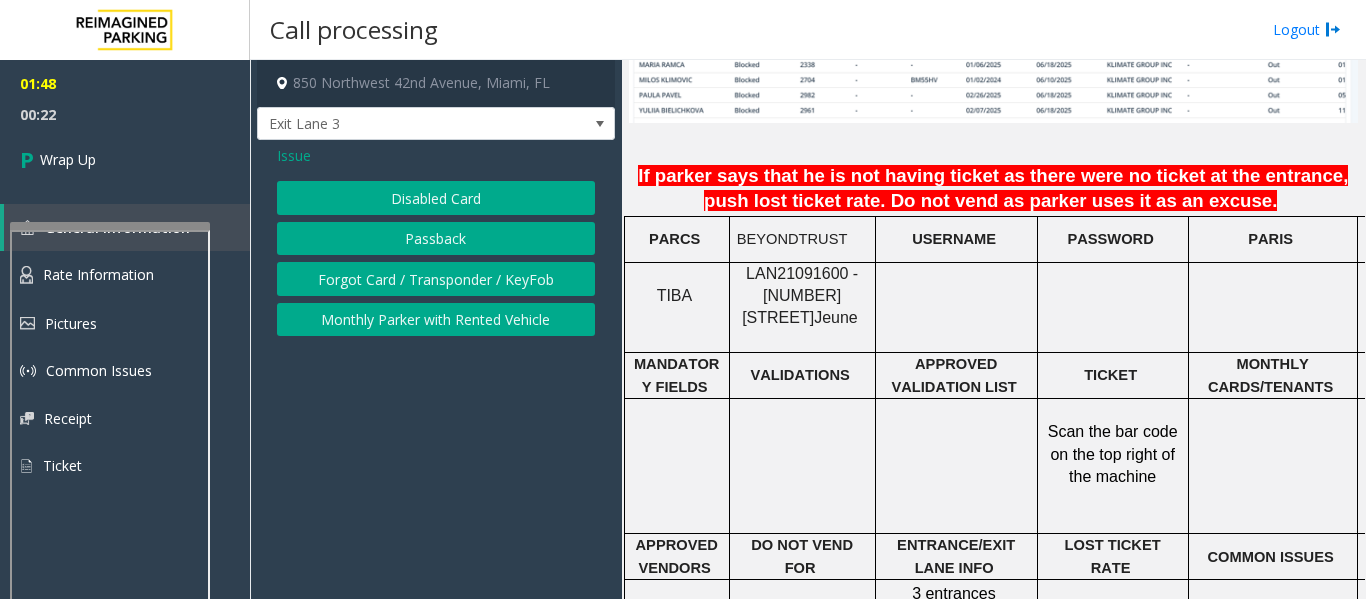 click on "Disabled Card" 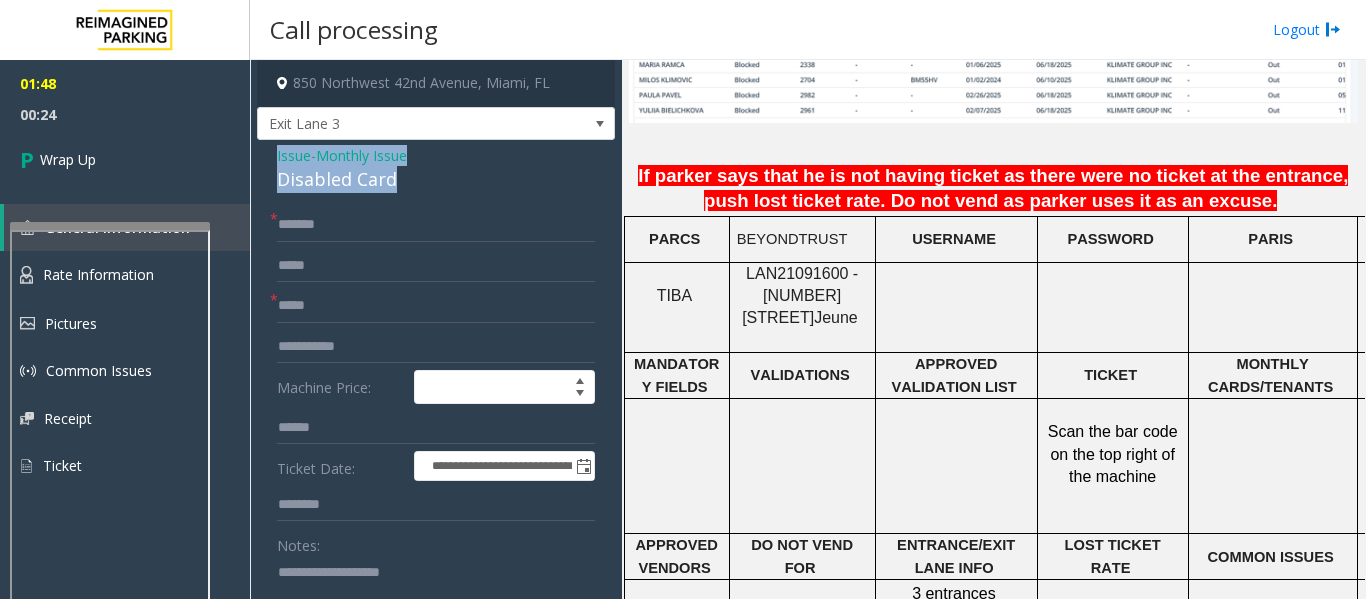 drag, startPoint x: 428, startPoint y: 170, endPoint x: 265, endPoint y: 155, distance: 163.68874 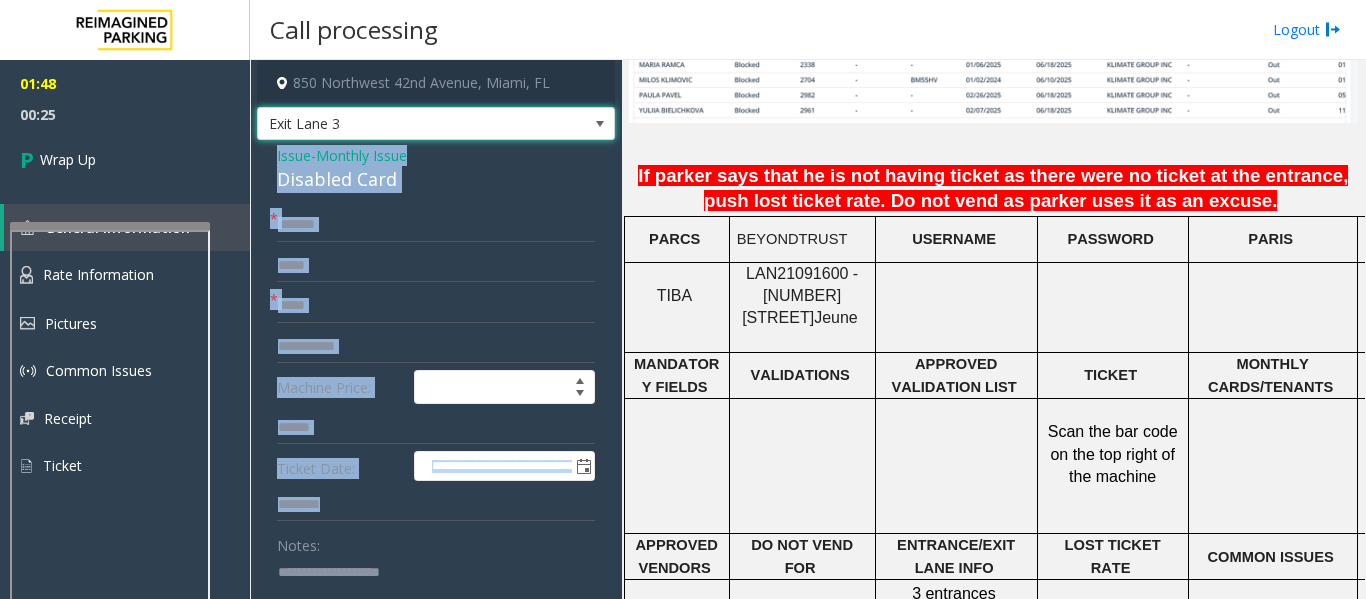 drag, startPoint x: 344, startPoint y: 139, endPoint x: 362, endPoint y: 266, distance: 128.26924 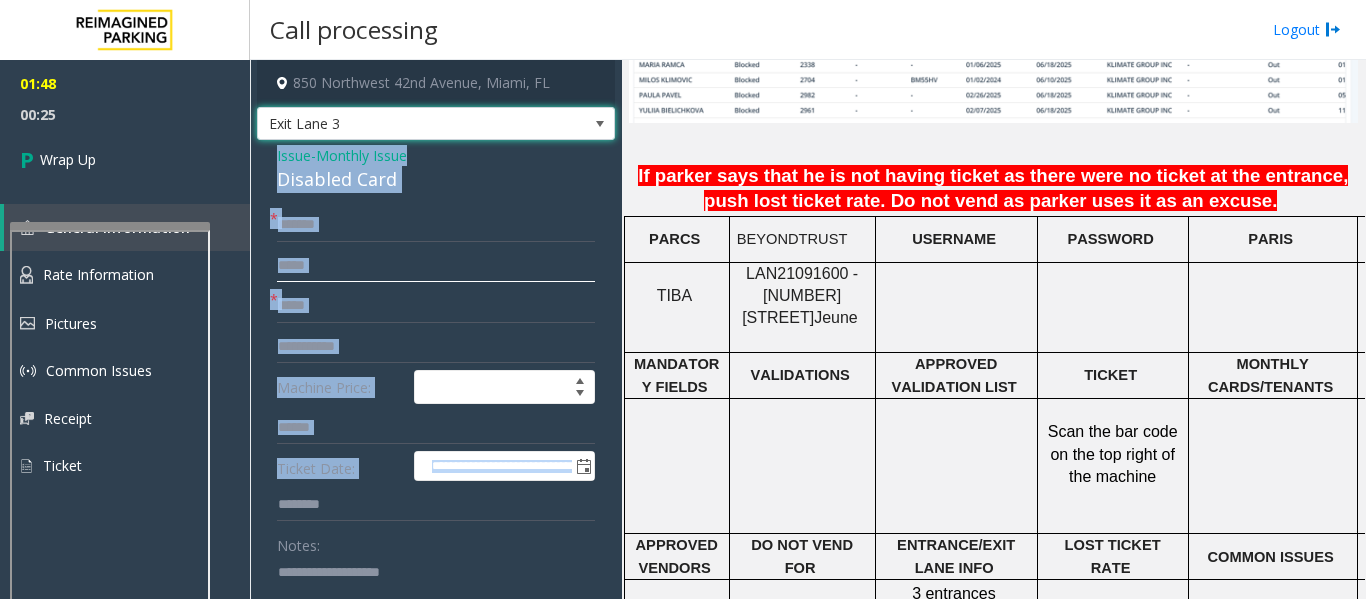 click 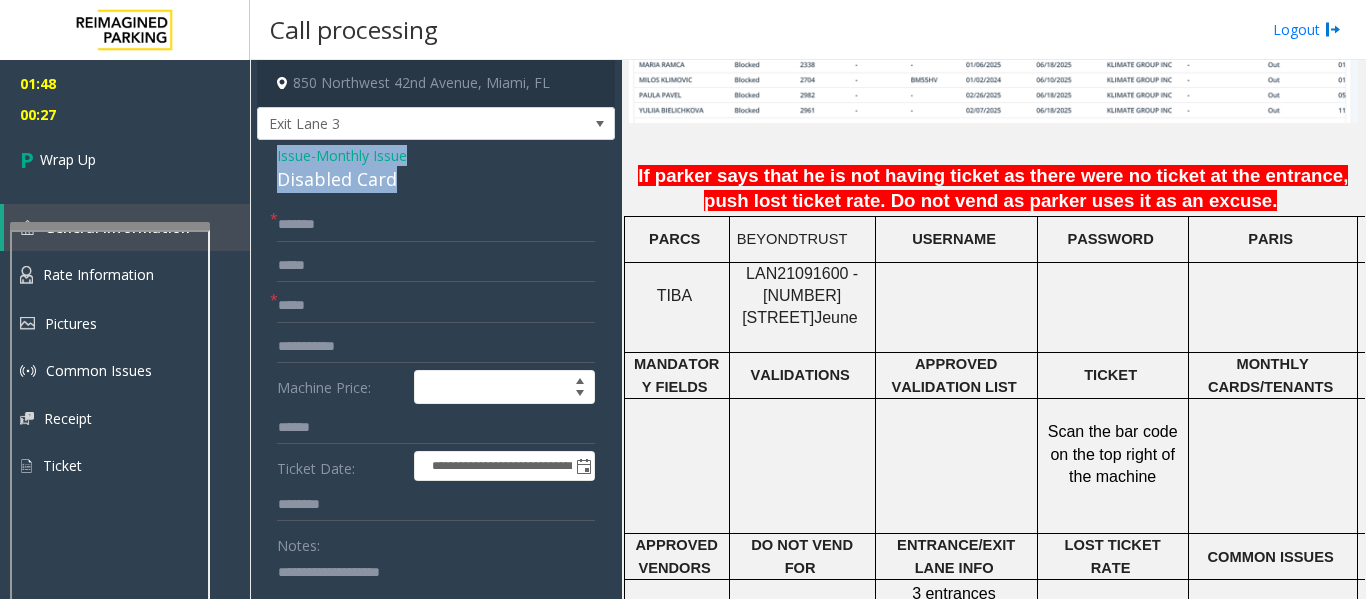 drag, startPoint x: 426, startPoint y: 178, endPoint x: 273, endPoint y: 151, distance: 155.36409 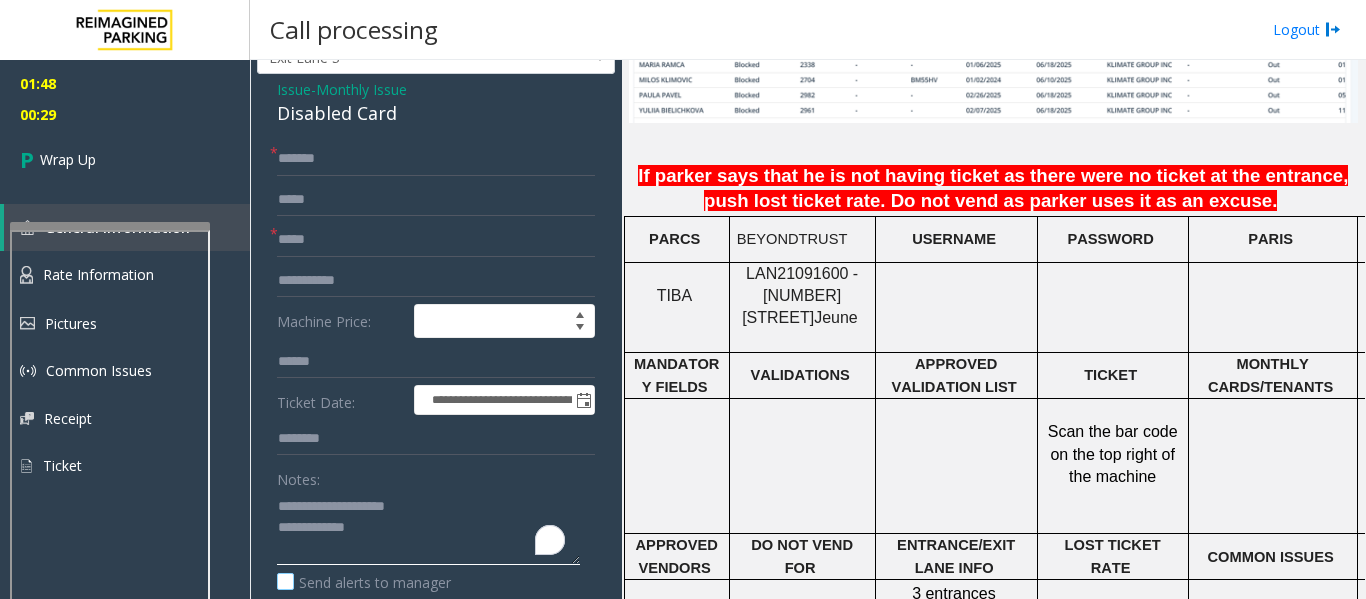 scroll, scrollTop: 100, scrollLeft: 0, axis: vertical 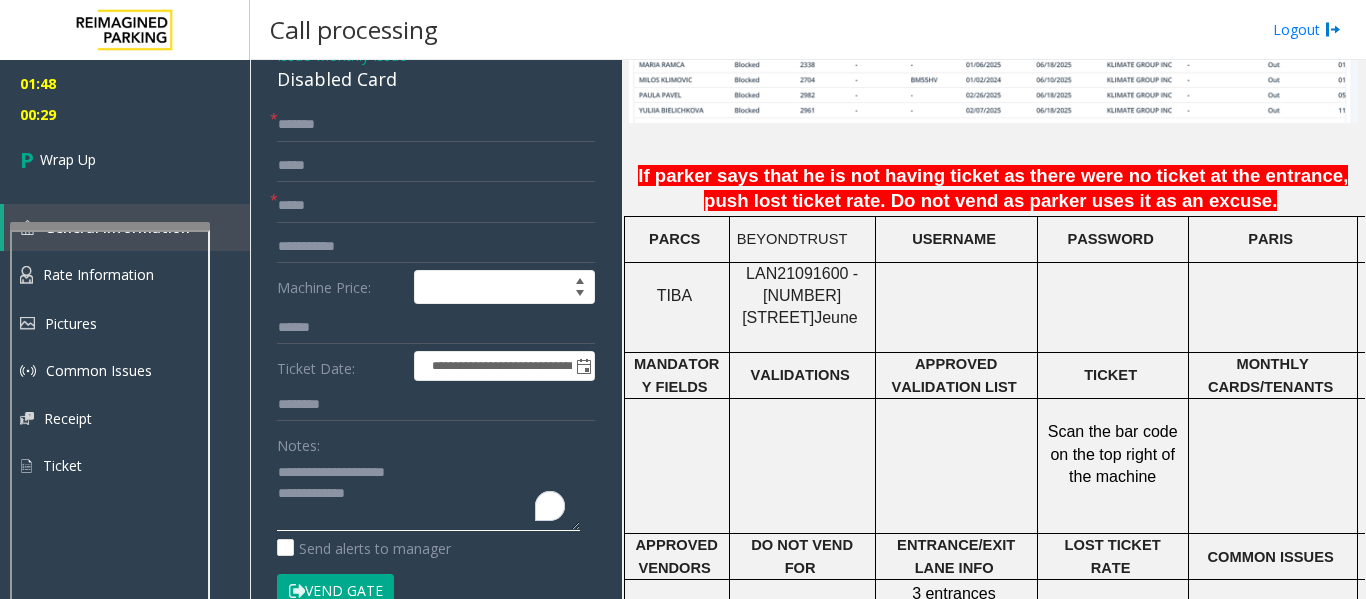 click 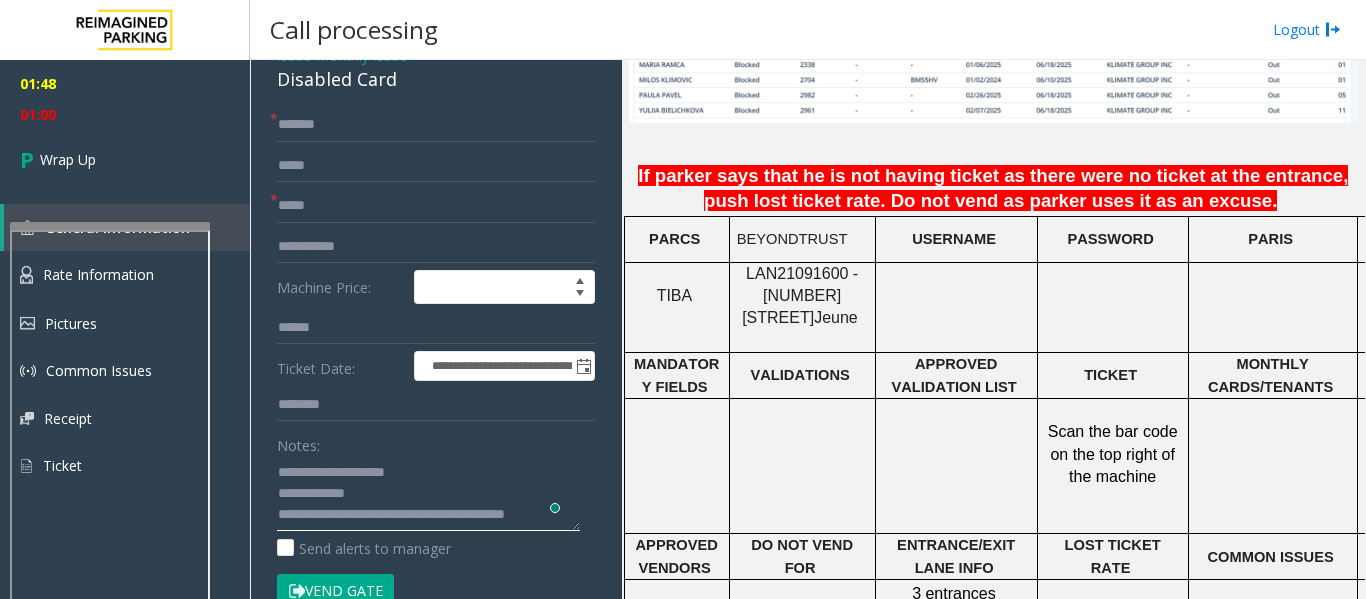 scroll, scrollTop: 15, scrollLeft: 0, axis: vertical 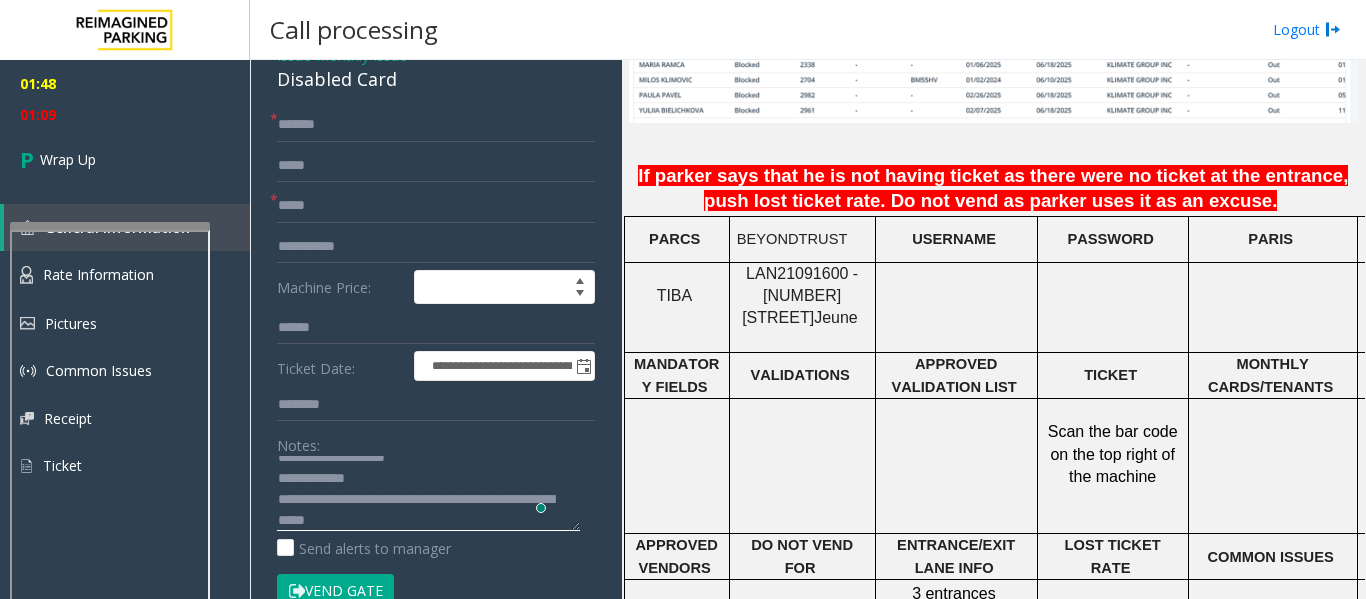 click 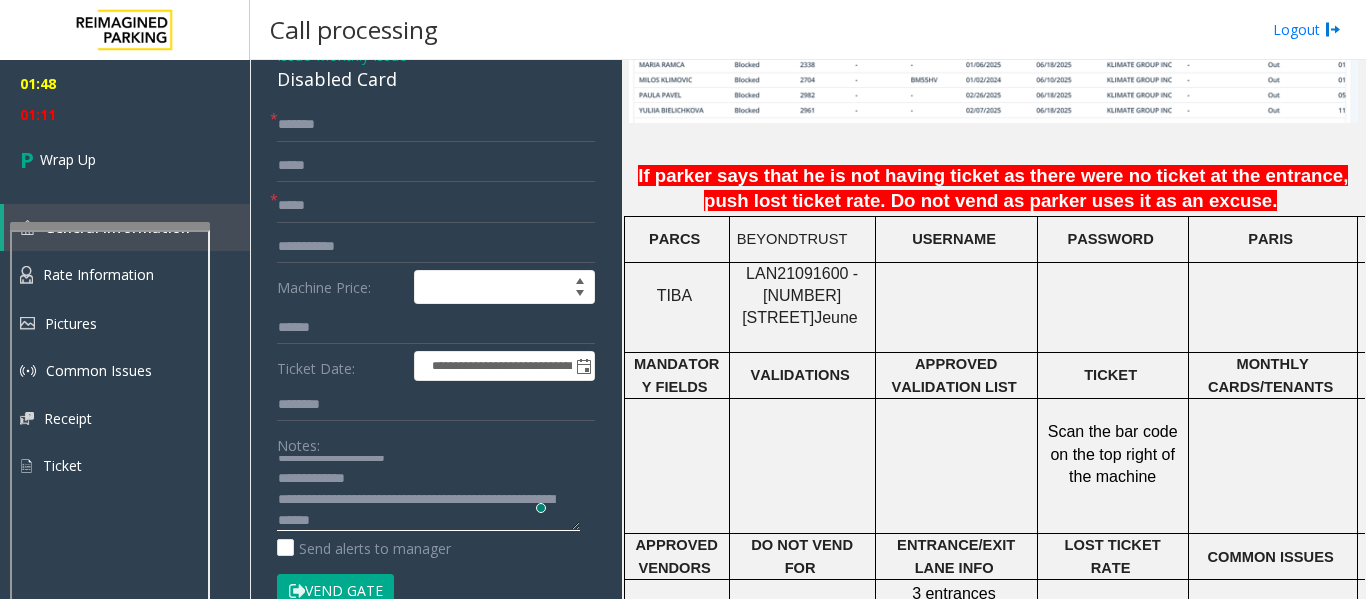 type on "**********" 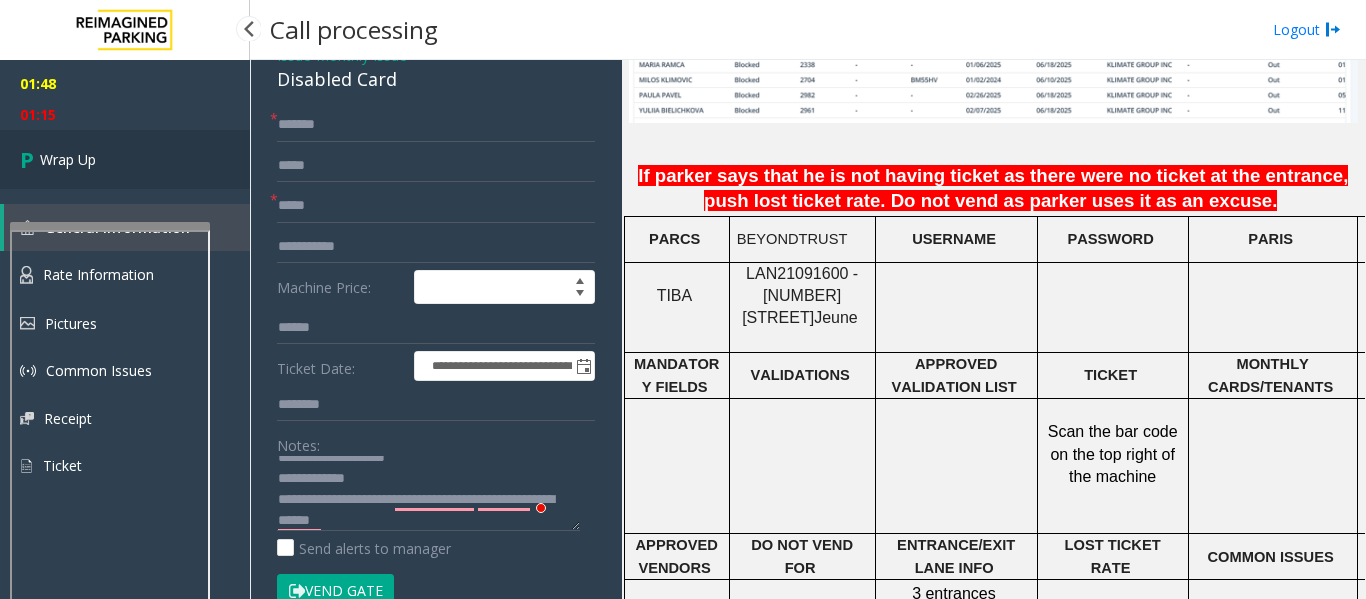 click on "Wrap Up" at bounding box center [68, 159] 